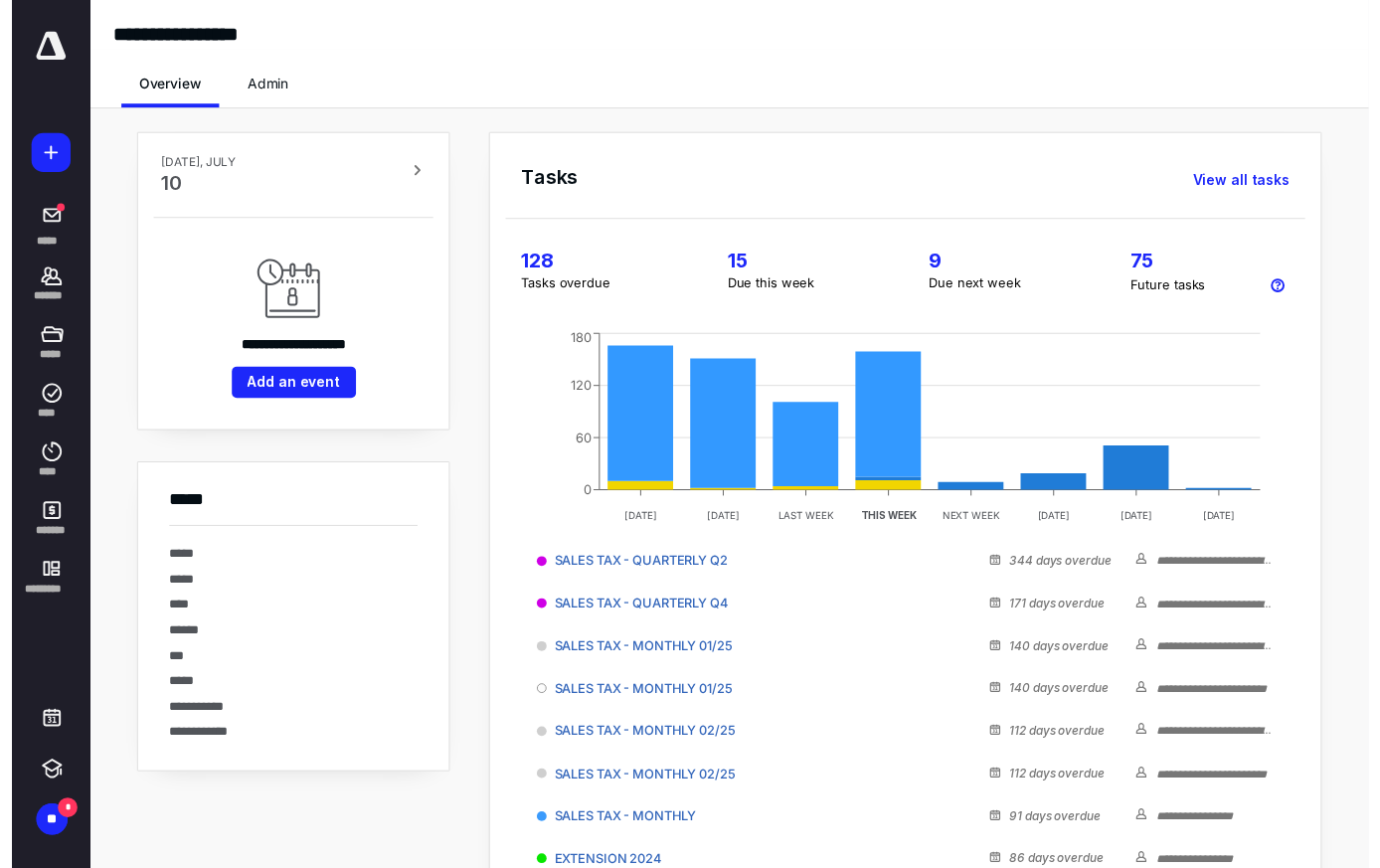 scroll, scrollTop: 0, scrollLeft: 0, axis: both 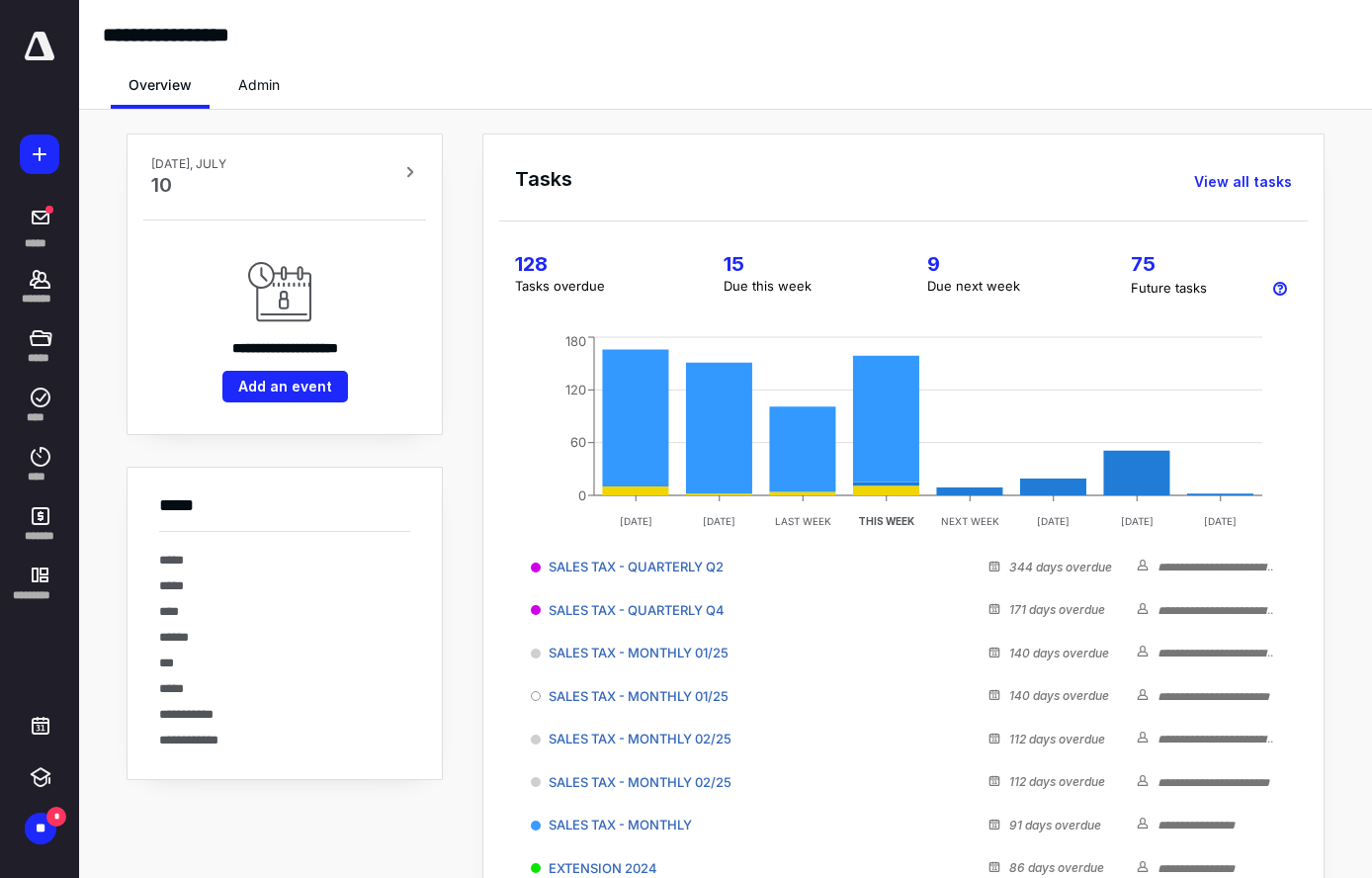 click on "Overview Admin" at bounding box center [726, 79] 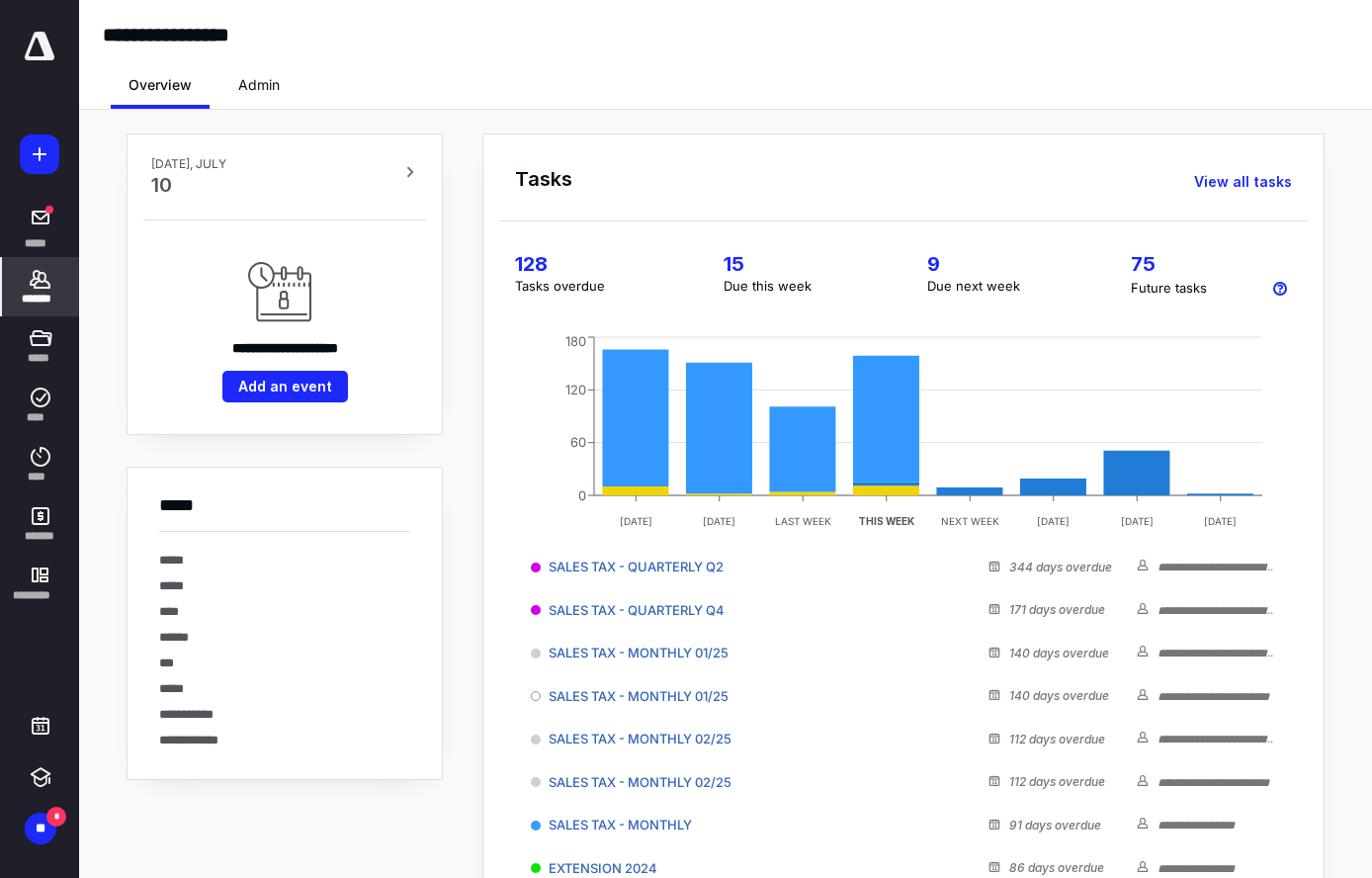 click on "*******" at bounding box center [41, 299] 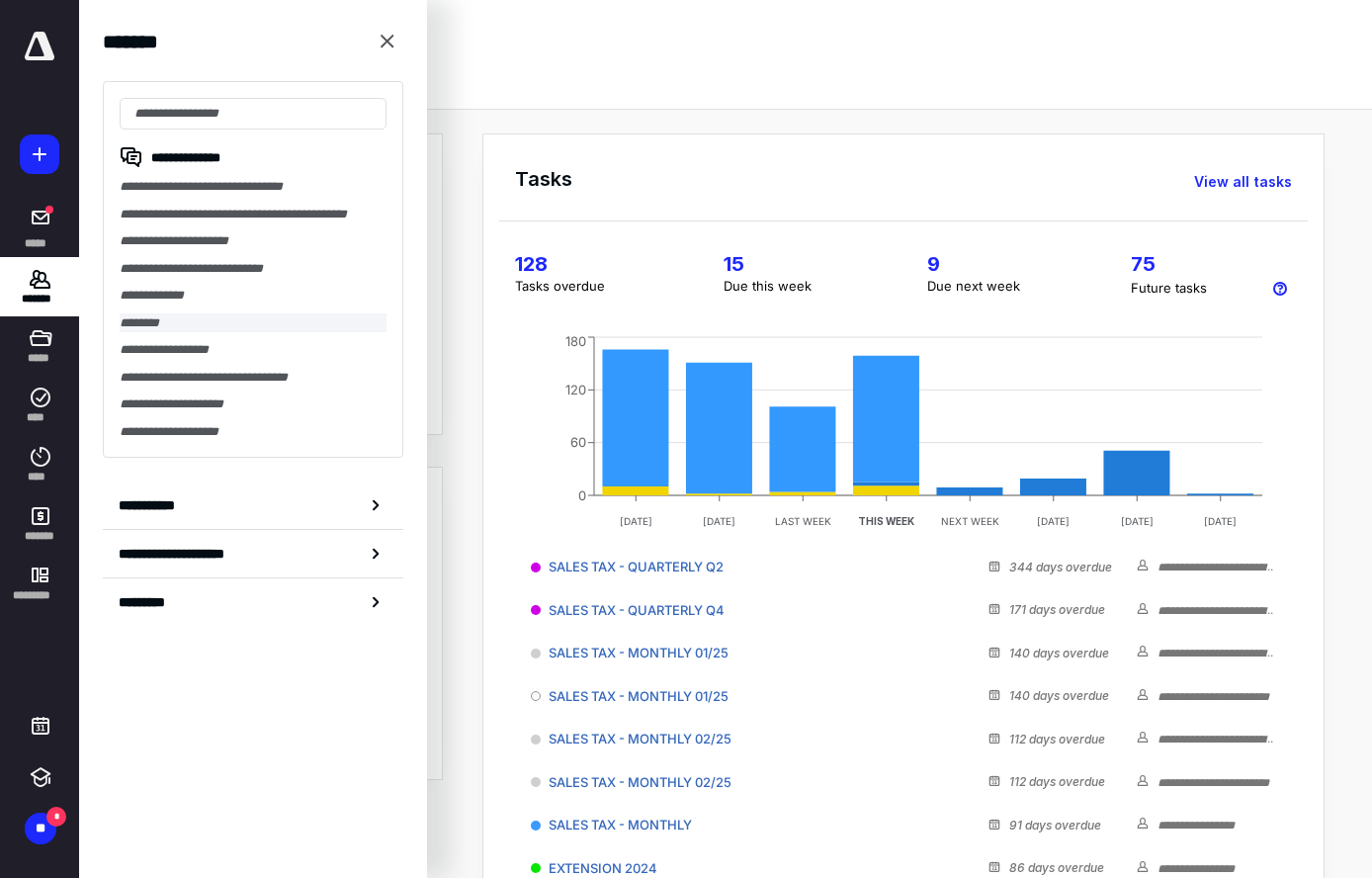 click on "********" at bounding box center [253, 323] 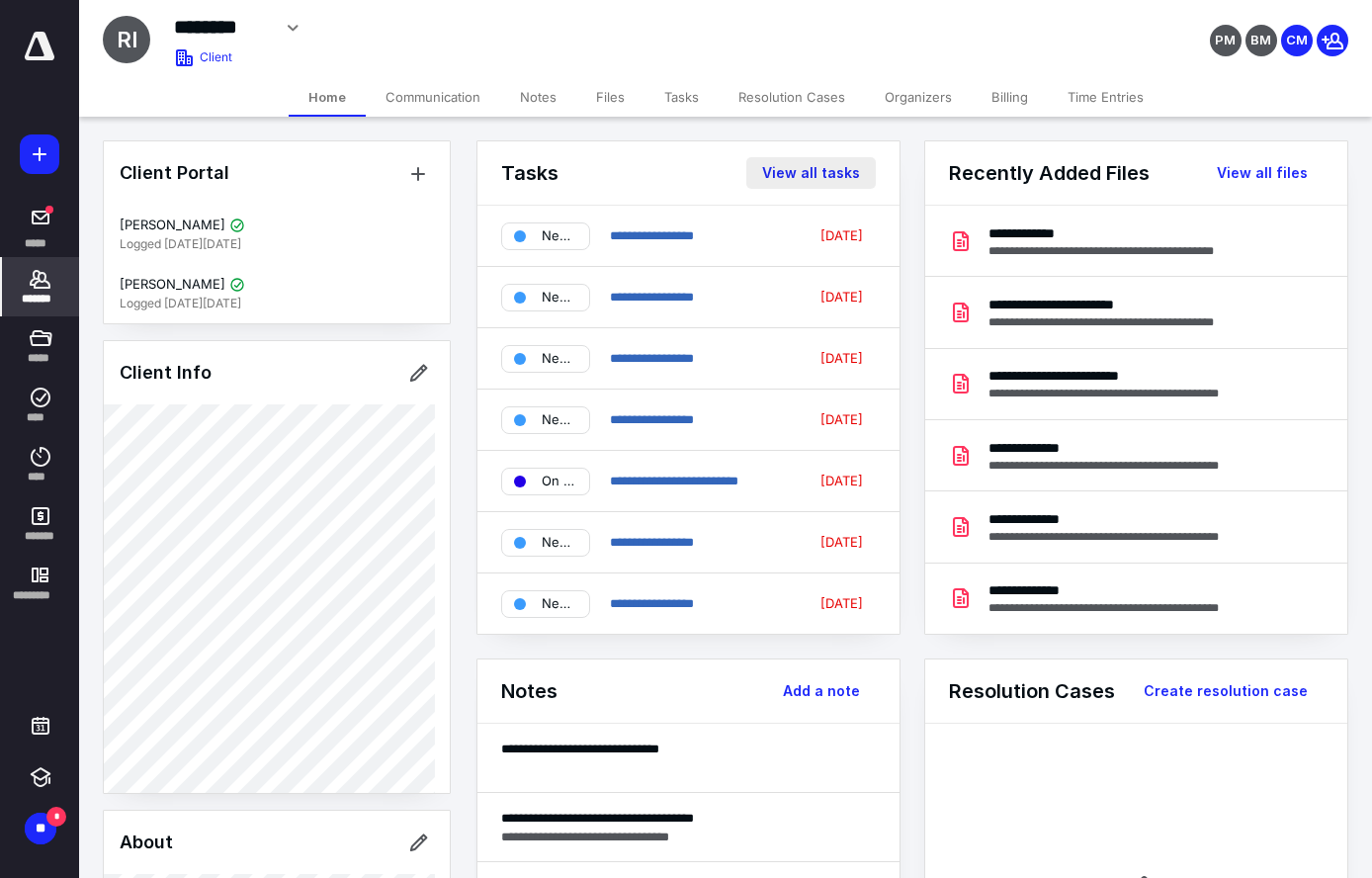 click on "View all tasks" at bounding box center (811, 173) 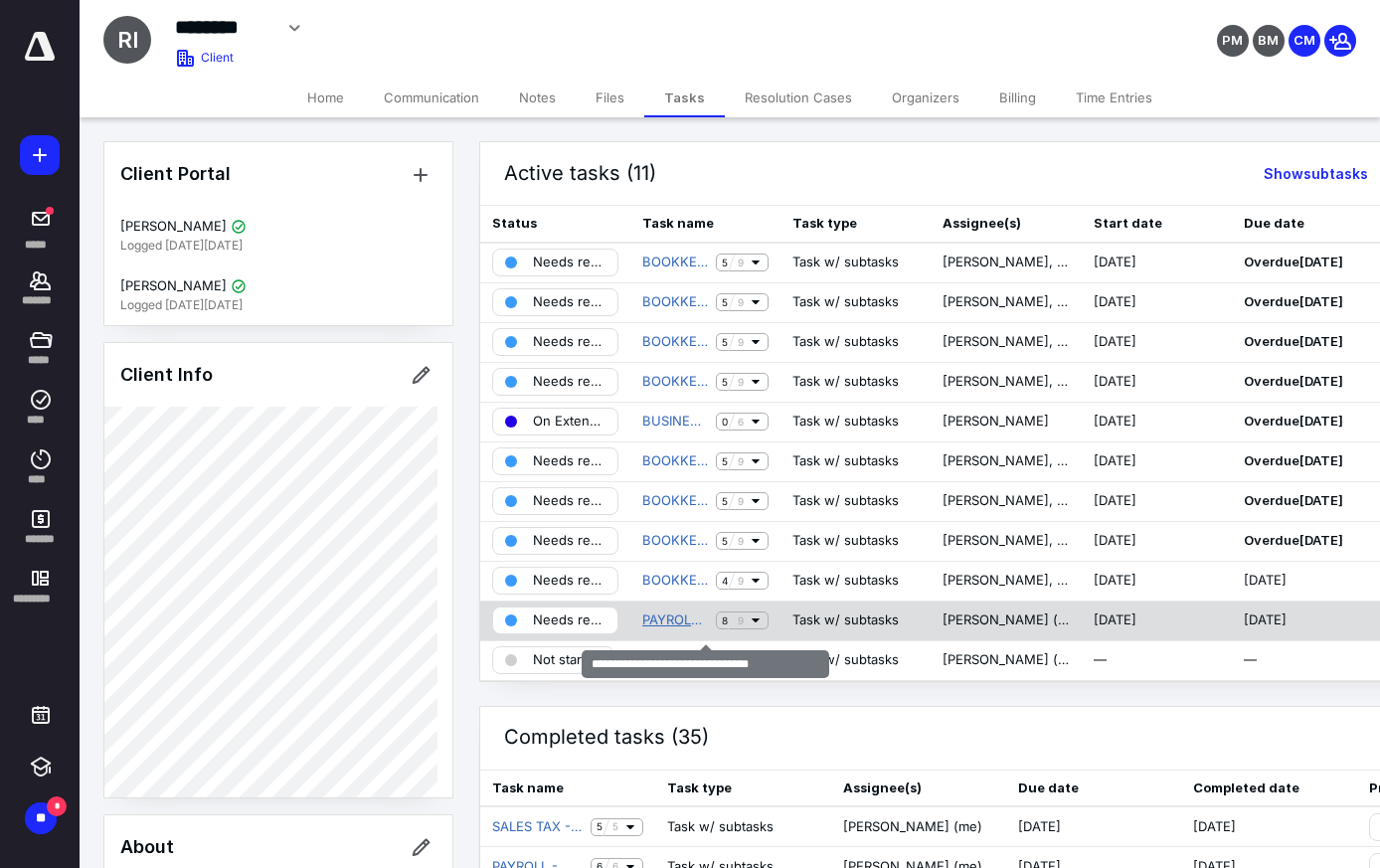 click on "PAYROLL REPORTING - QUARTERLY Q2" at bounding box center (675, 620) 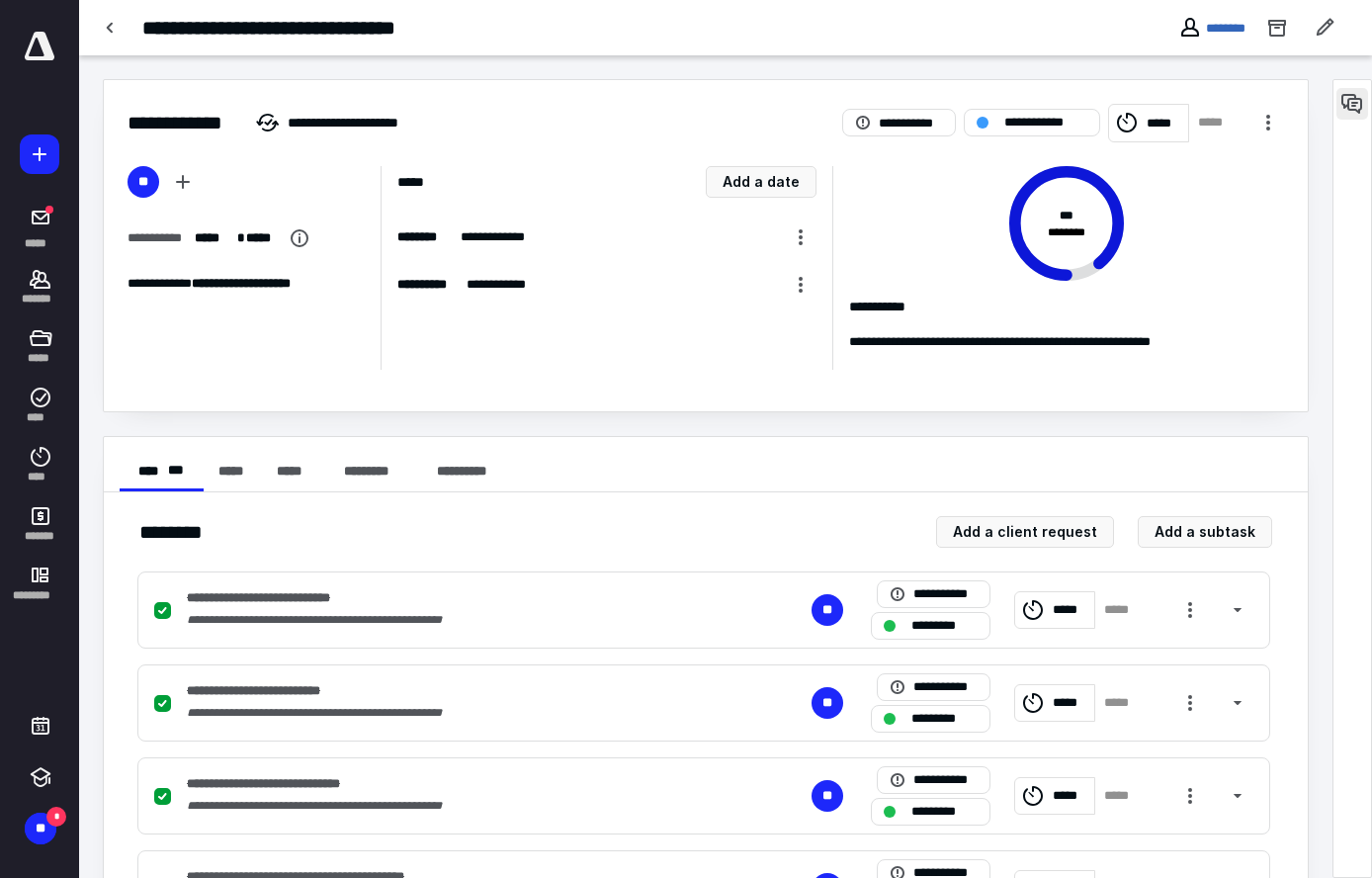 click at bounding box center [1352, 104] 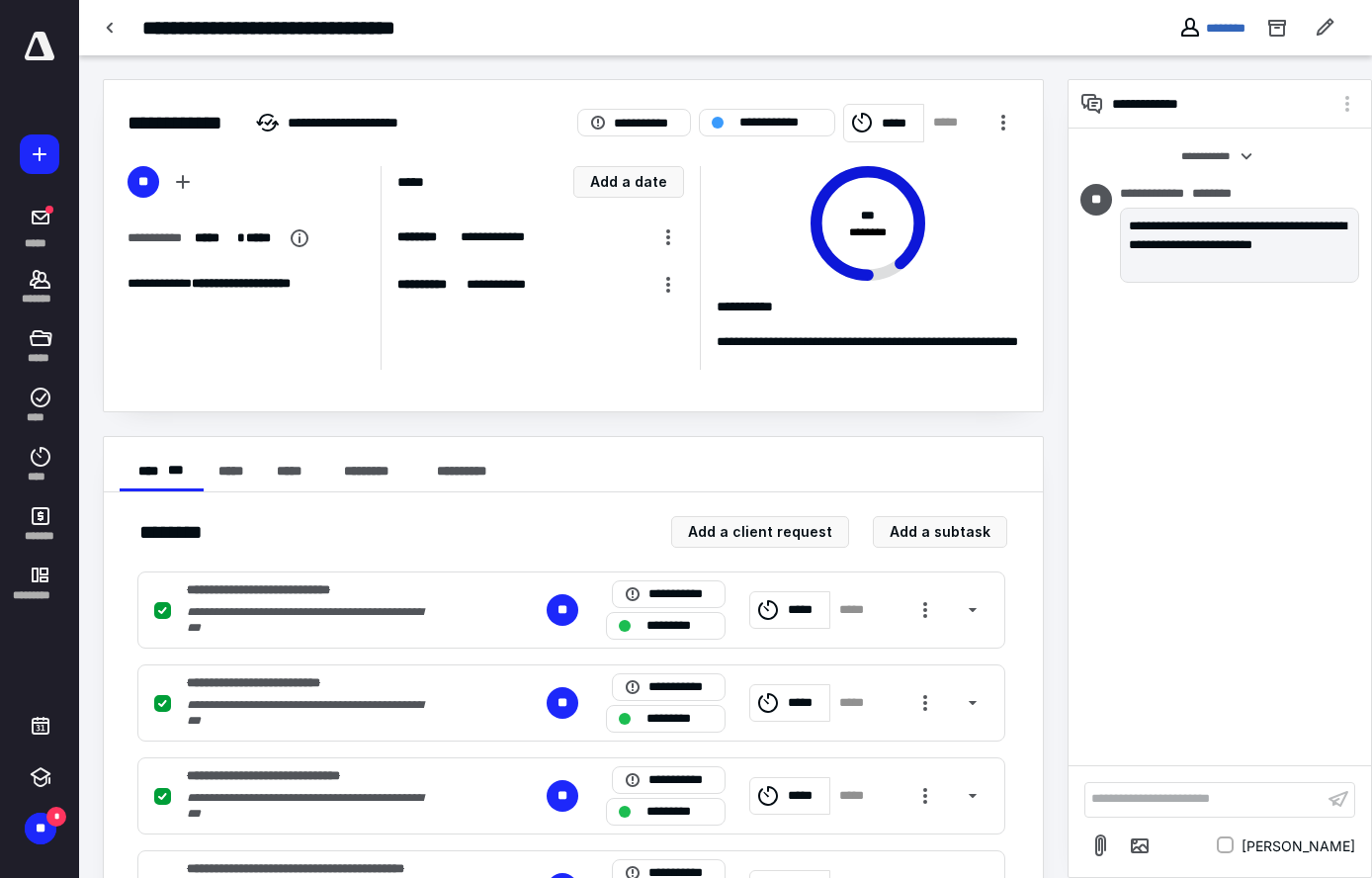 click on "**********" at bounding box center (1204, 799) 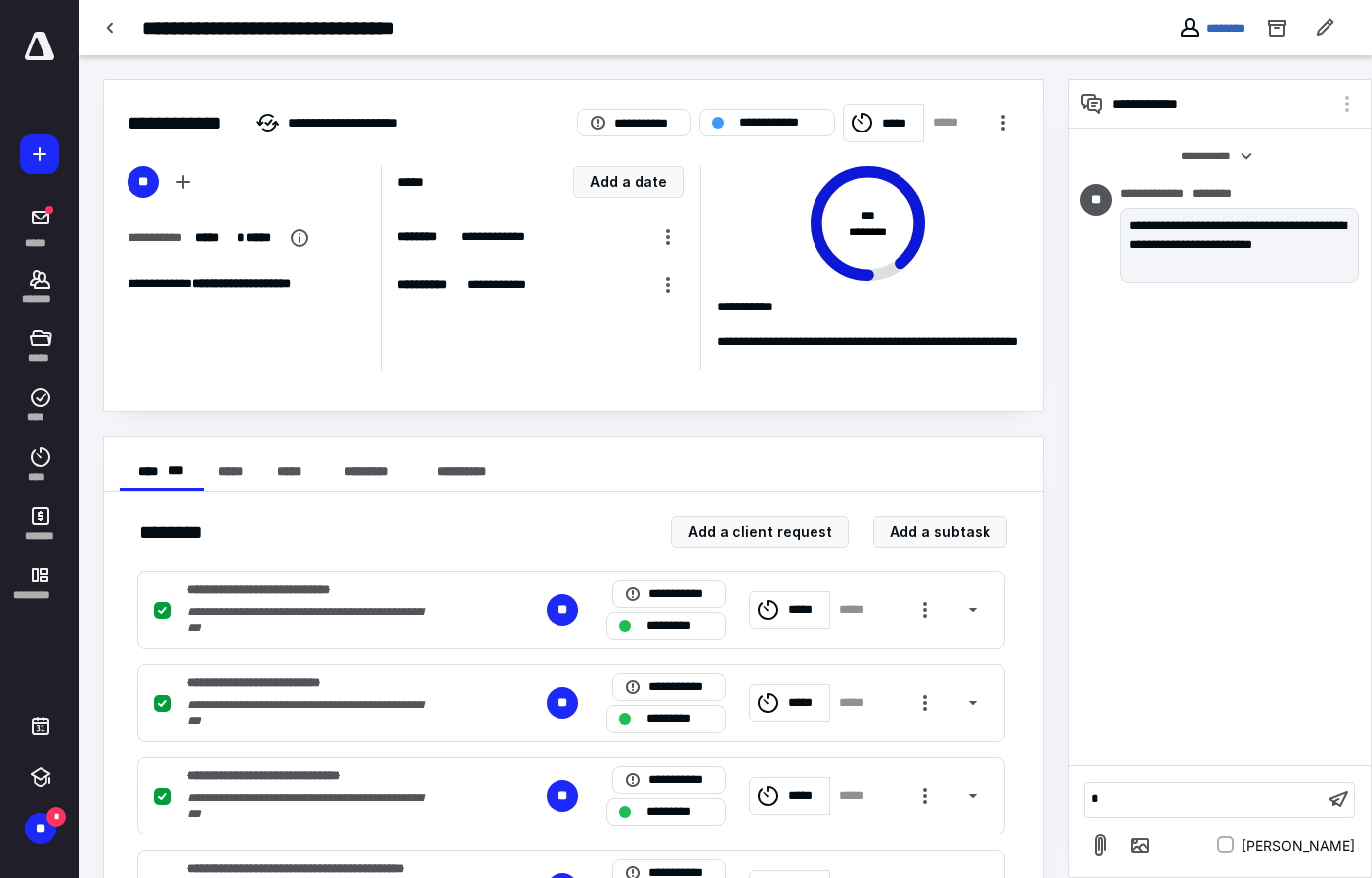 type 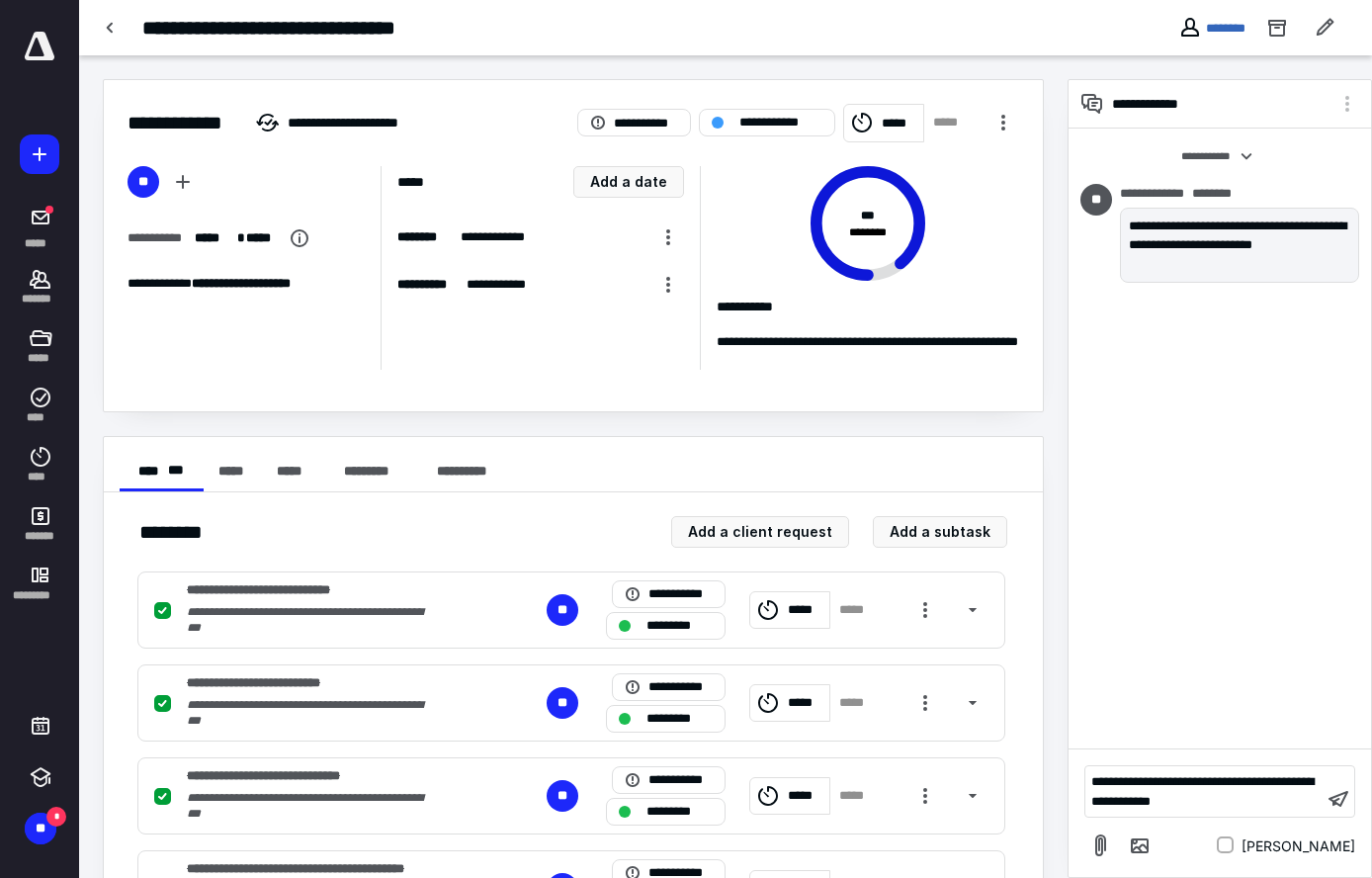 click on "**********" at bounding box center [1202, 791] 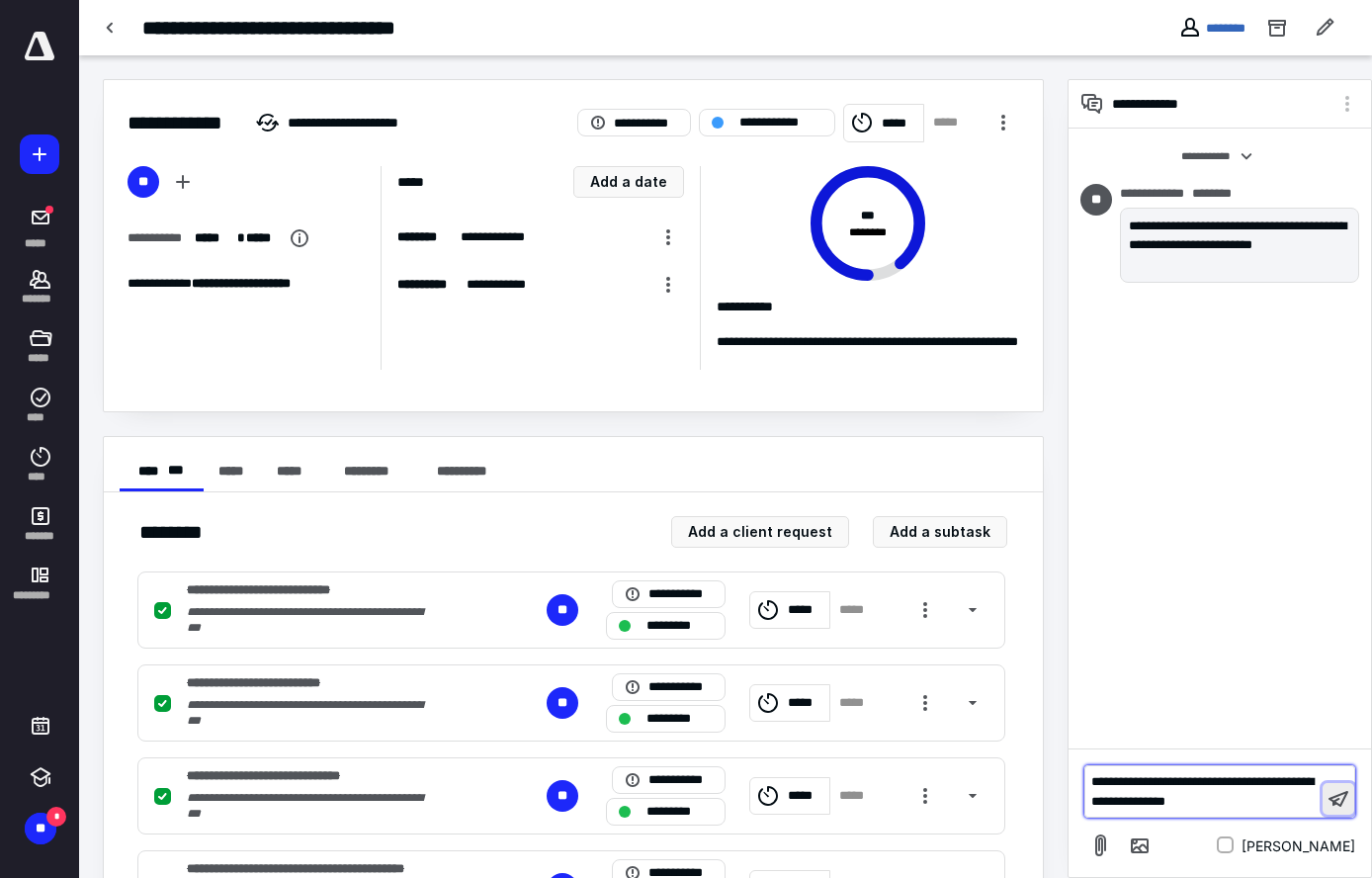click at bounding box center (1338, 799) 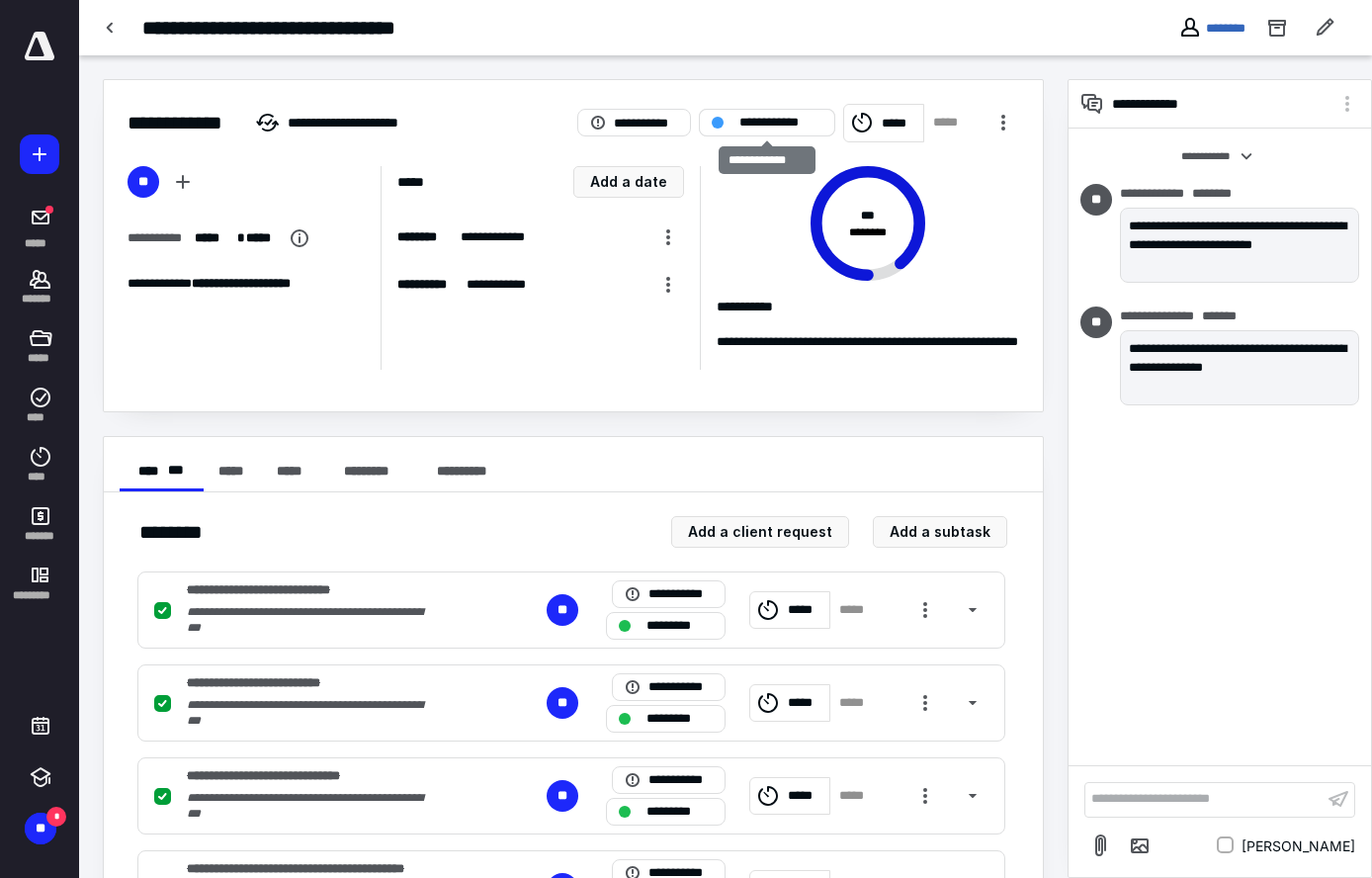 click on "**********" at bounding box center [781, 123] 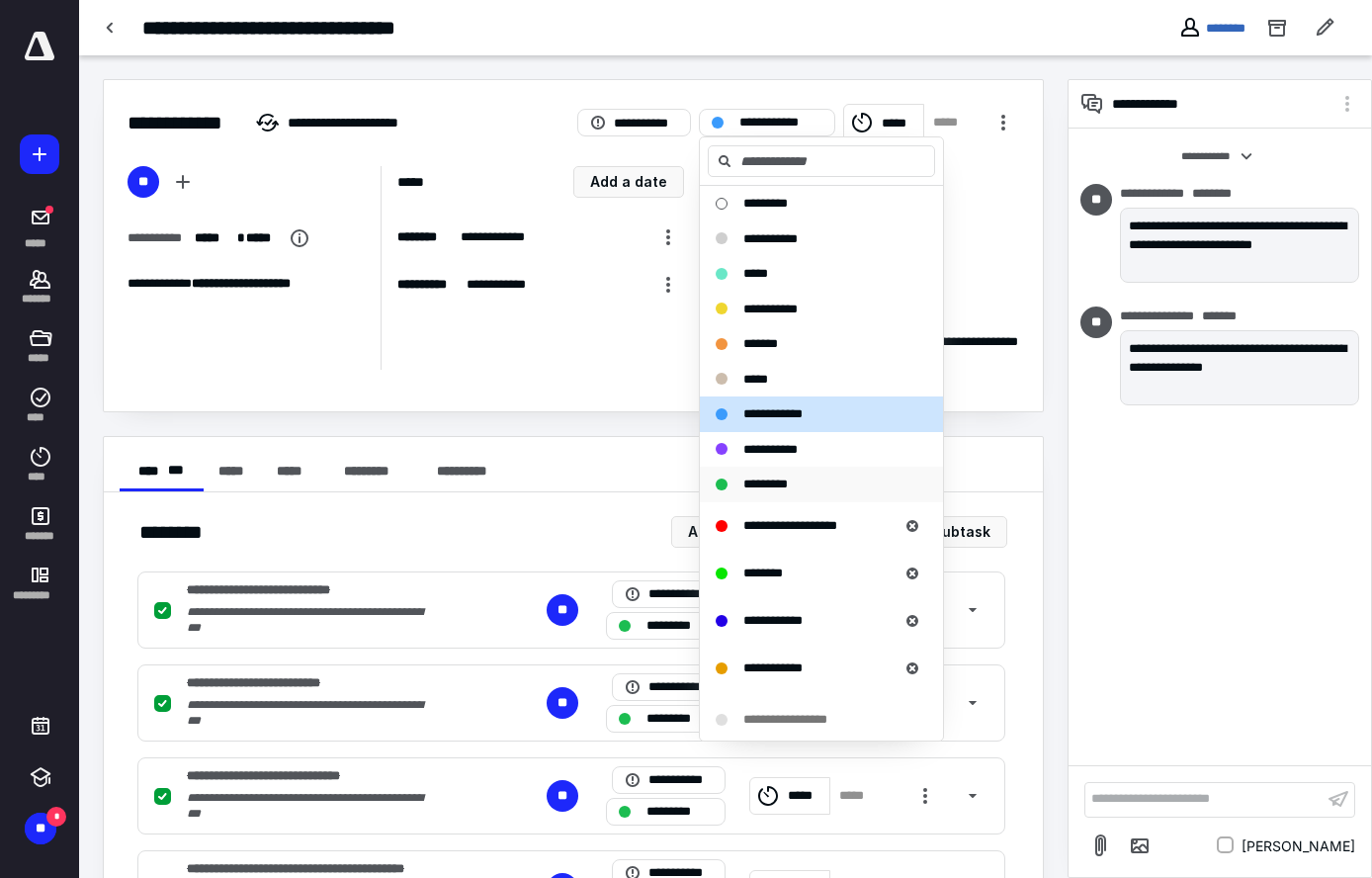 click on "*********" at bounding box center [765, 483] 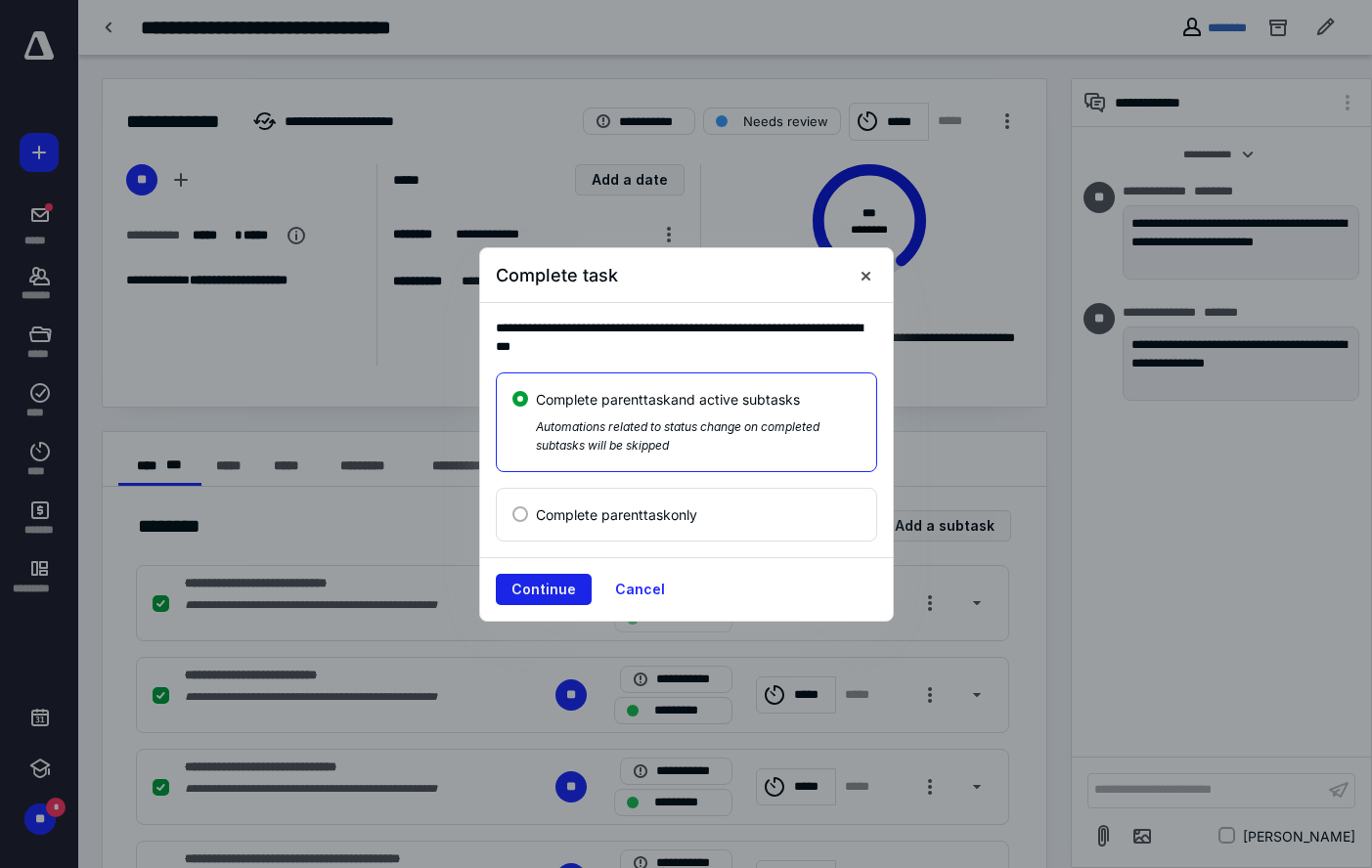 click on "Continue" at bounding box center [544, 589] 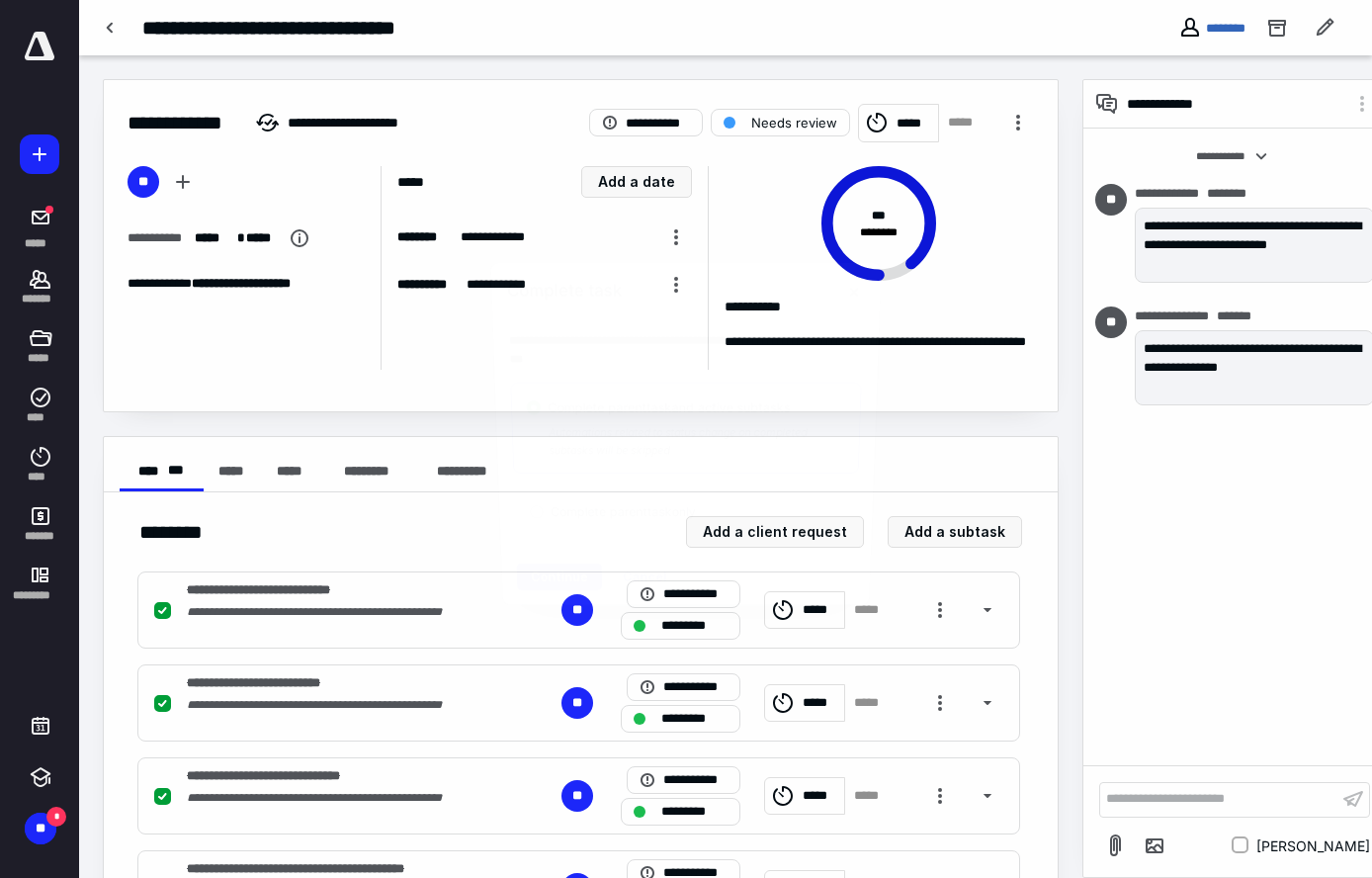 checkbox on "true" 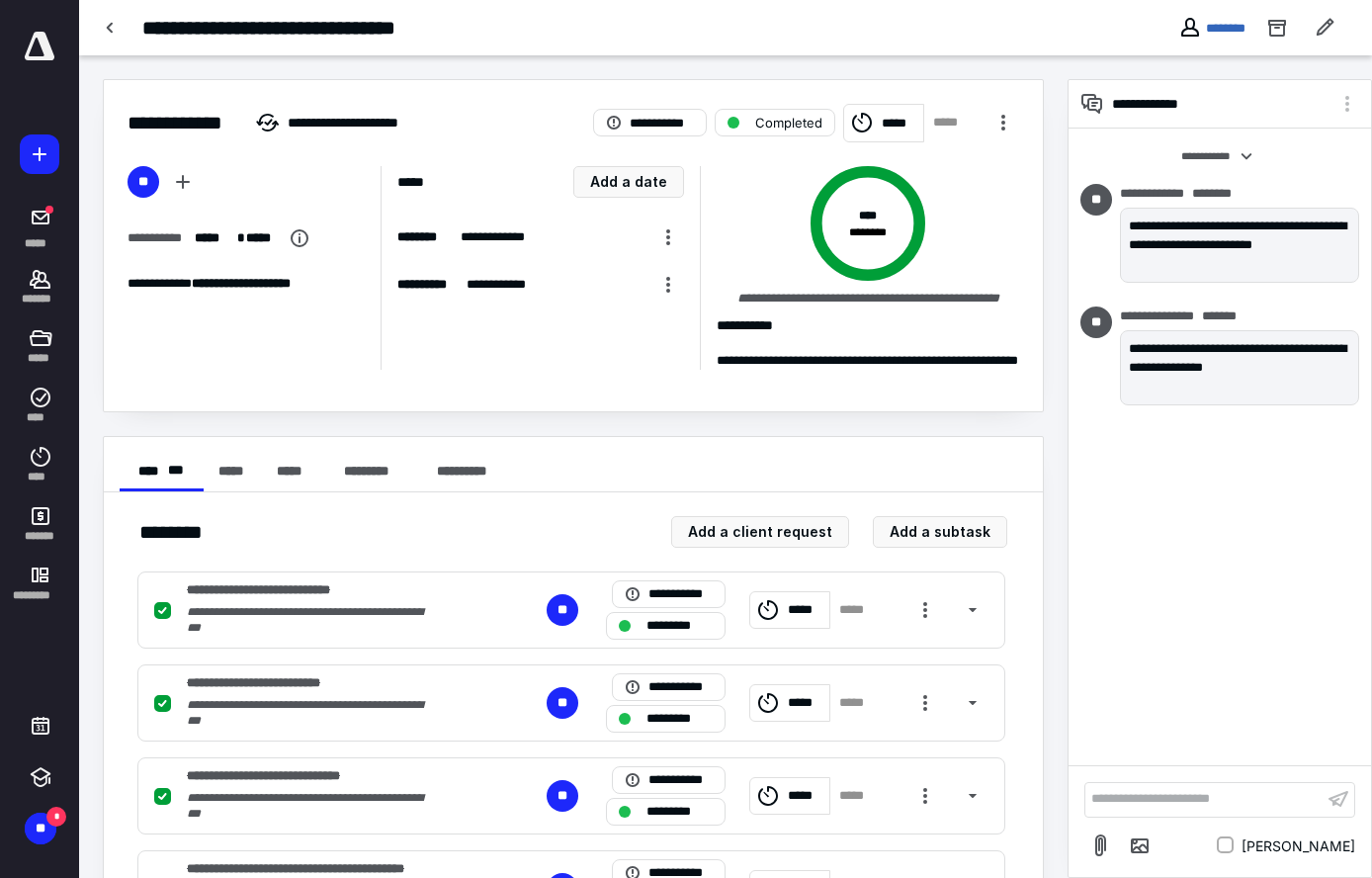 click at bounding box center [40, 46] 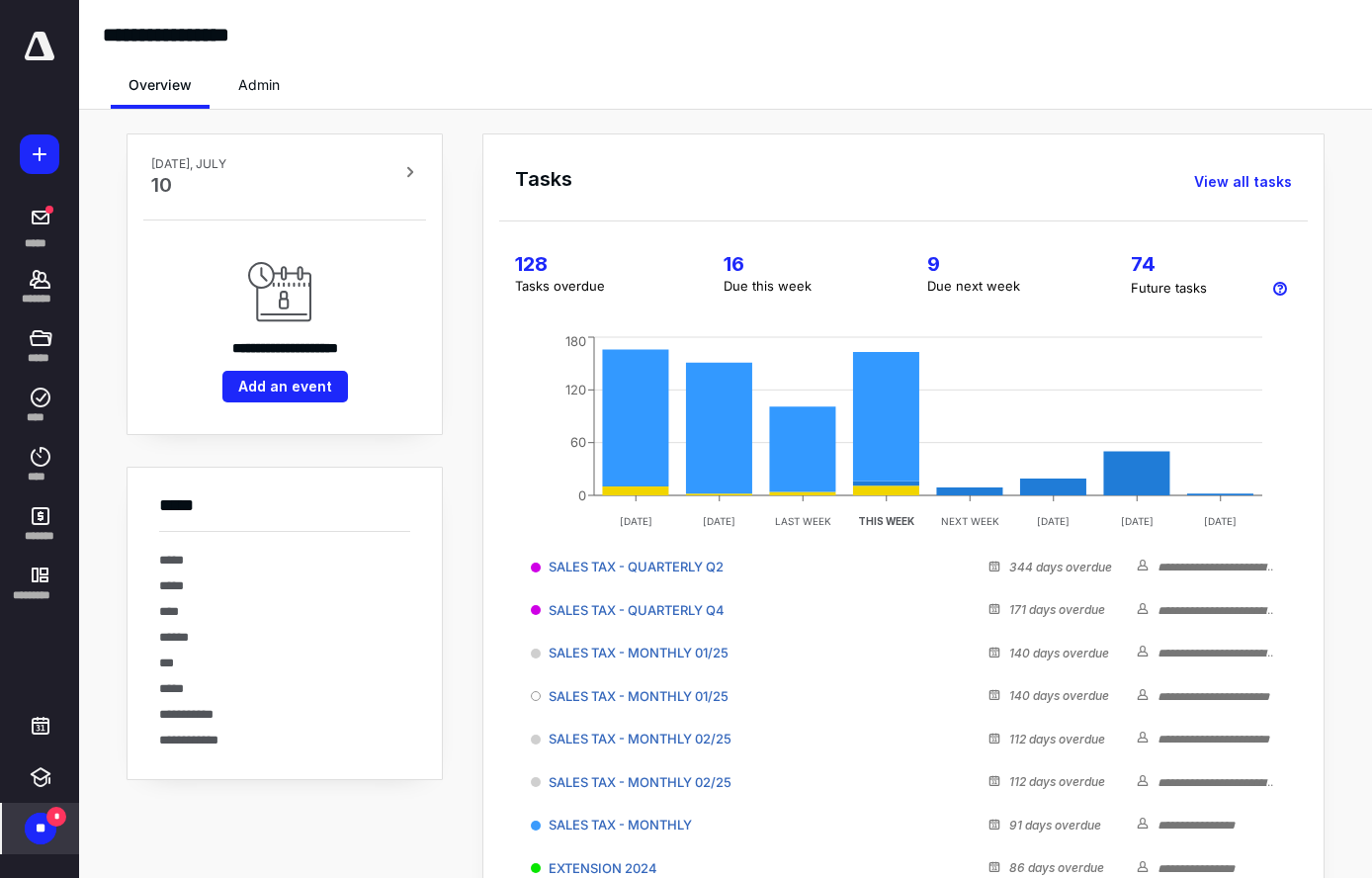 click on "**" at bounding box center (41, 829) 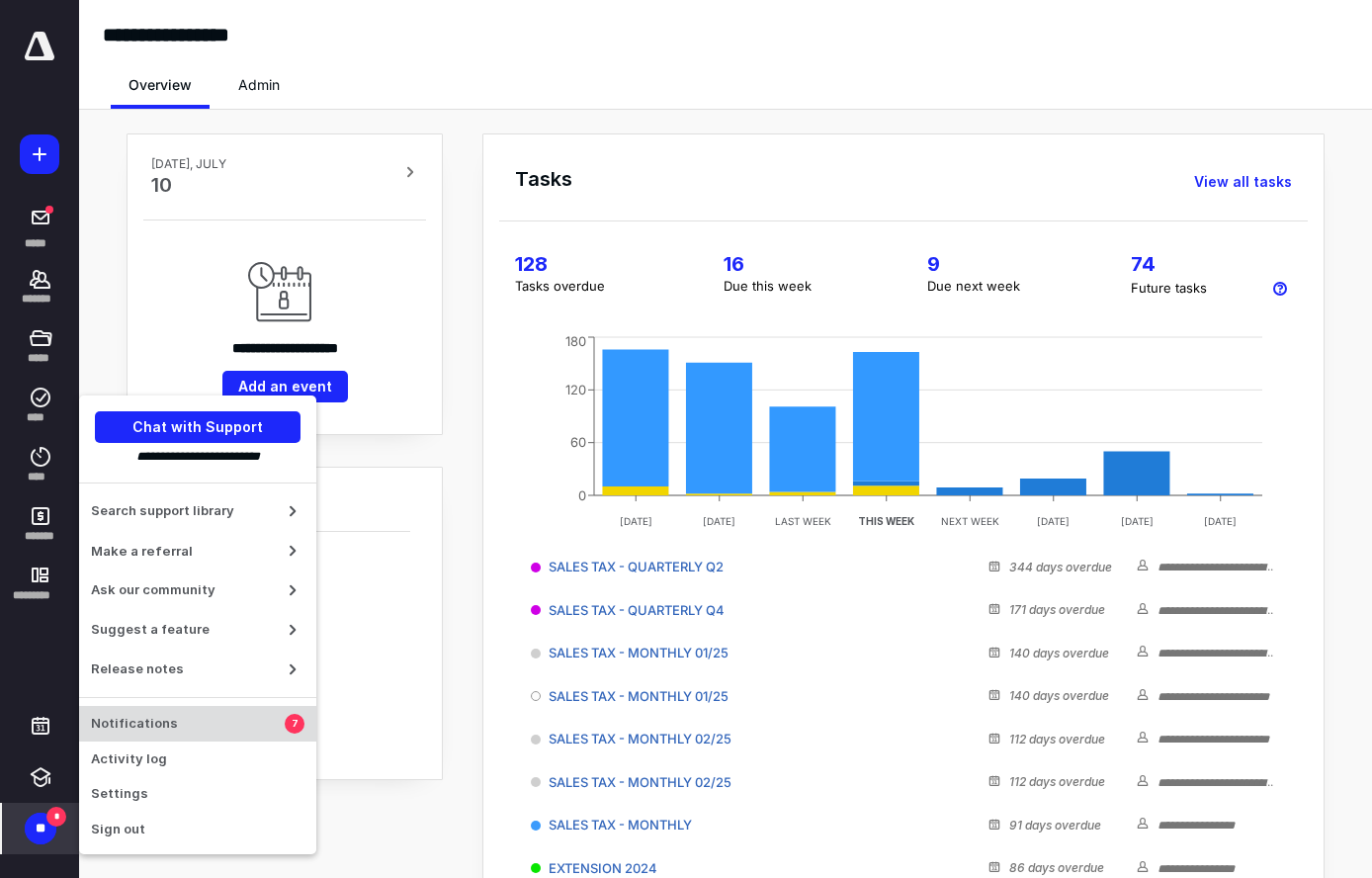 click on "Notifications" at bounding box center [188, 724] 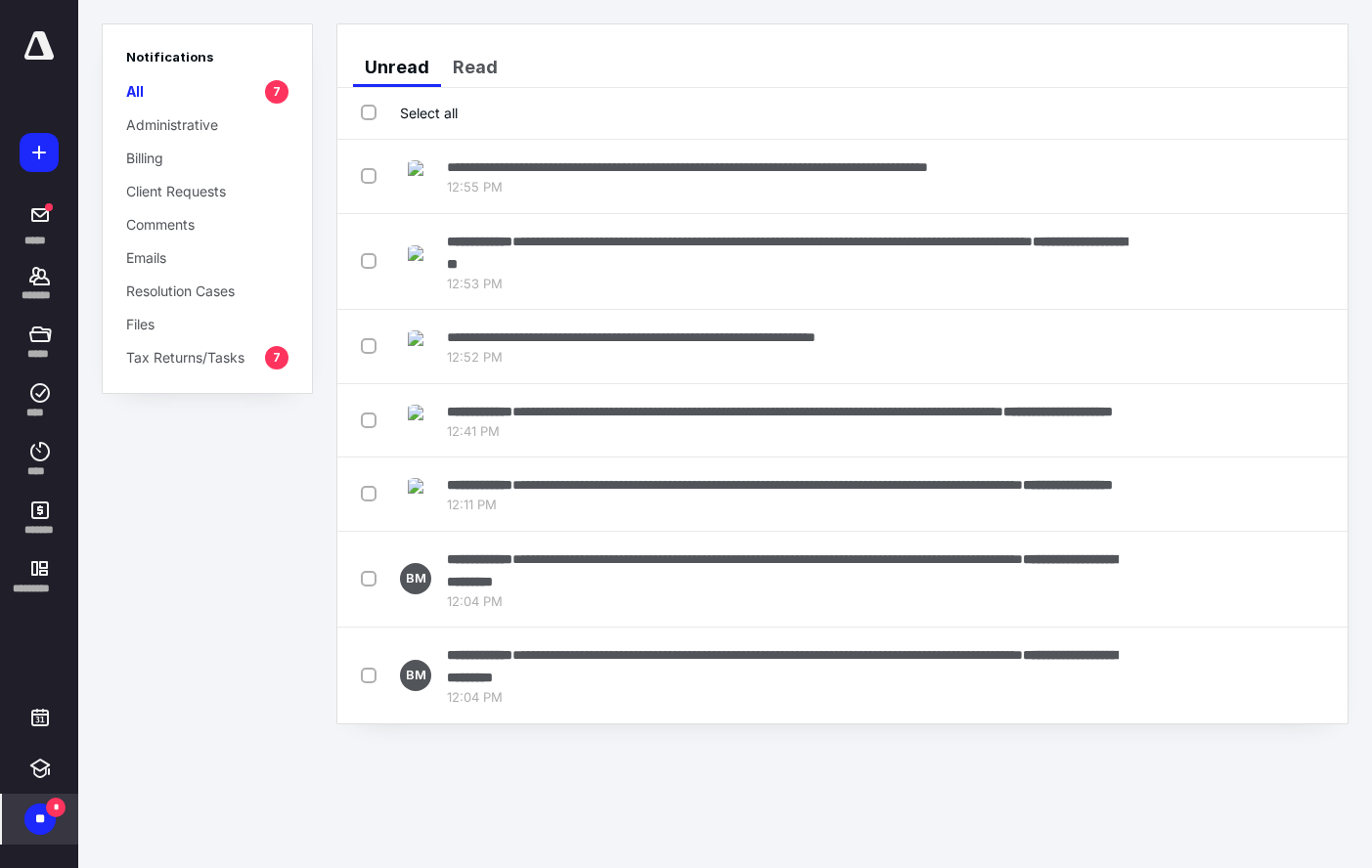 click on "Select all" at bounding box center (409, 112) 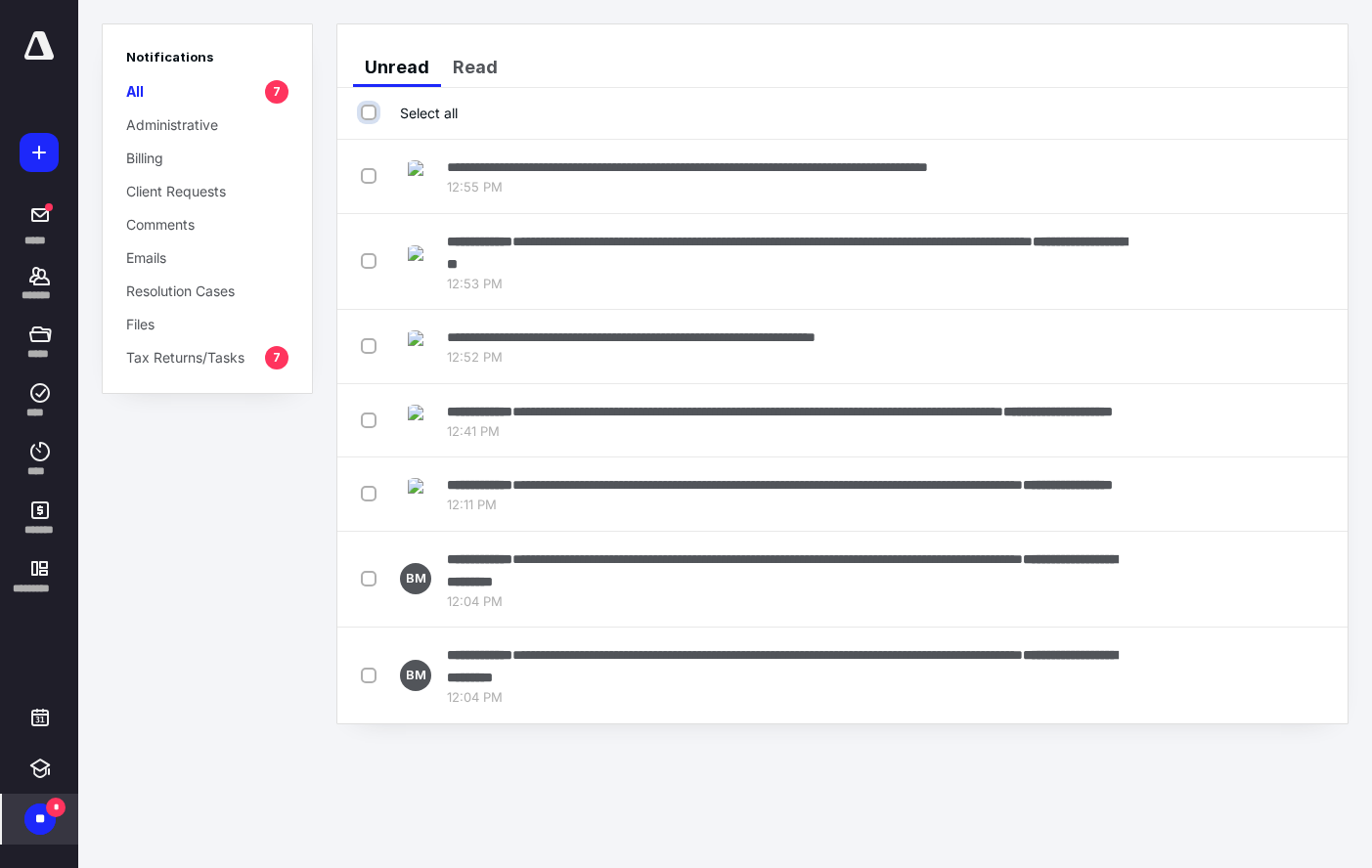 click on "Select all" at bounding box center (371, 112) 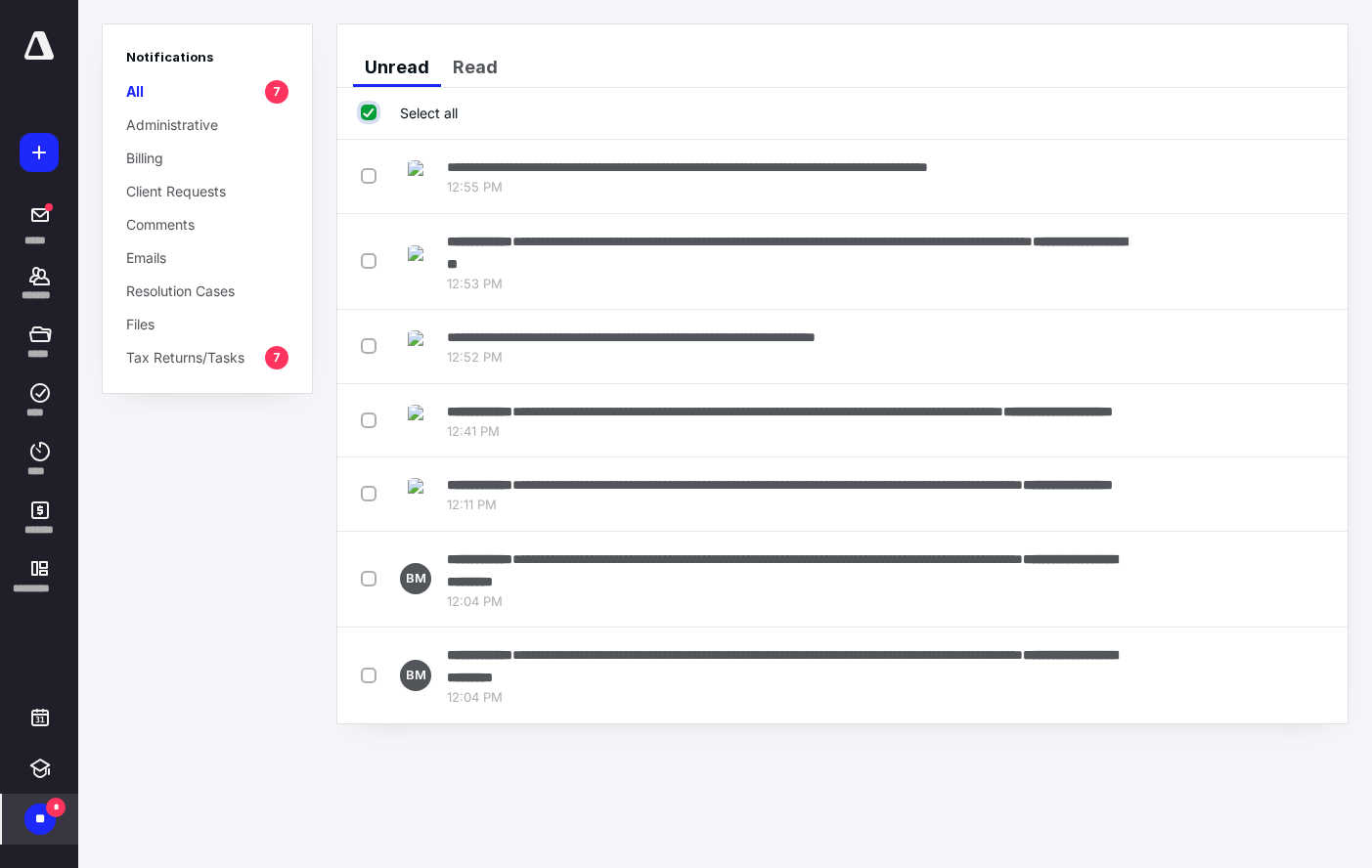 checkbox on "true" 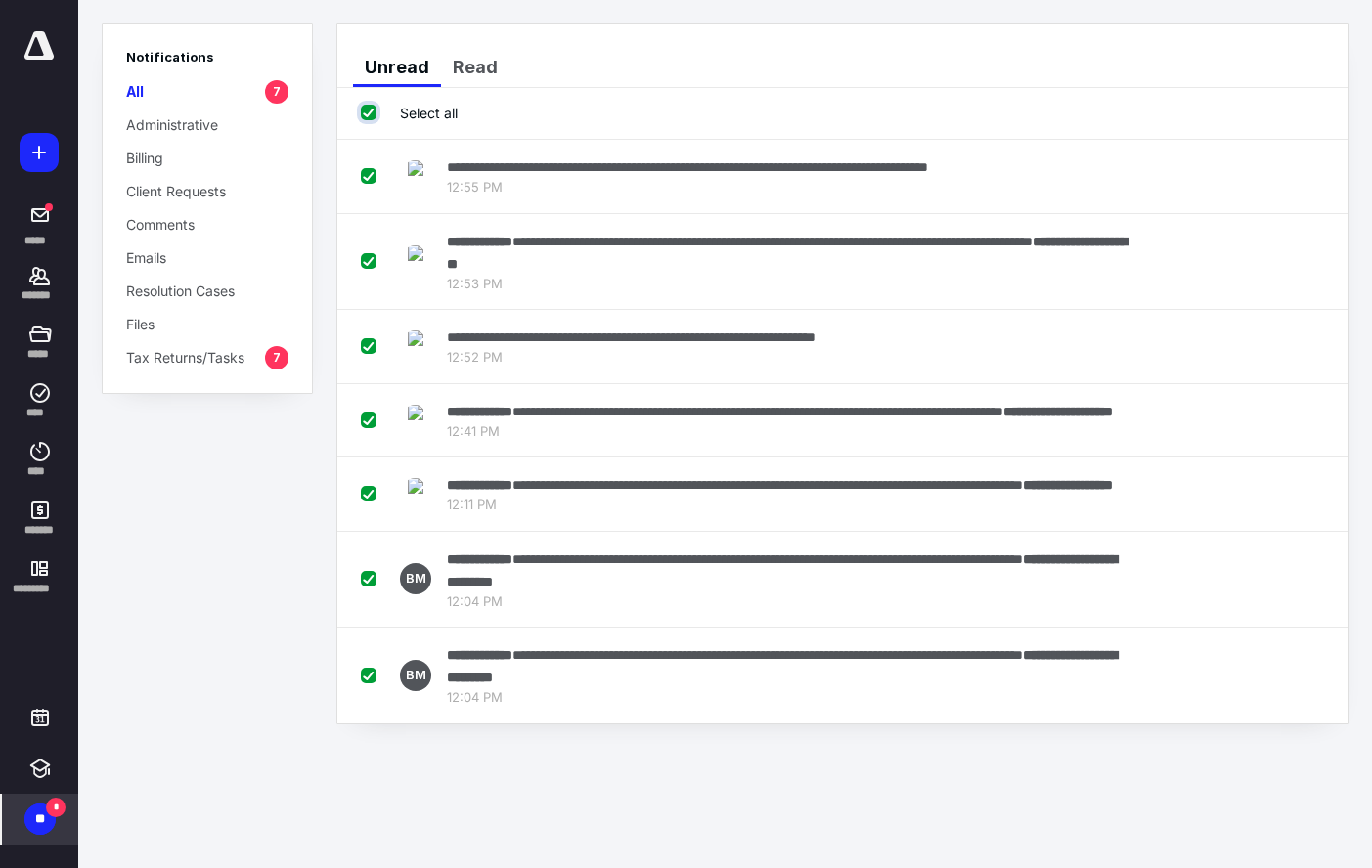 checkbox on "true" 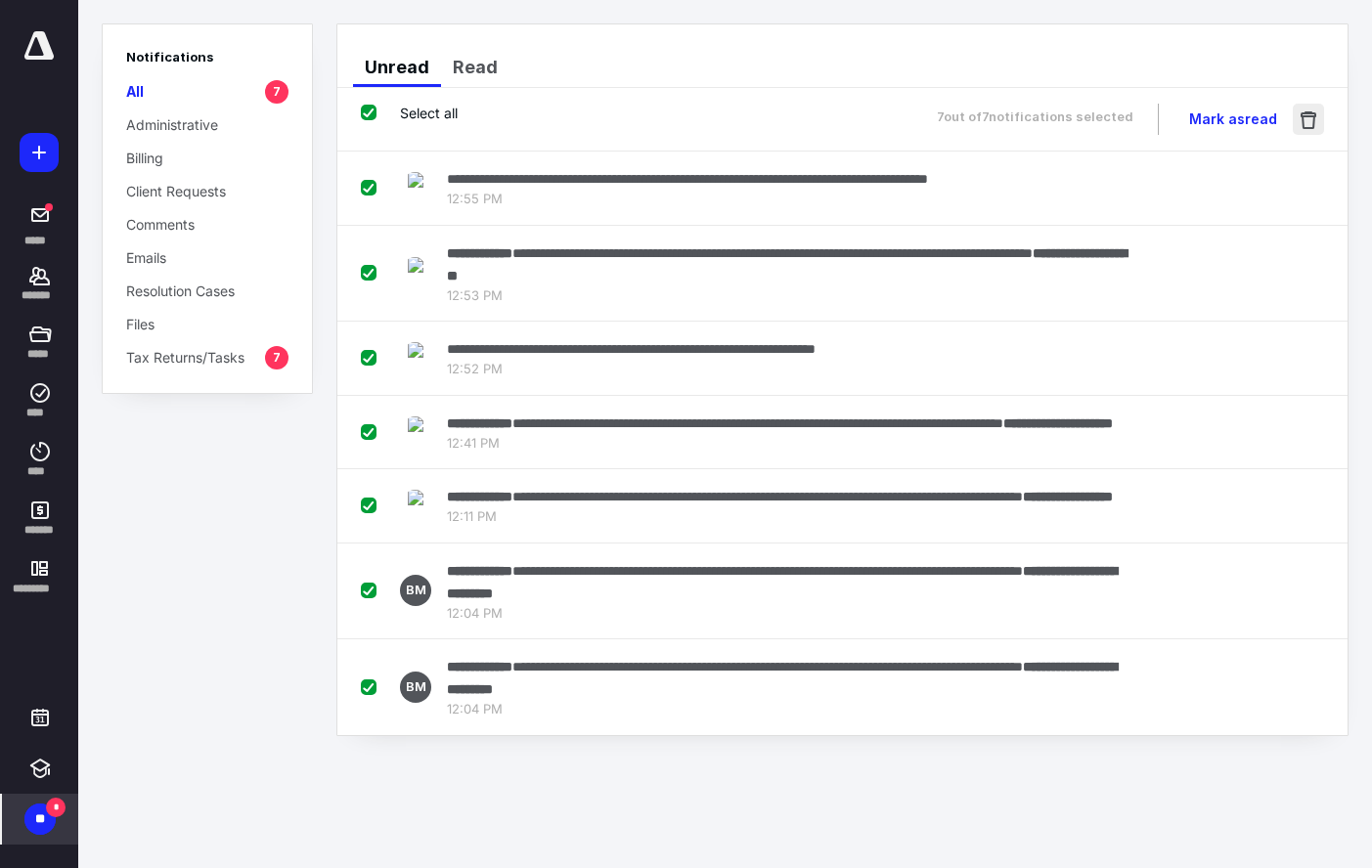 click at bounding box center (1308, 119) 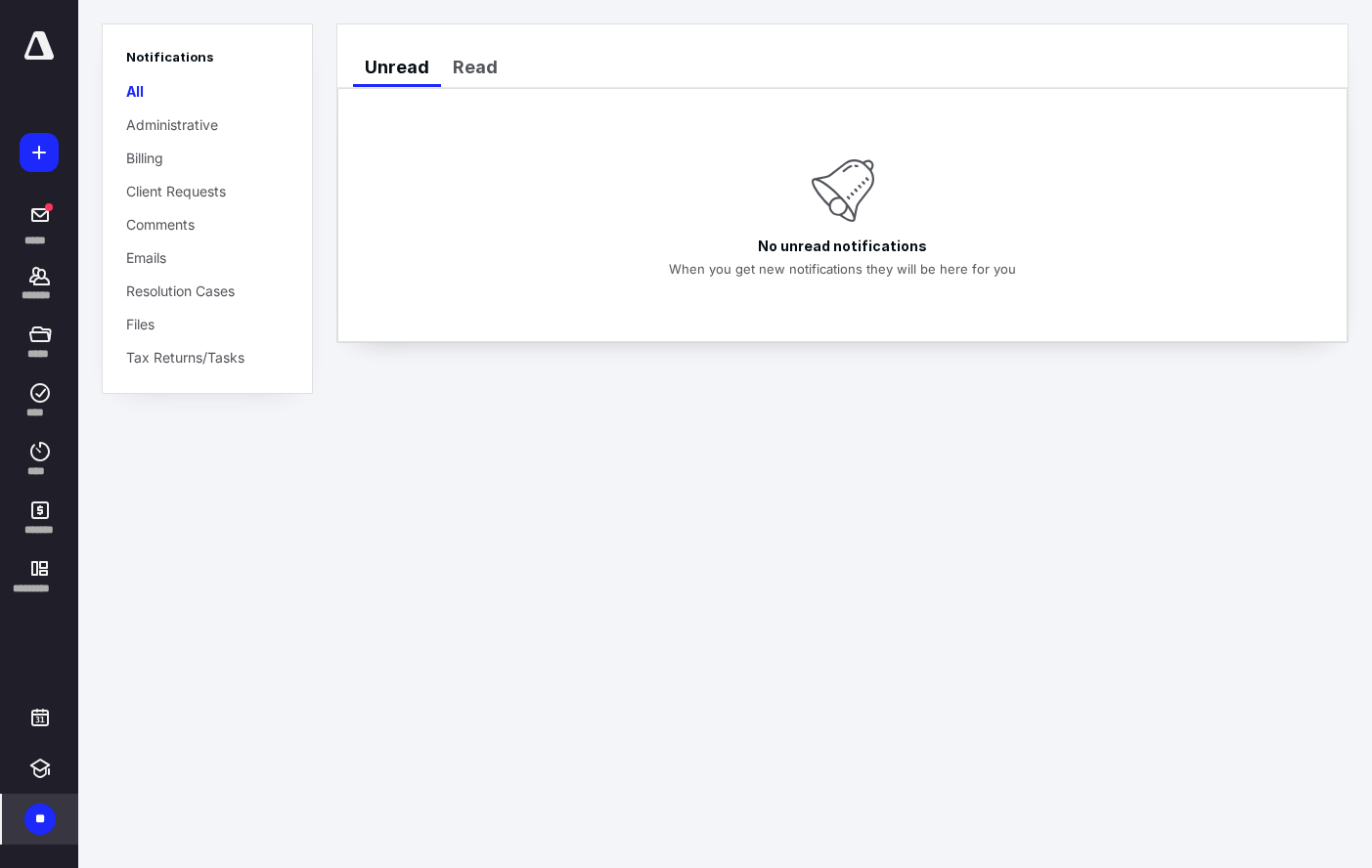 click at bounding box center [39, 46] 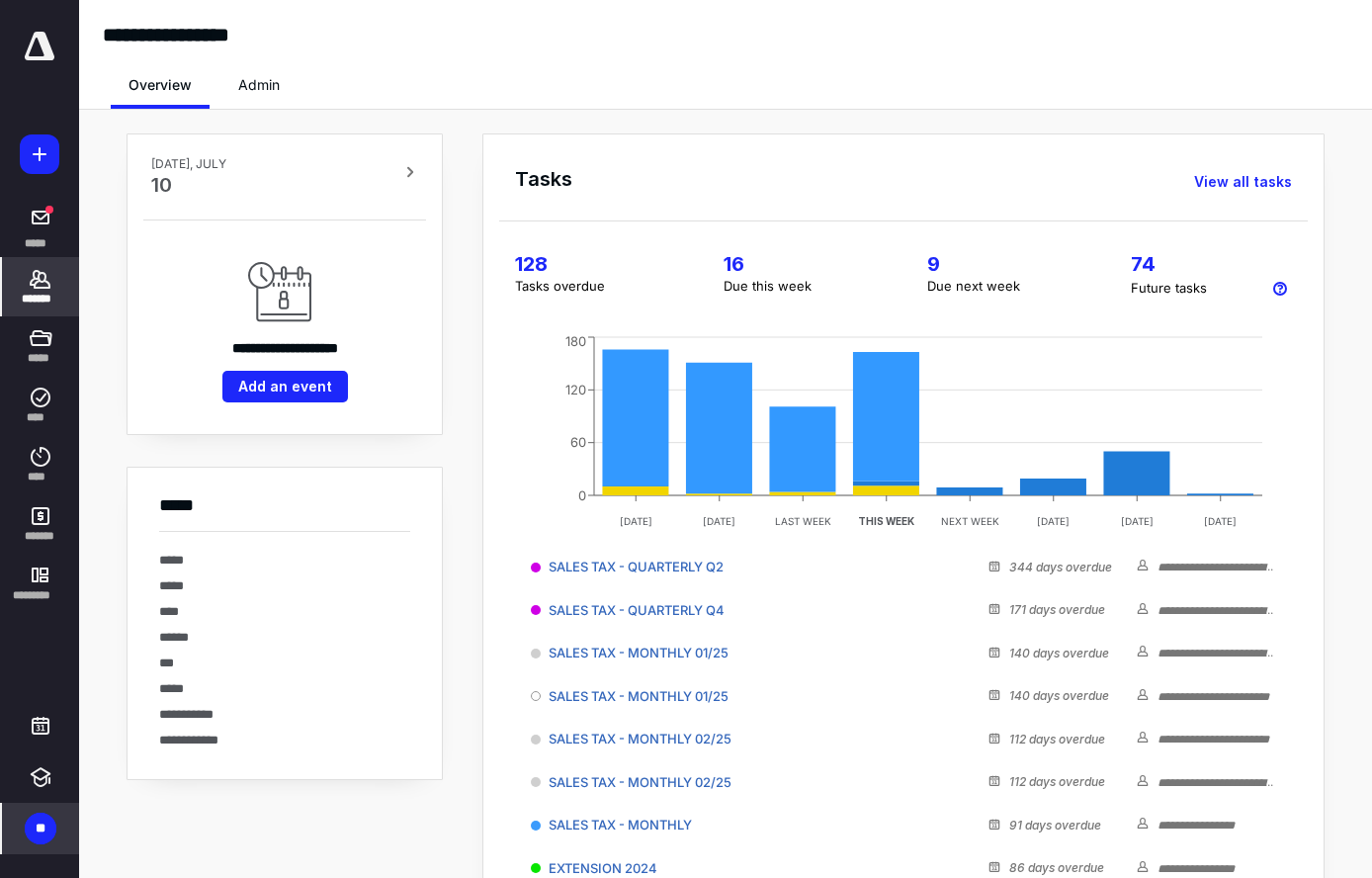 click 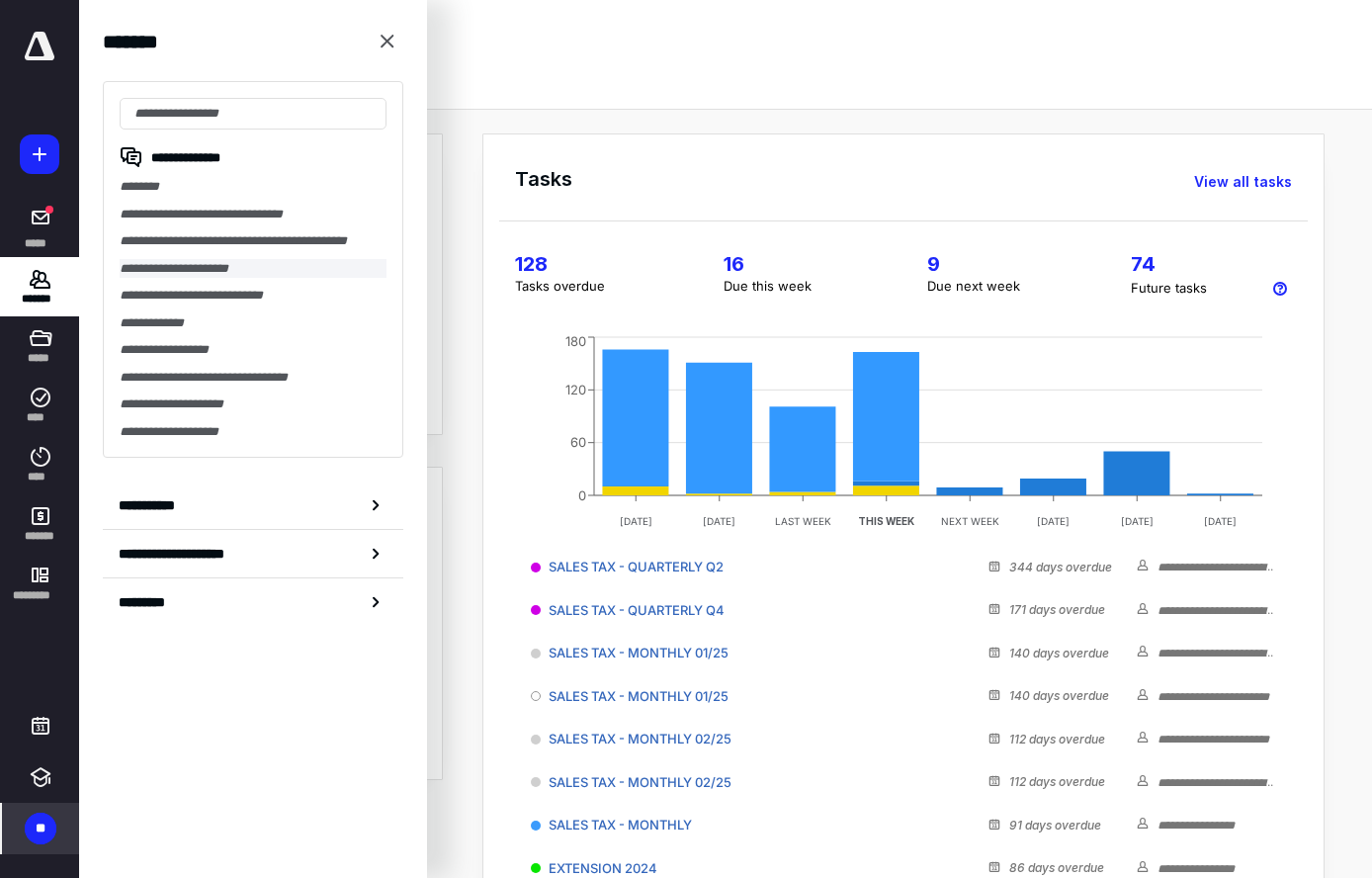 click on "**********" at bounding box center (253, 269) 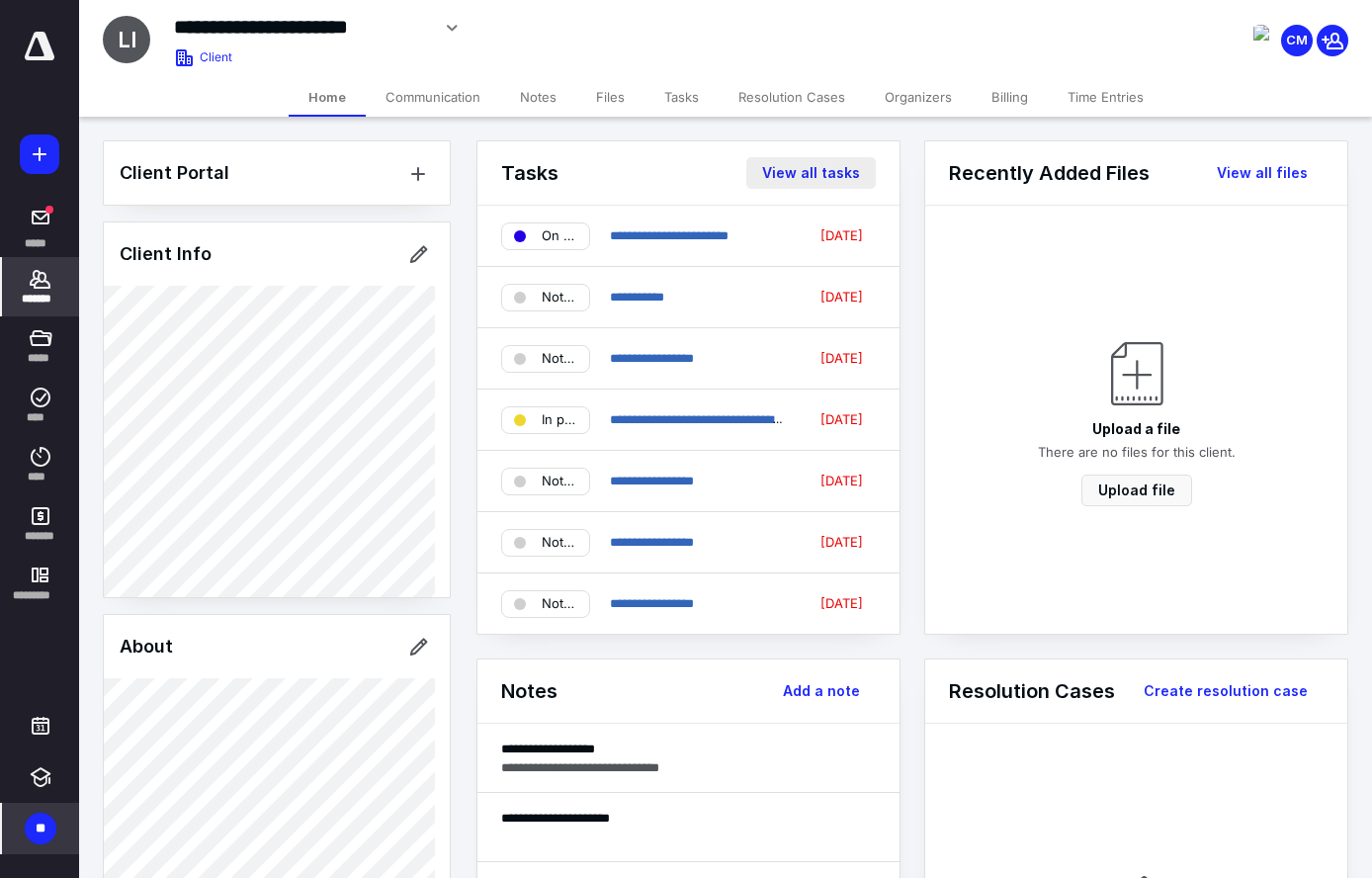 click on "View all tasks" at bounding box center [811, 173] 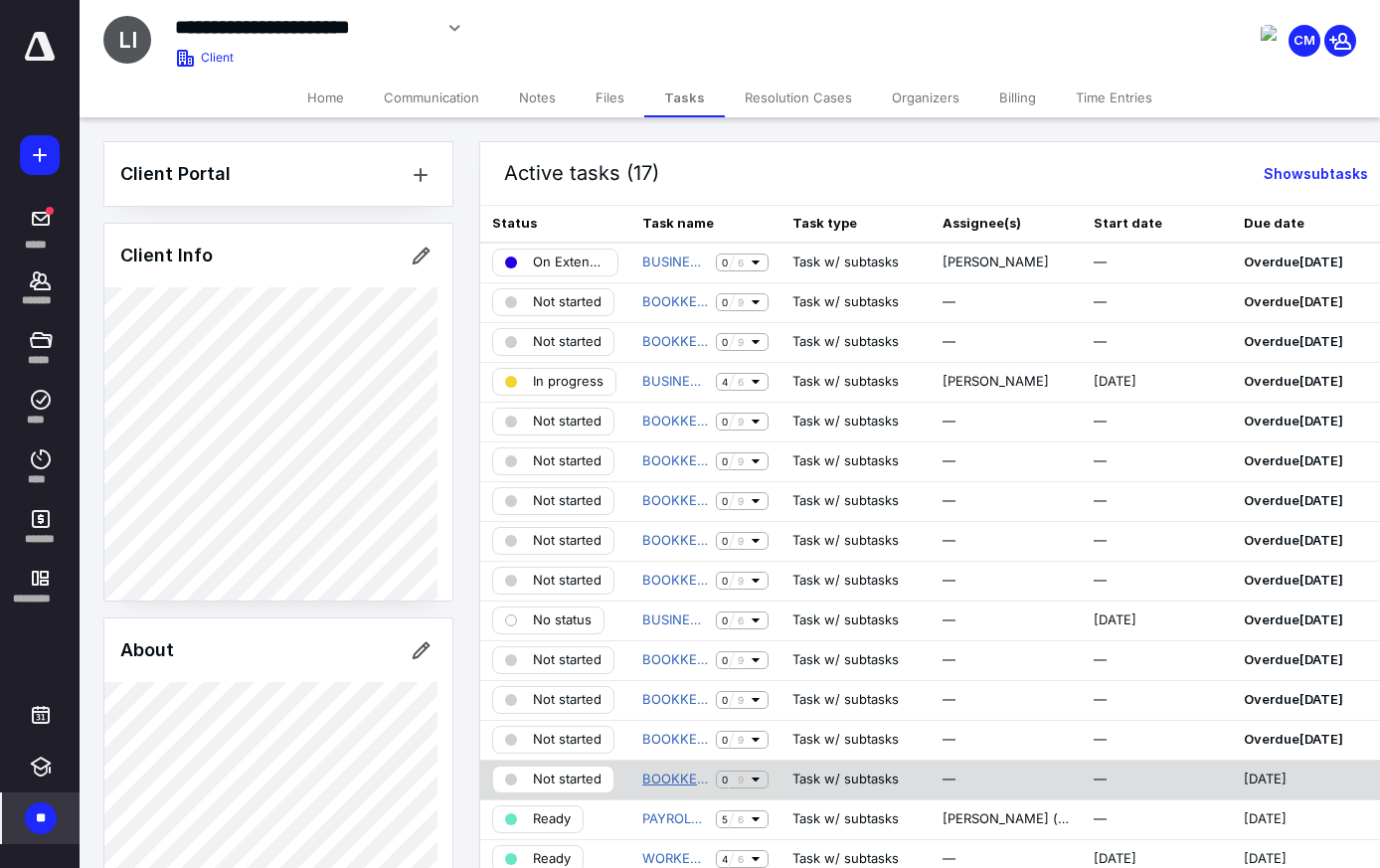 scroll, scrollTop: 199, scrollLeft: 0, axis: vertical 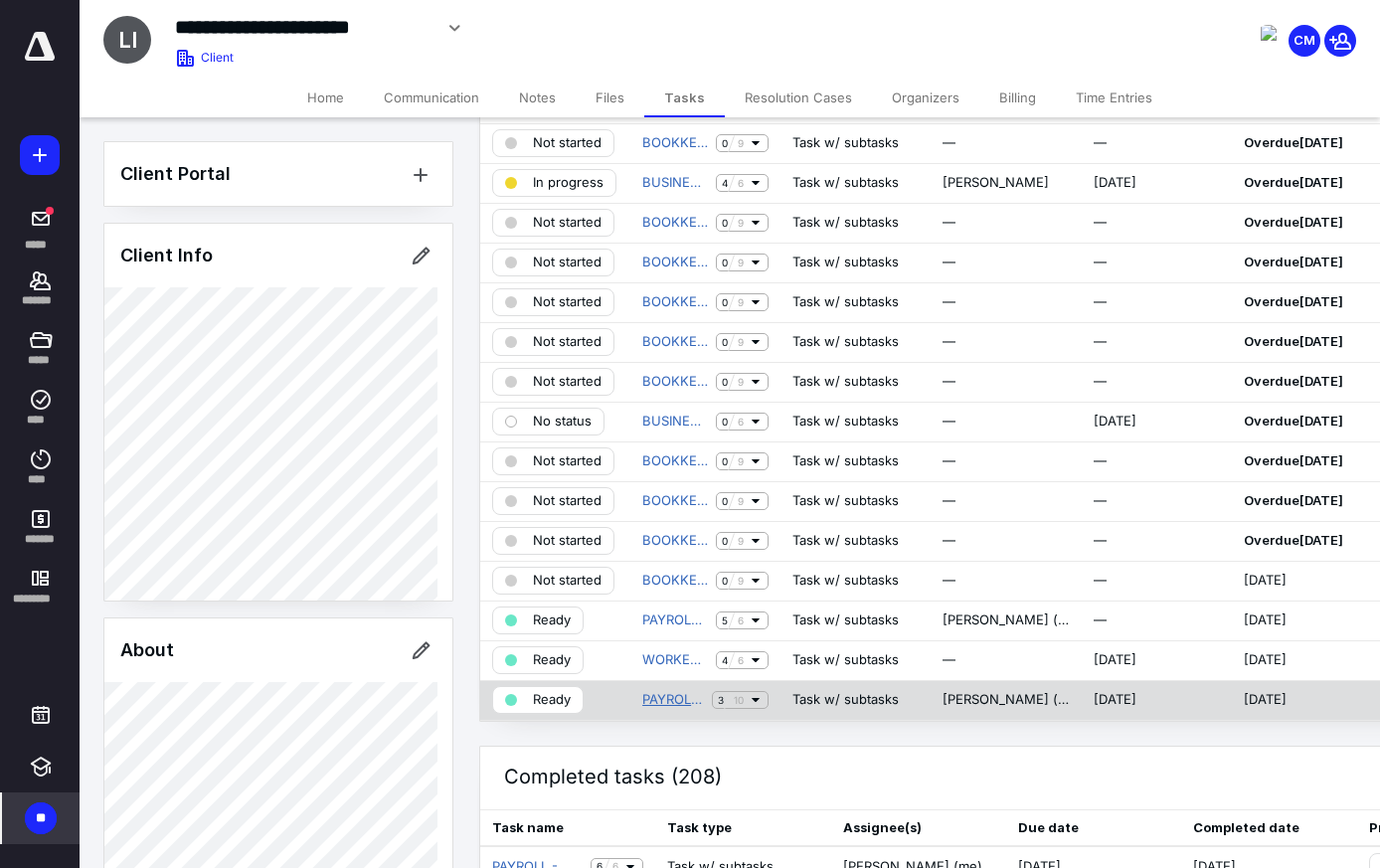 click on "PAYROLL REPORTING - QUARTERLY Q2" at bounding box center (673, 700) 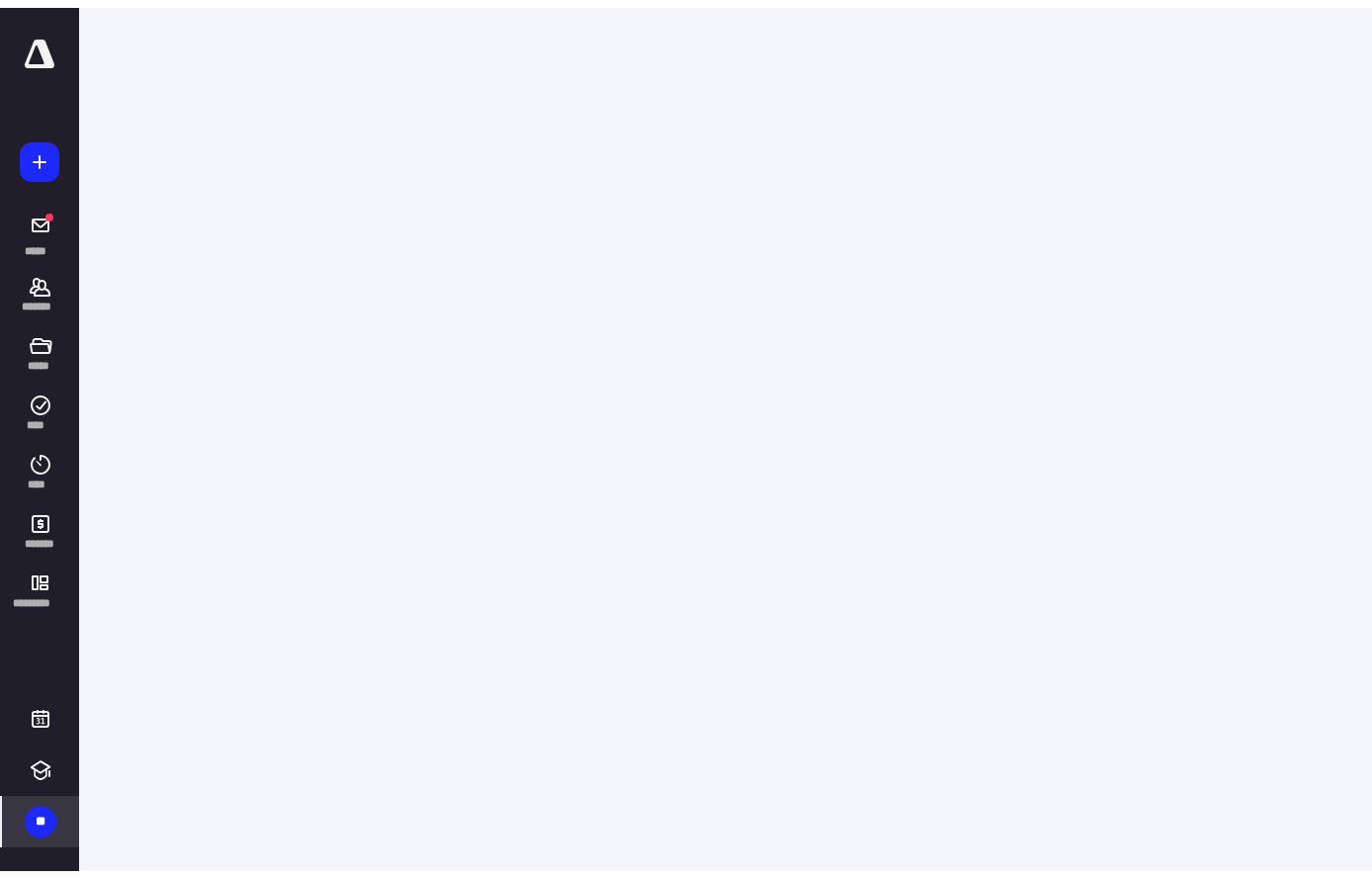 scroll, scrollTop: 0, scrollLeft: 0, axis: both 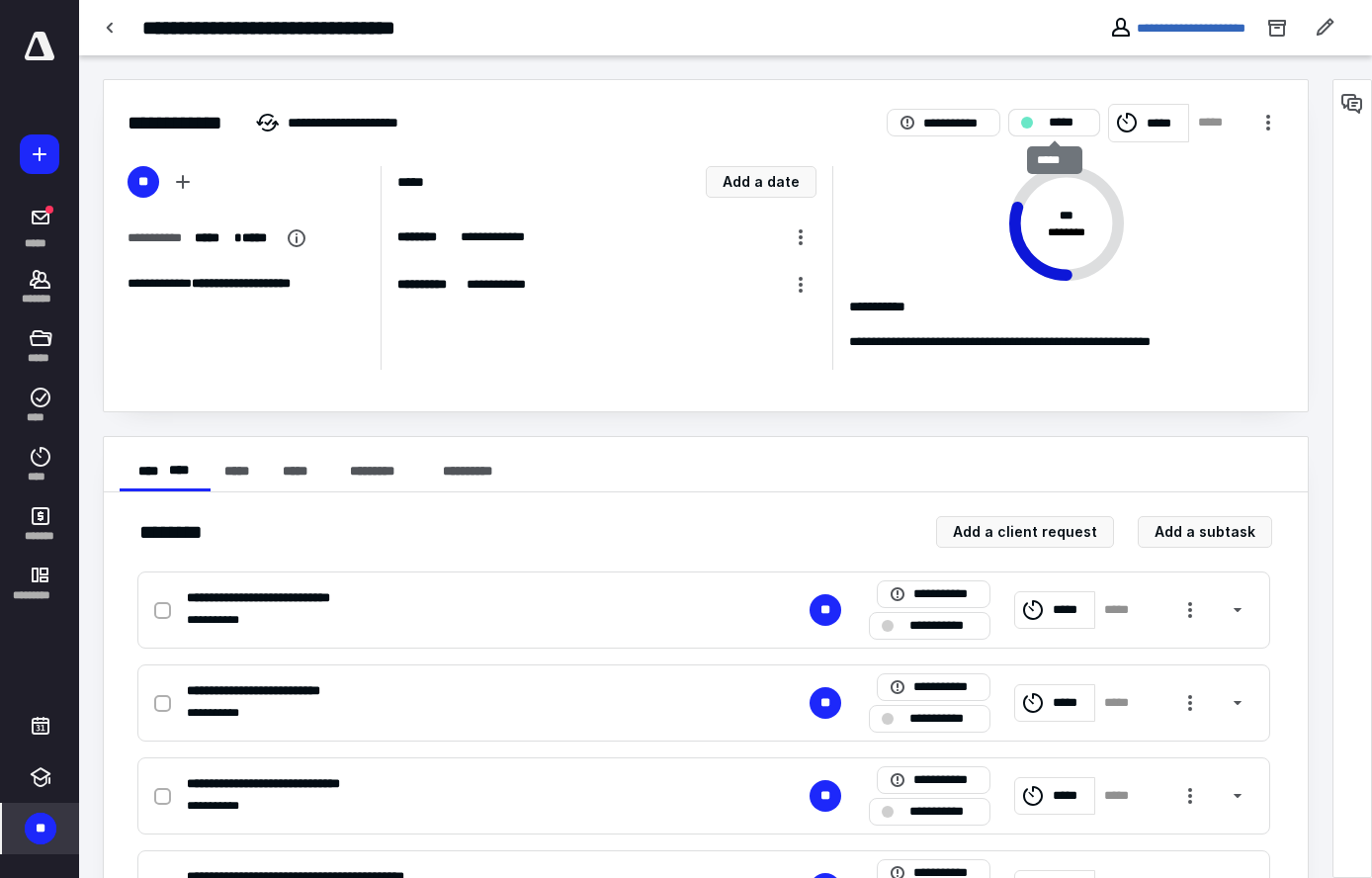 click on "*****" at bounding box center [1054, 123] 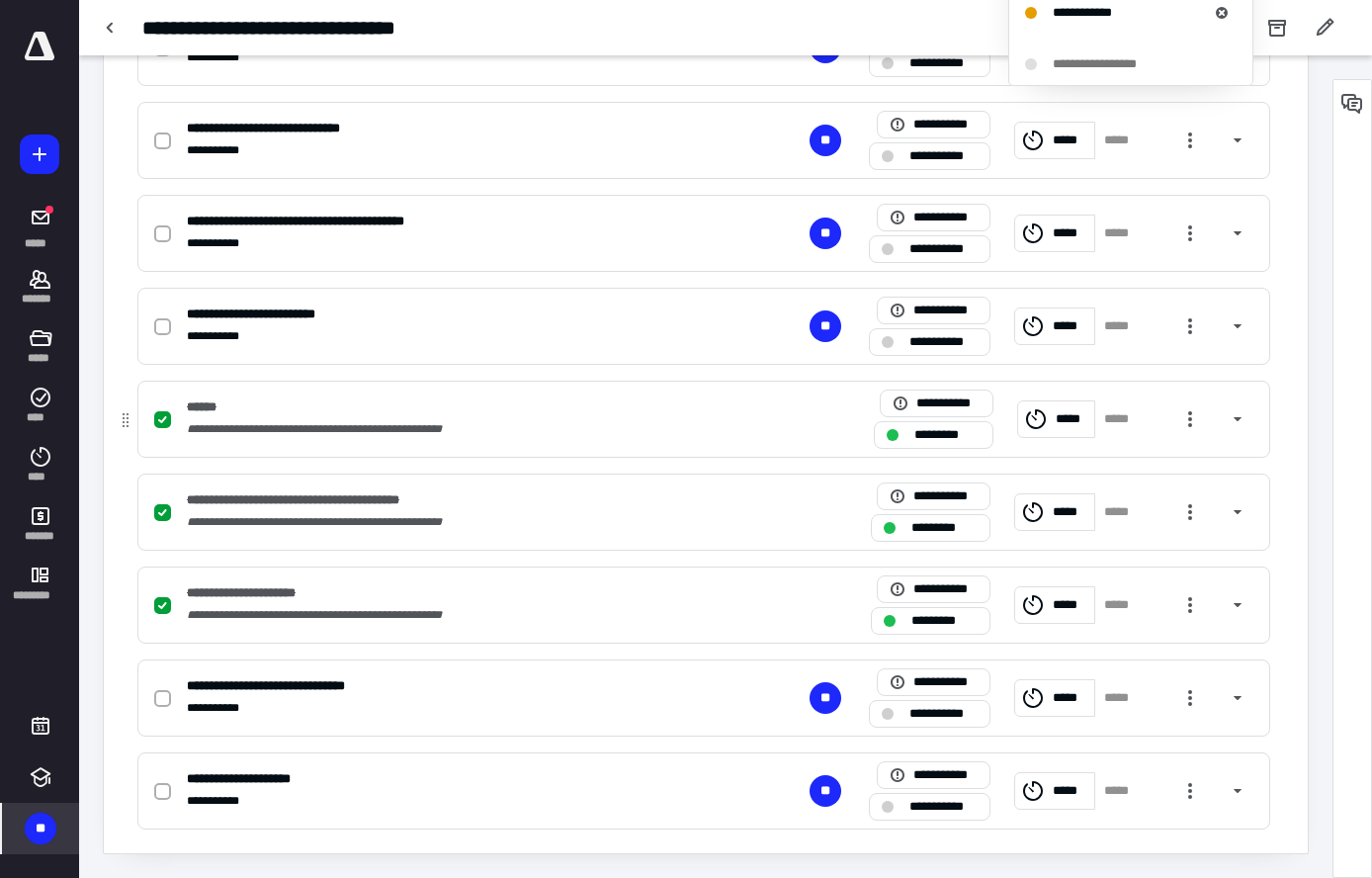 scroll, scrollTop: 161, scrollLeft: 0, axis: vertical 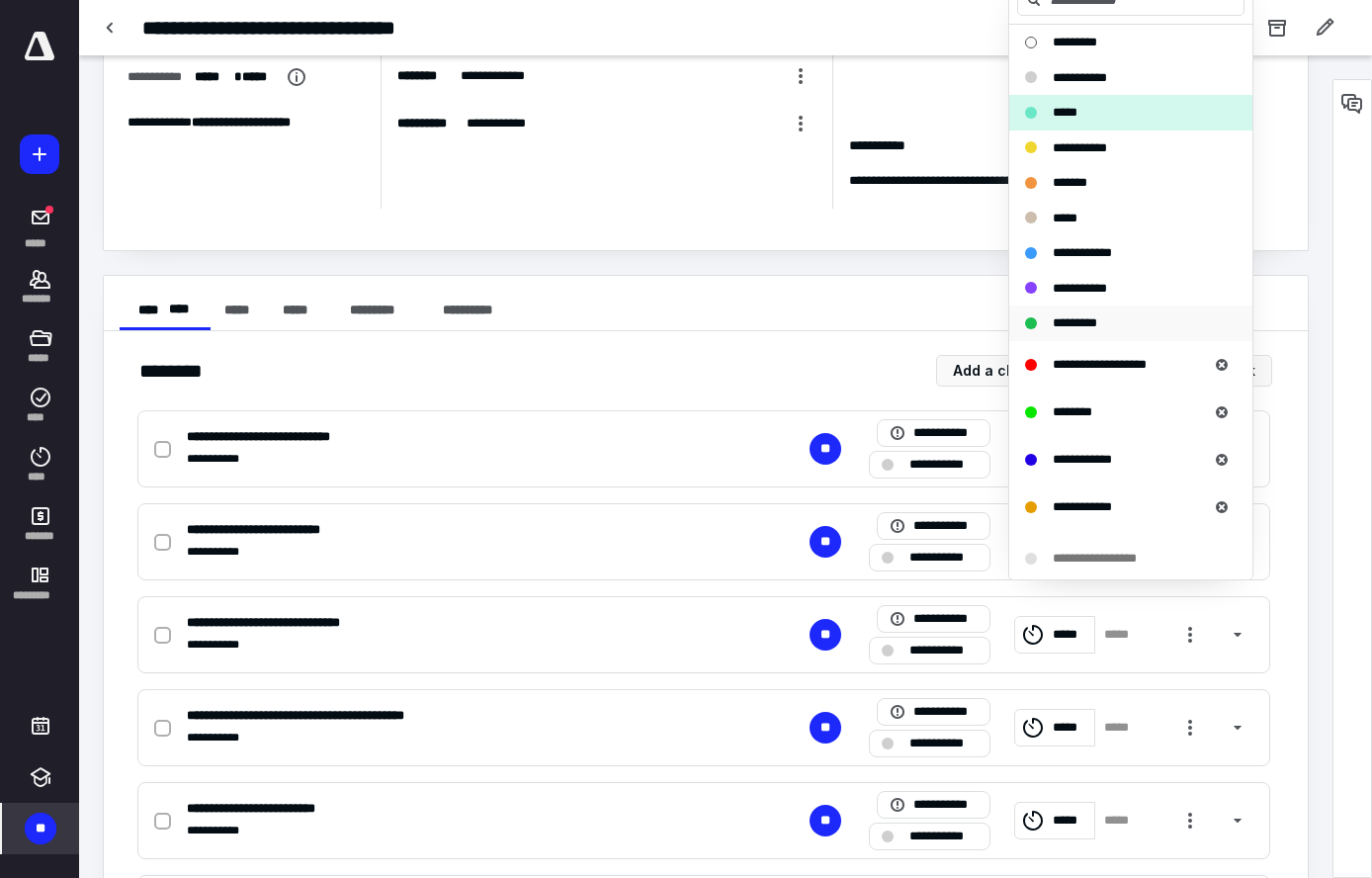 click on "*********" at bounding box center (1074, 322) 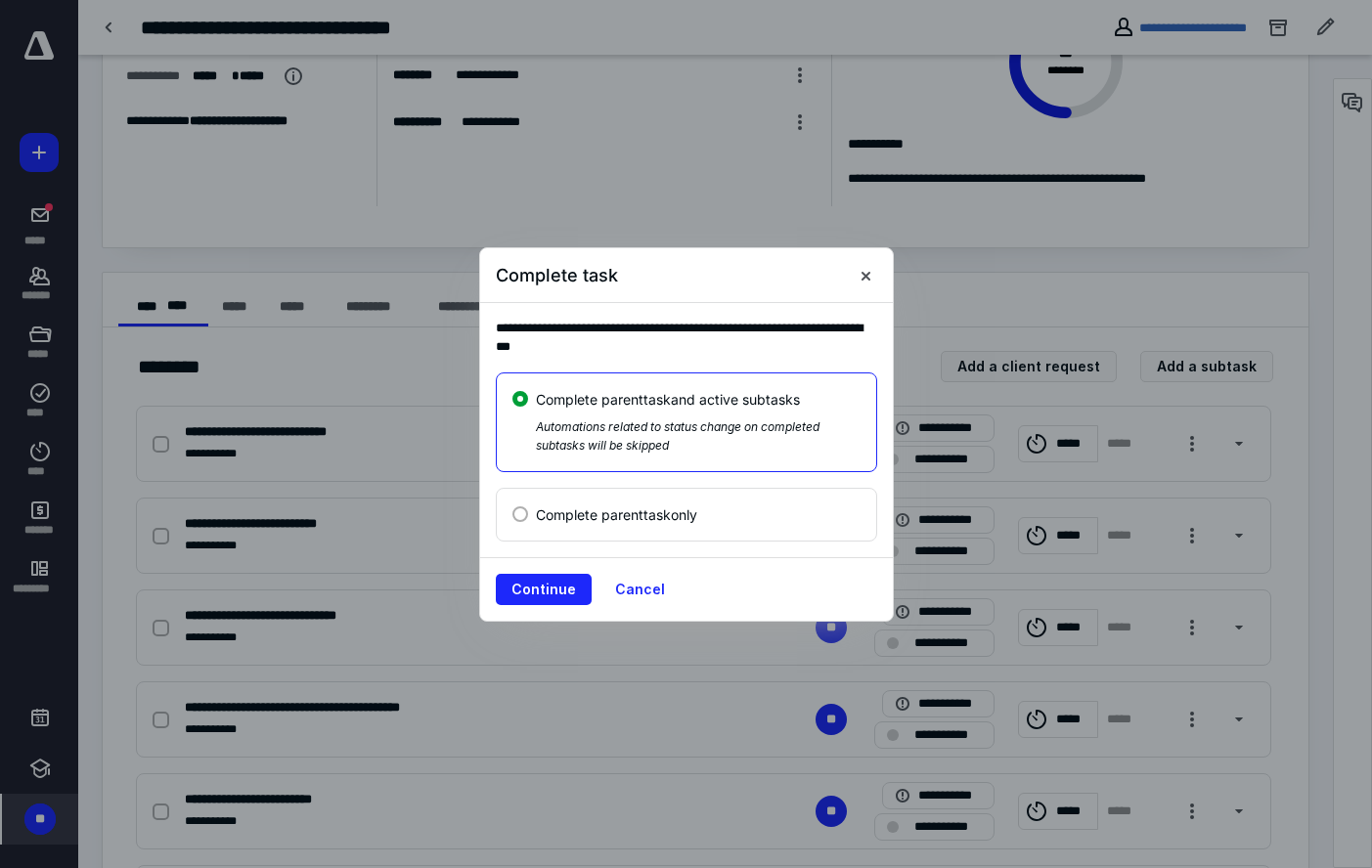 drag, startPoint x: 536, startPoint y: 586, endPoint x: 532, endPoint y: 533, distance: 53.150729 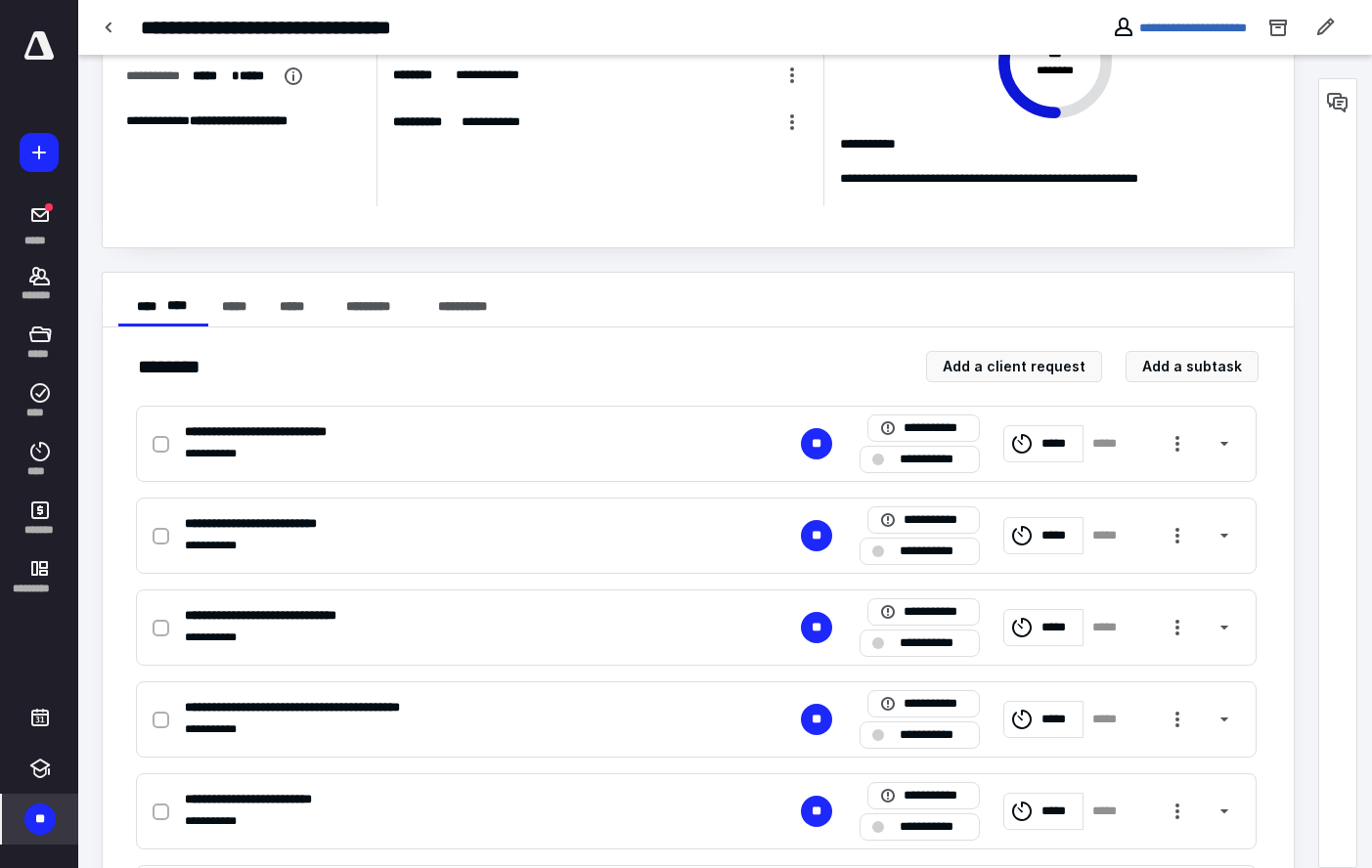 checkbox on "true" 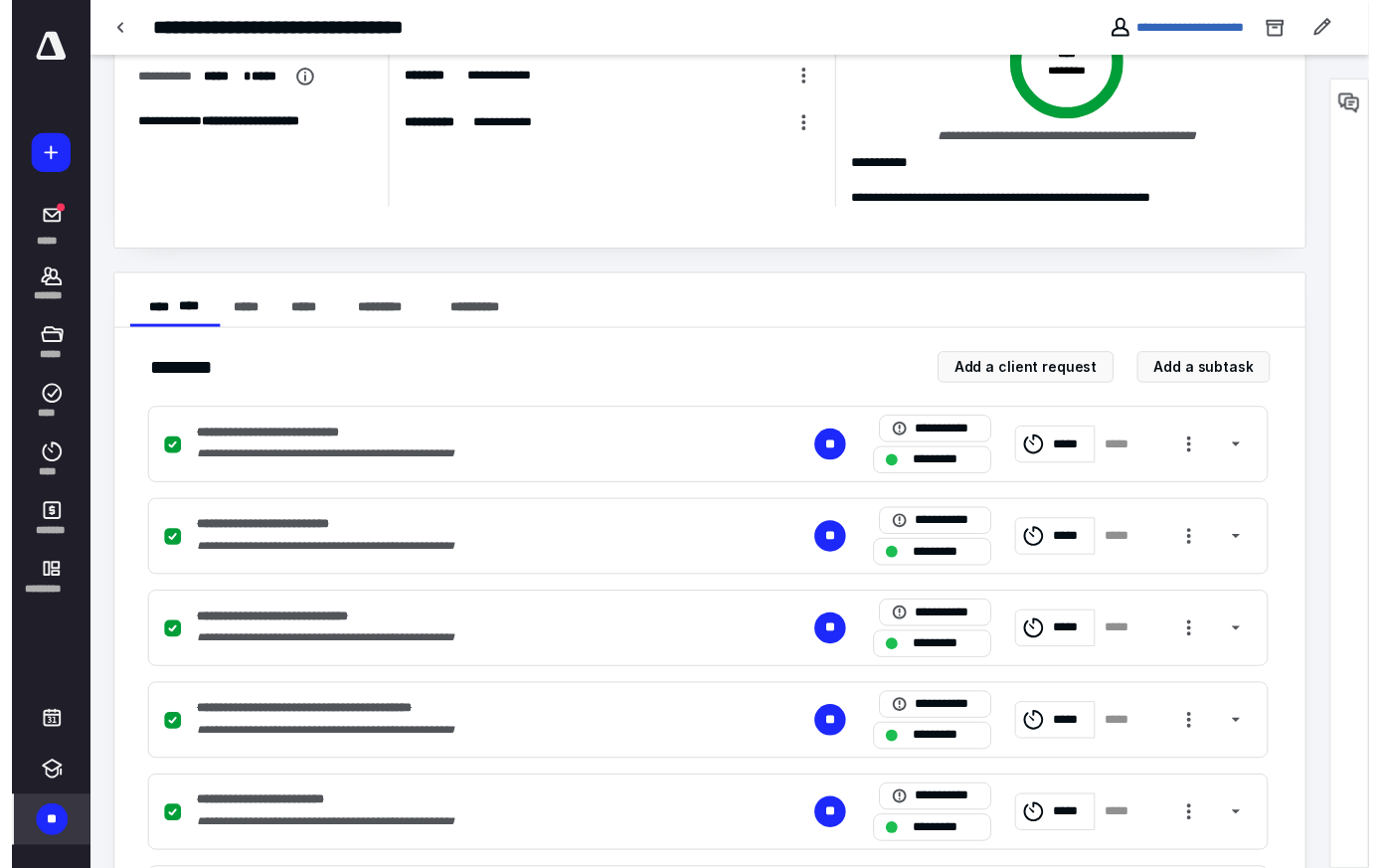 scroll, scrollTop: 0, scrollLeft: 0, axis: both 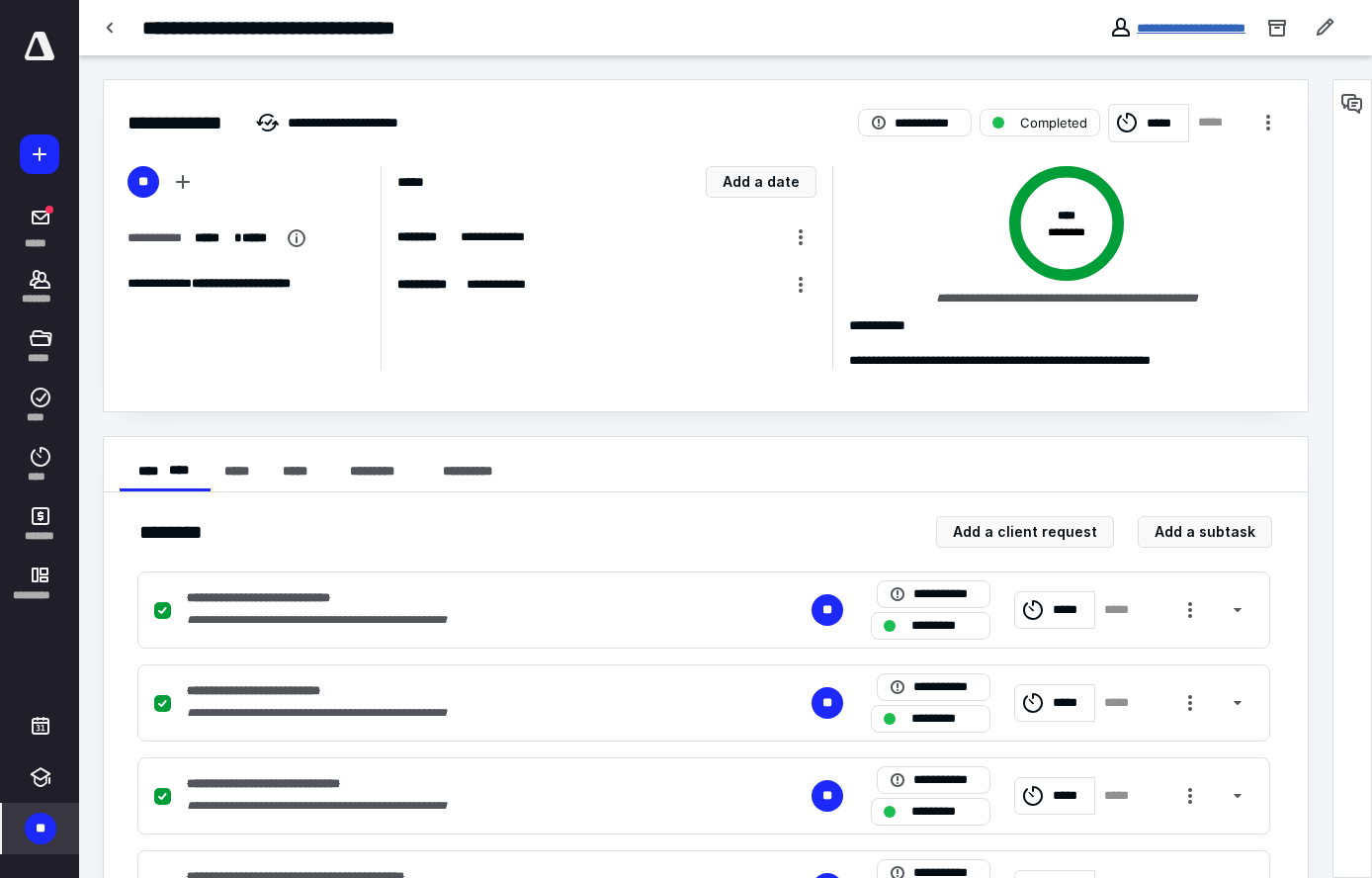 click on "**********" at bounding box center [1191, 28] 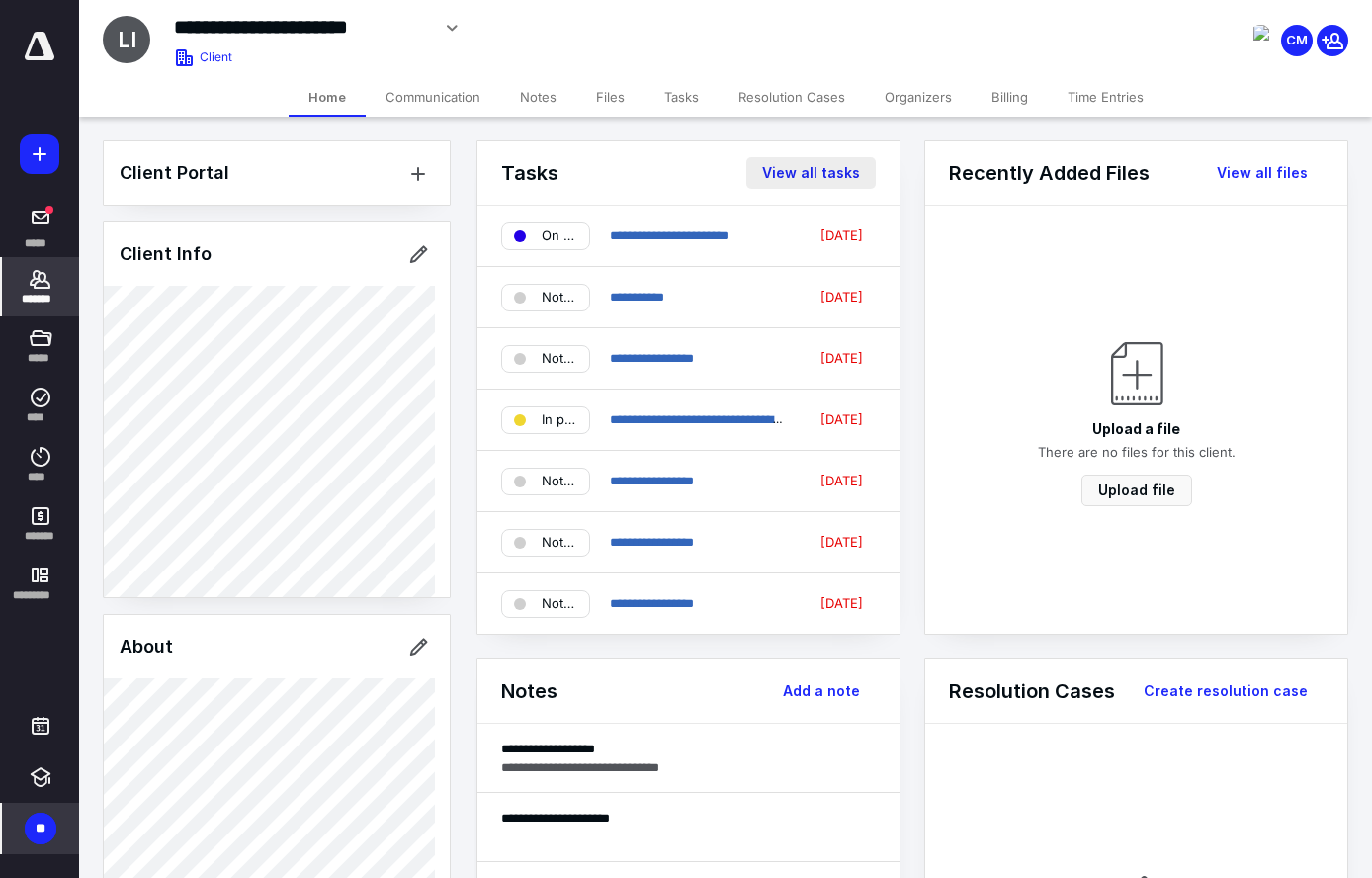 click on "View all tasks" at bounding box center [811, 173] 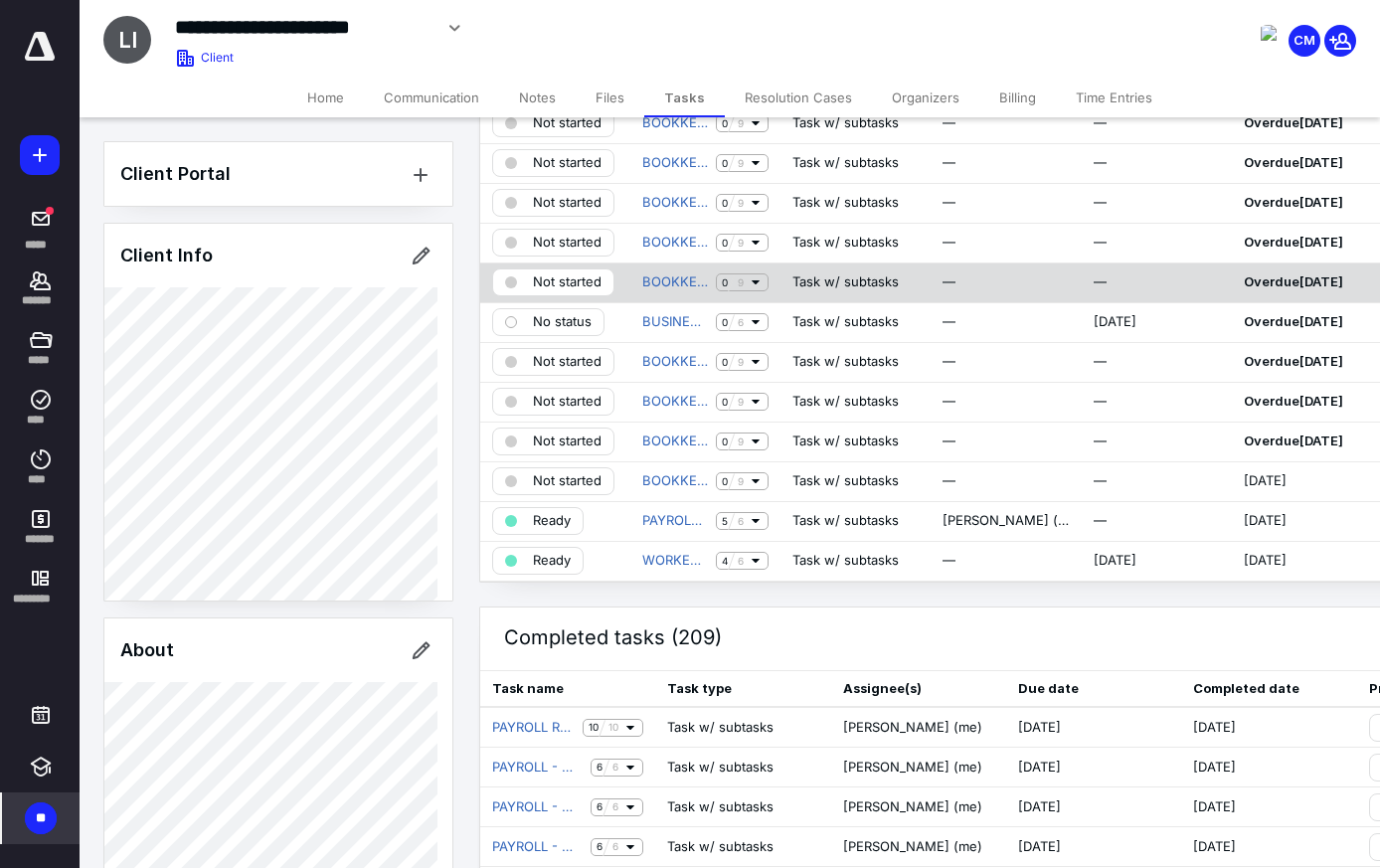 scroll, scrollTop: 398, scrollLeft: 0, axis: vertical 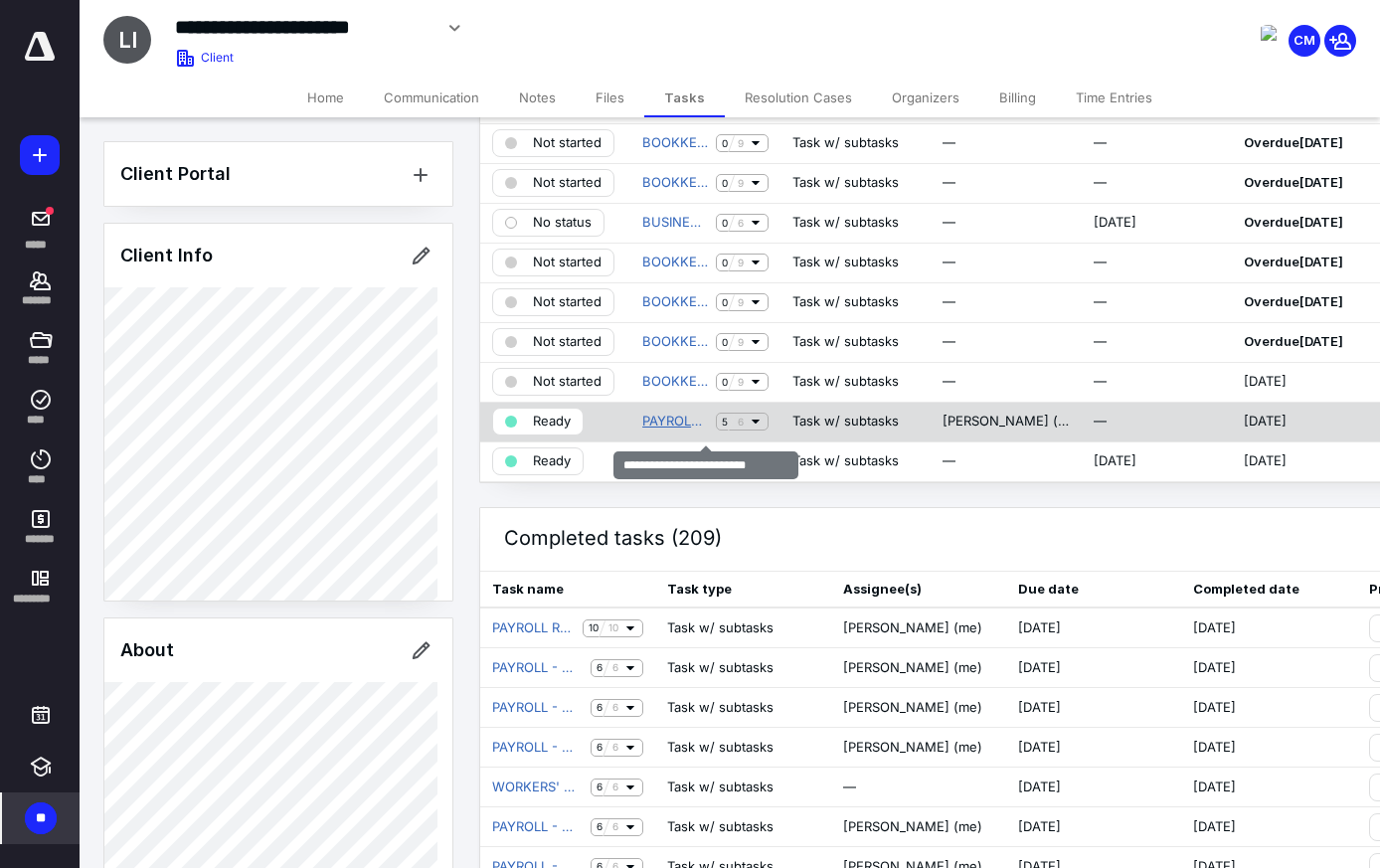 click on "PAYROLL - WEEKLY [DATE]" at bounding box center (675, 422) 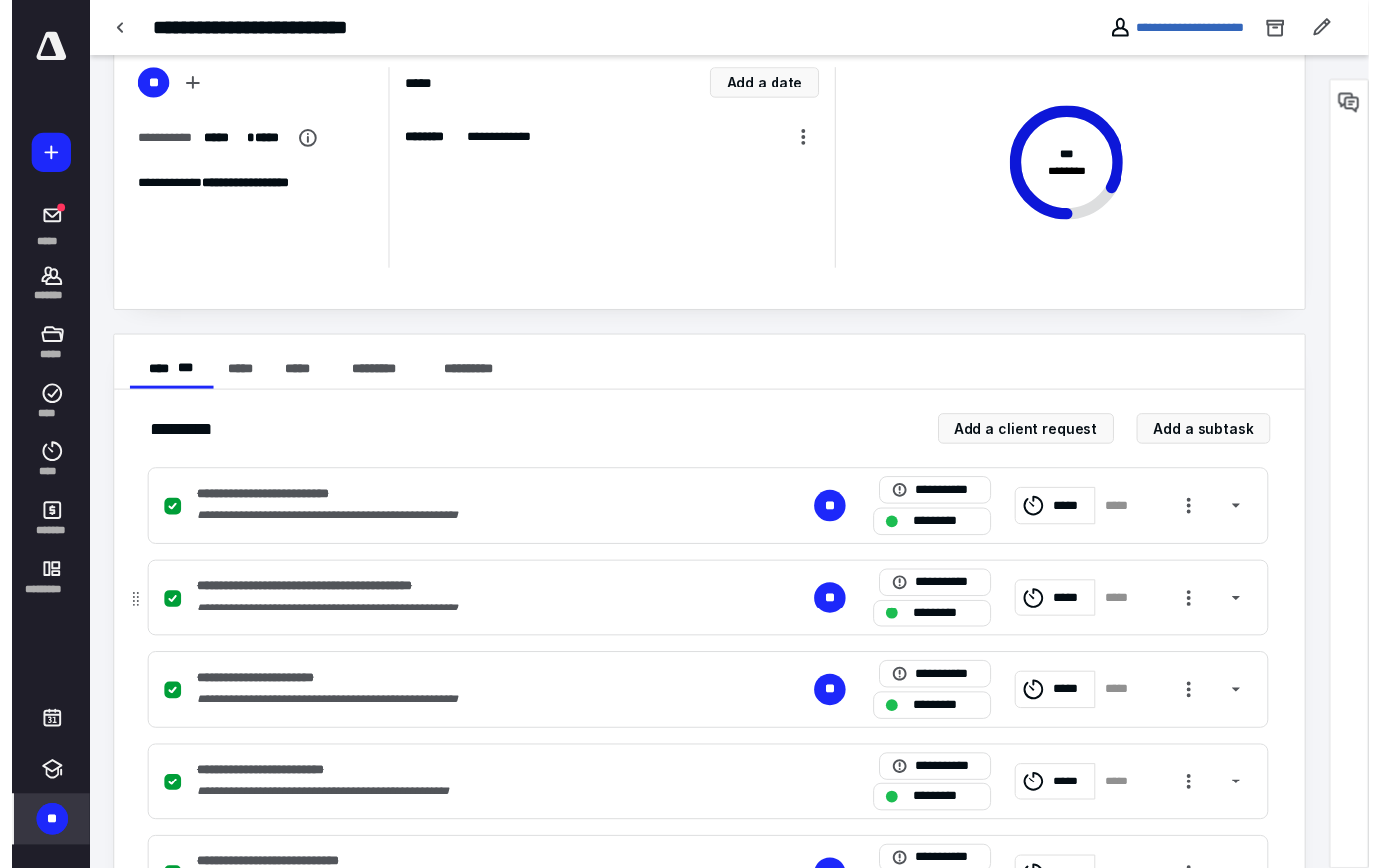scroll, scrollTop: 0, scrollLeft: 0, axis: both 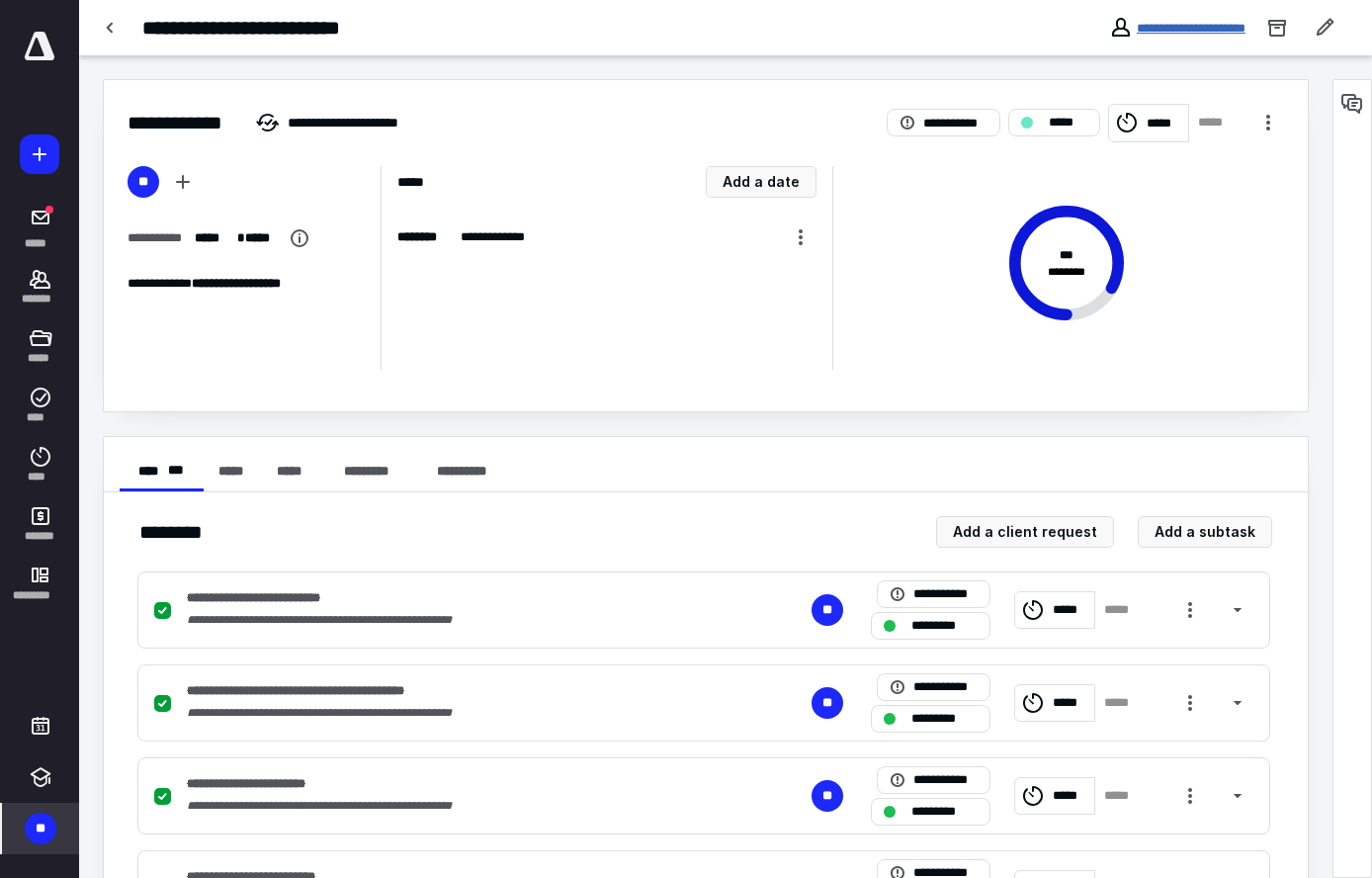click on "**********" at bounding box center (1191, 28) 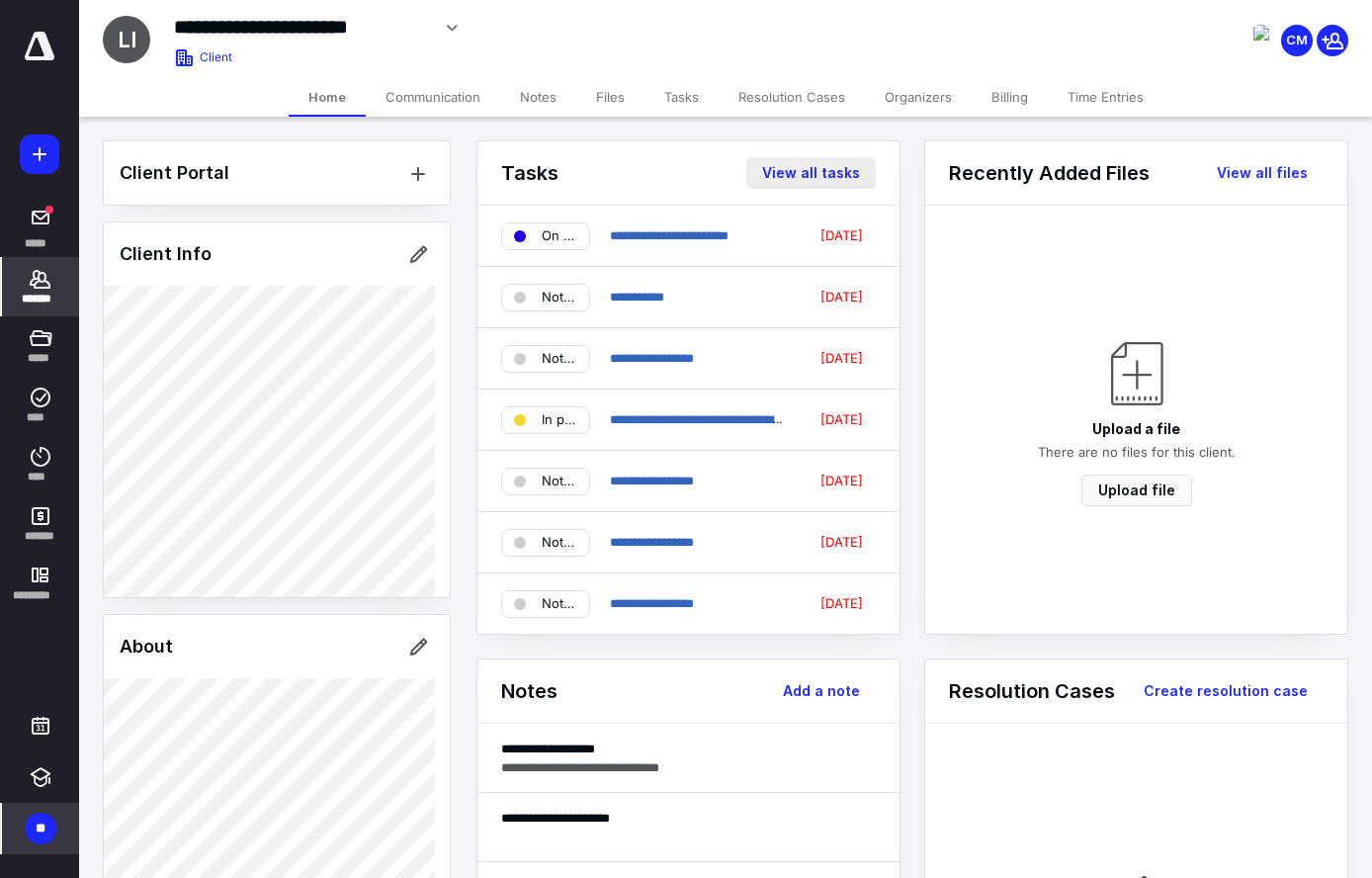 click on "View all tasks" at bounding box center (811, 173) 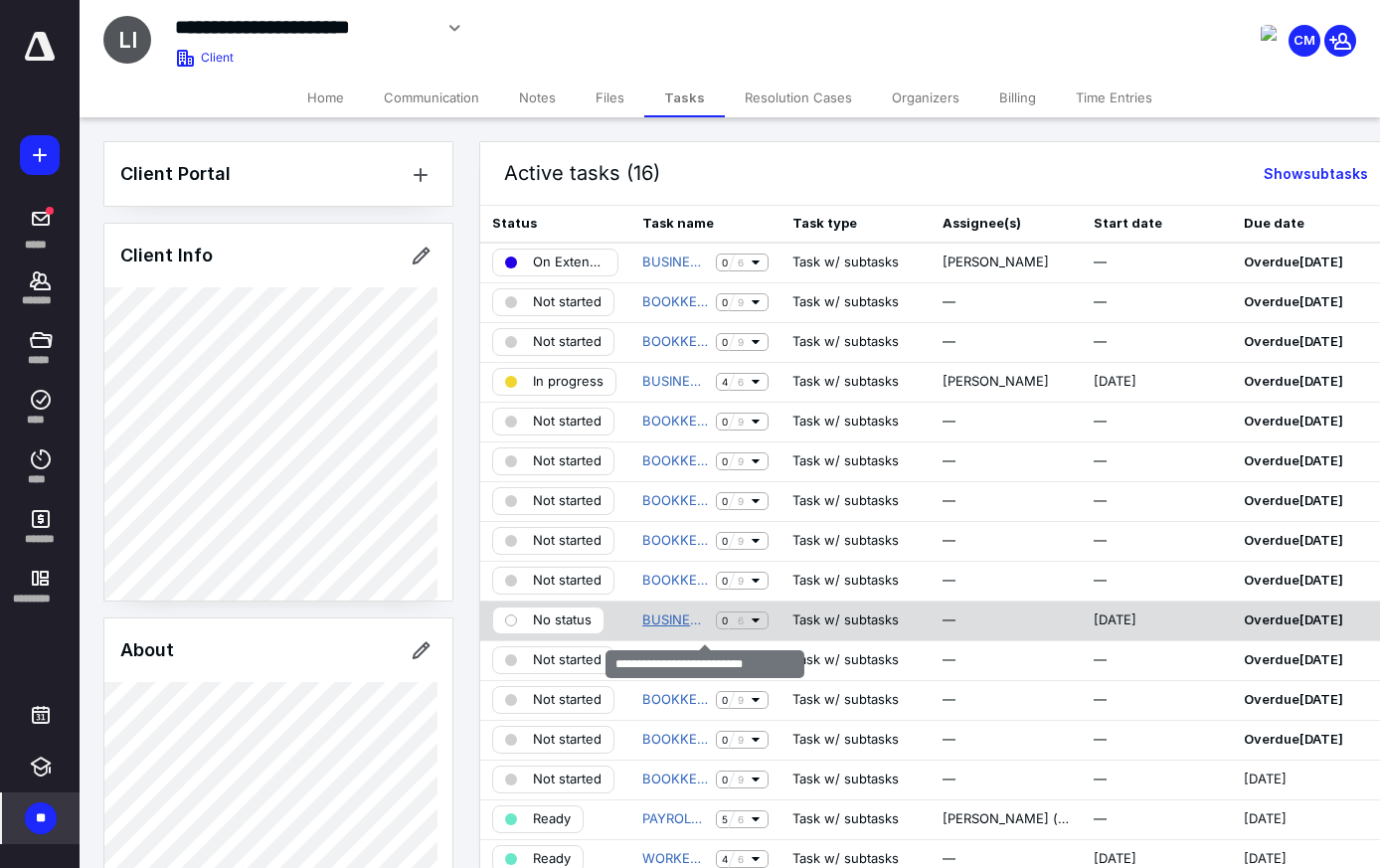 scroll, scrollTop: 199, scrollLeft: 0, axis: vertical 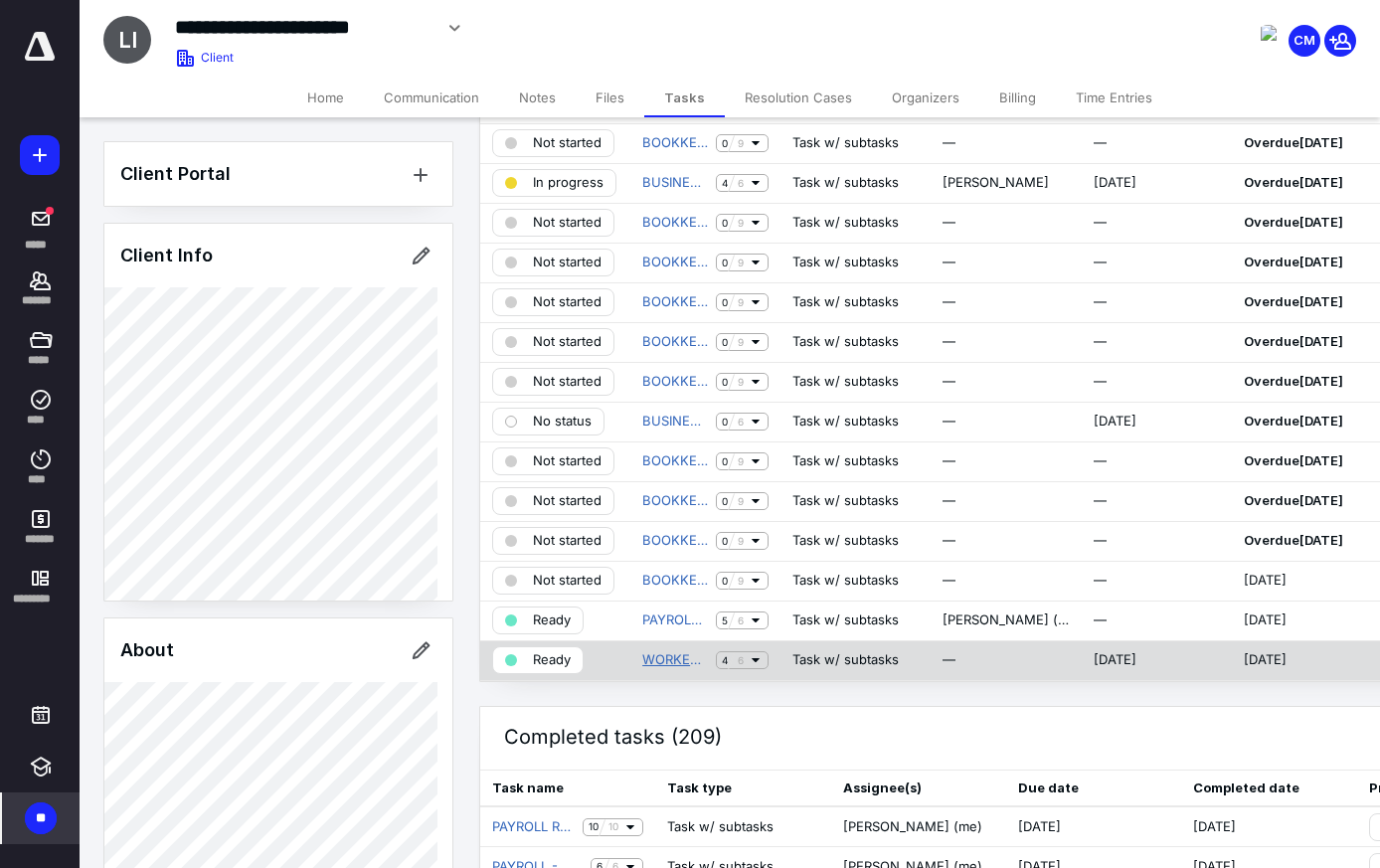 click on "WORKERS' COMP AUDIT - MONTHLY 06/25" at bounding box center [675, 660] 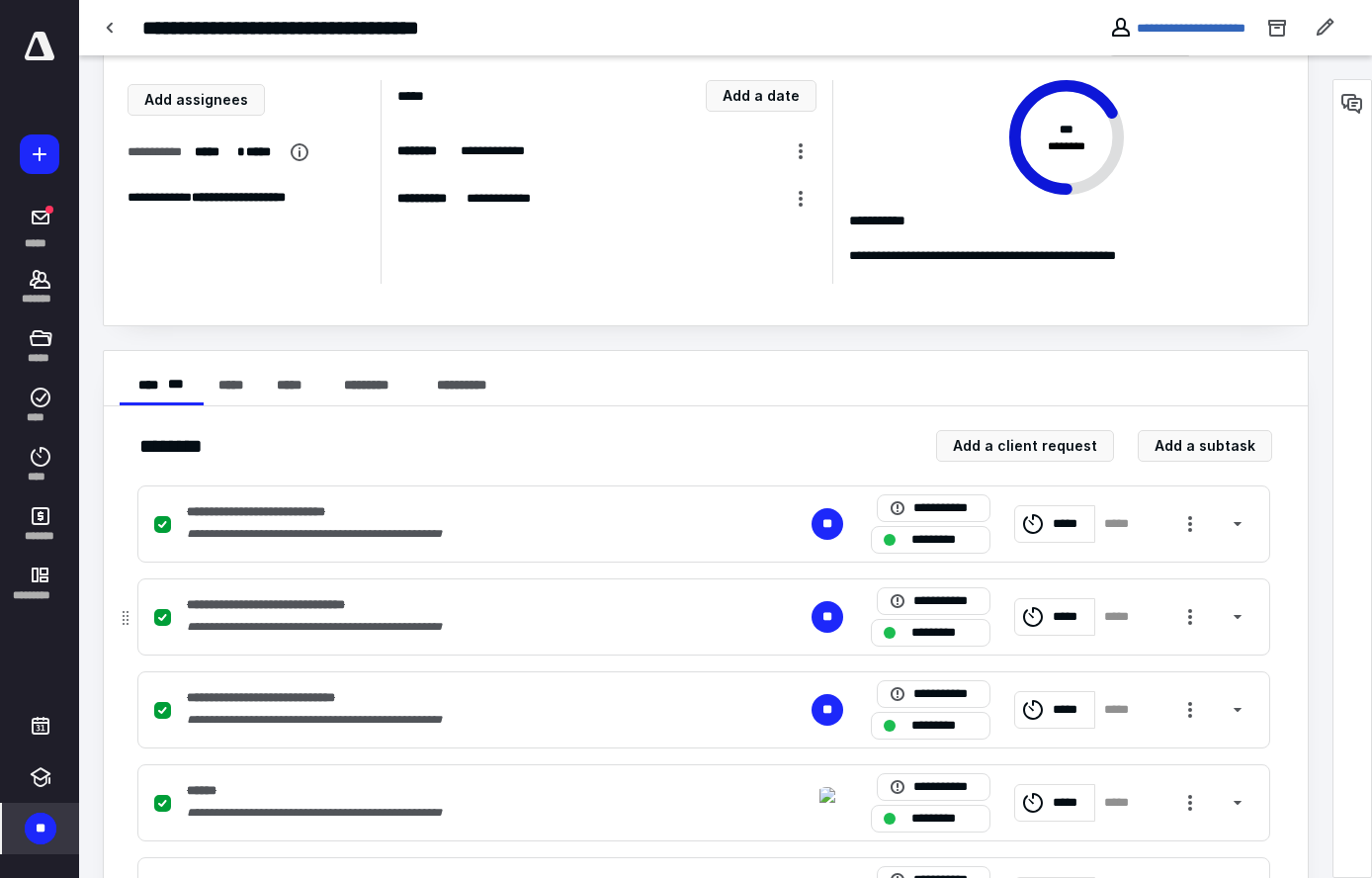 scroll, scrollTop: 0, scrollLeft: 0, axis: both 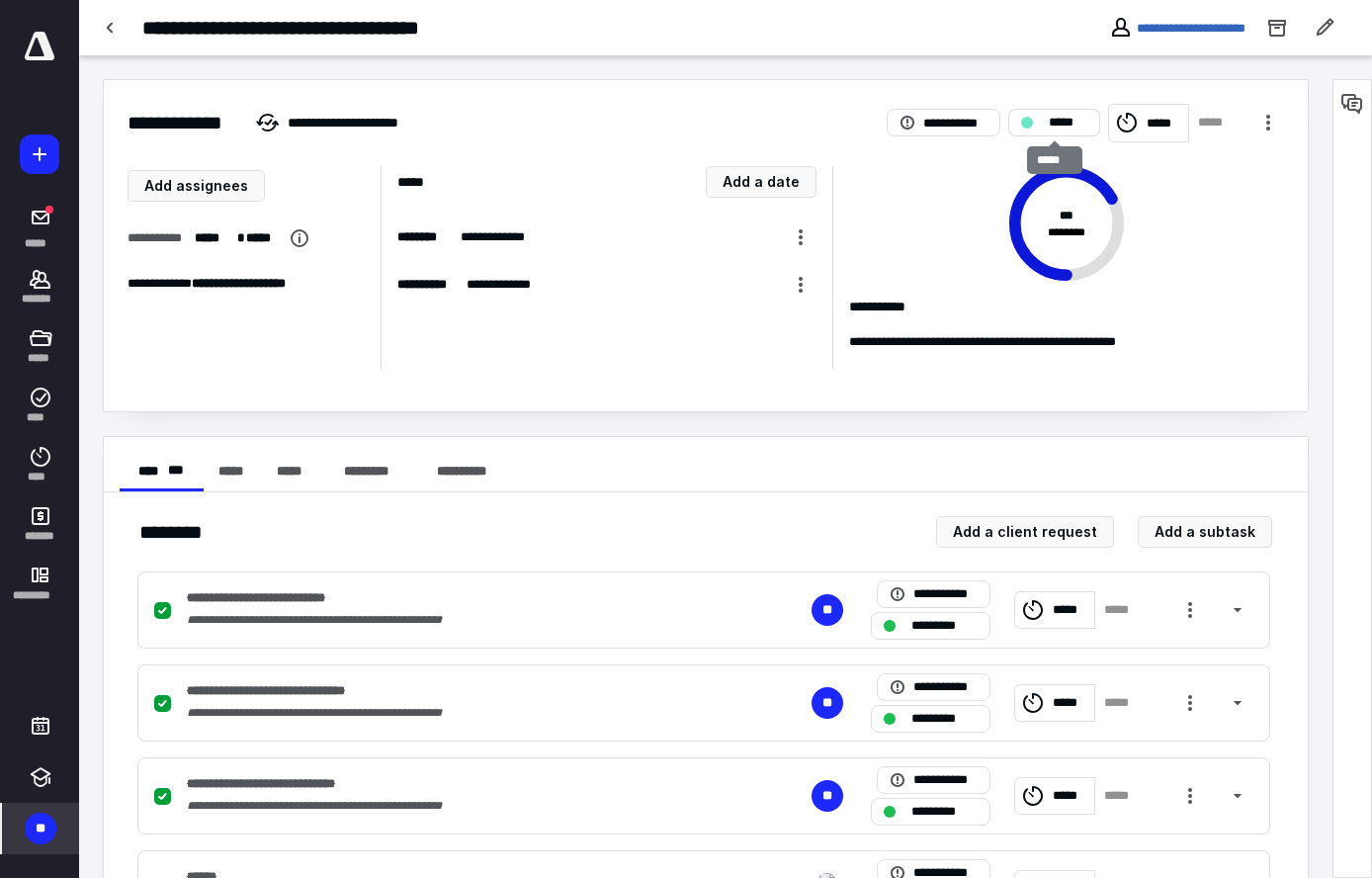 click on "*****" at bounding box center (1068, 123) 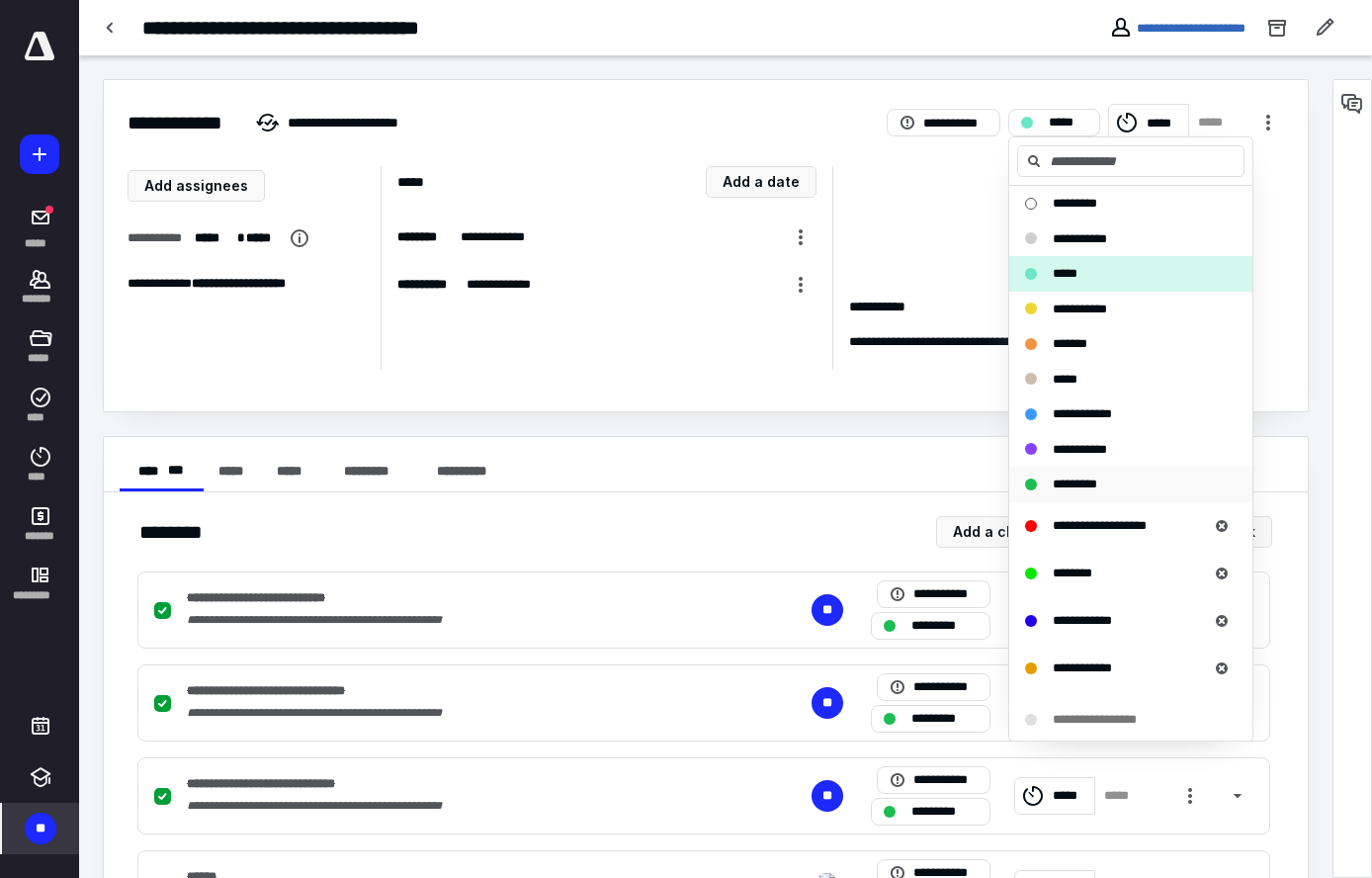 click on "*********" at bounding box center (1074, 483) 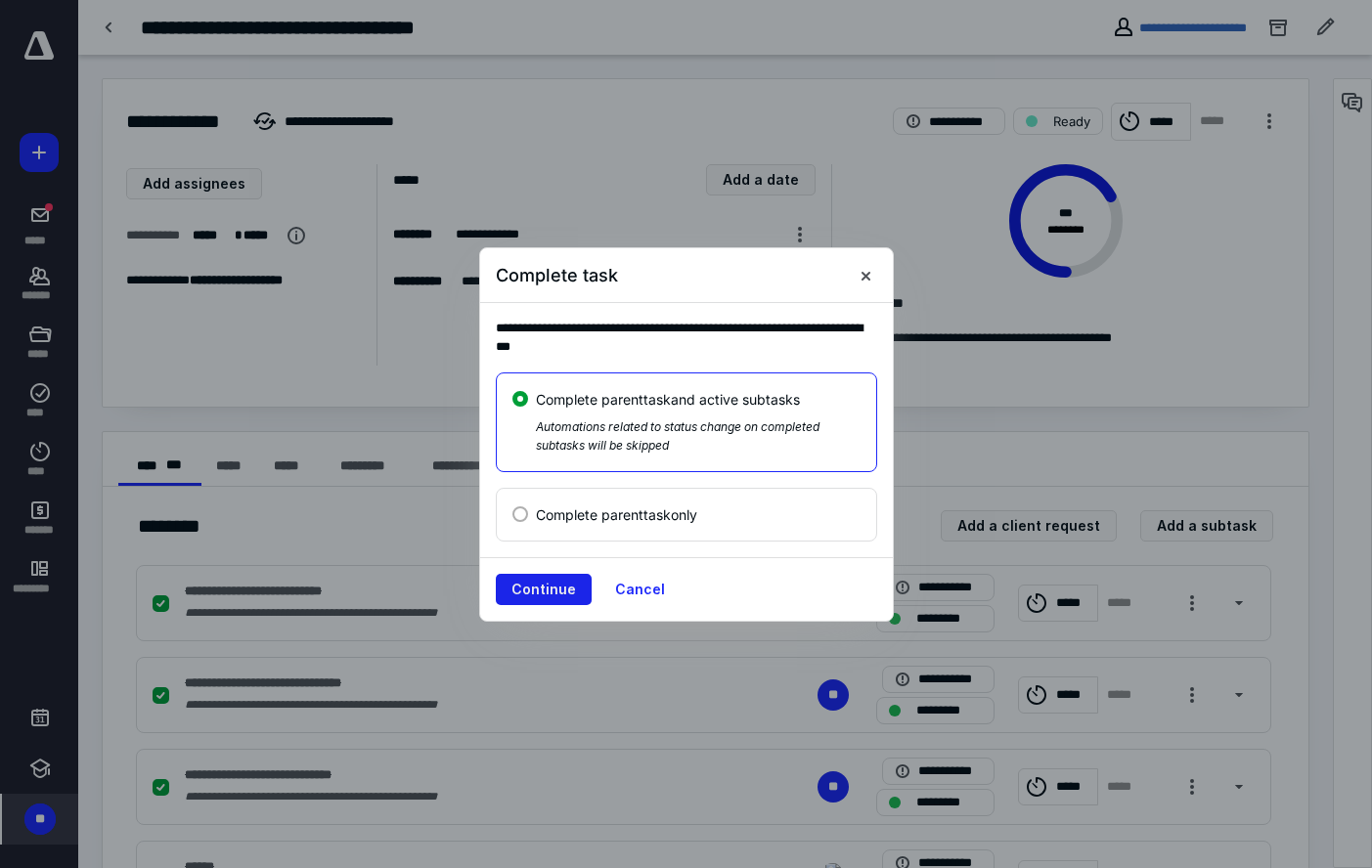 click on "Continue" at bounding box center [544, 589] 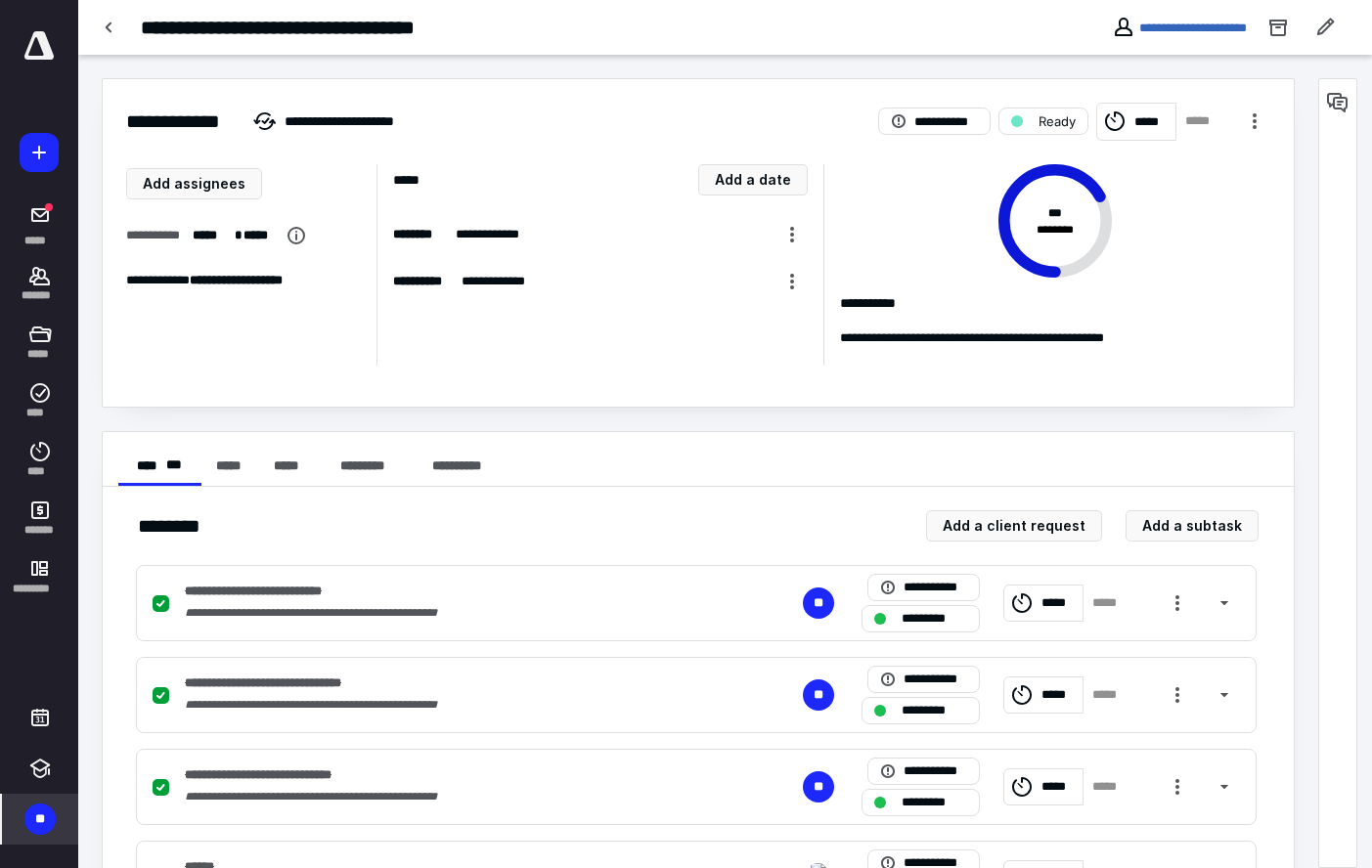 checkbox on "true" 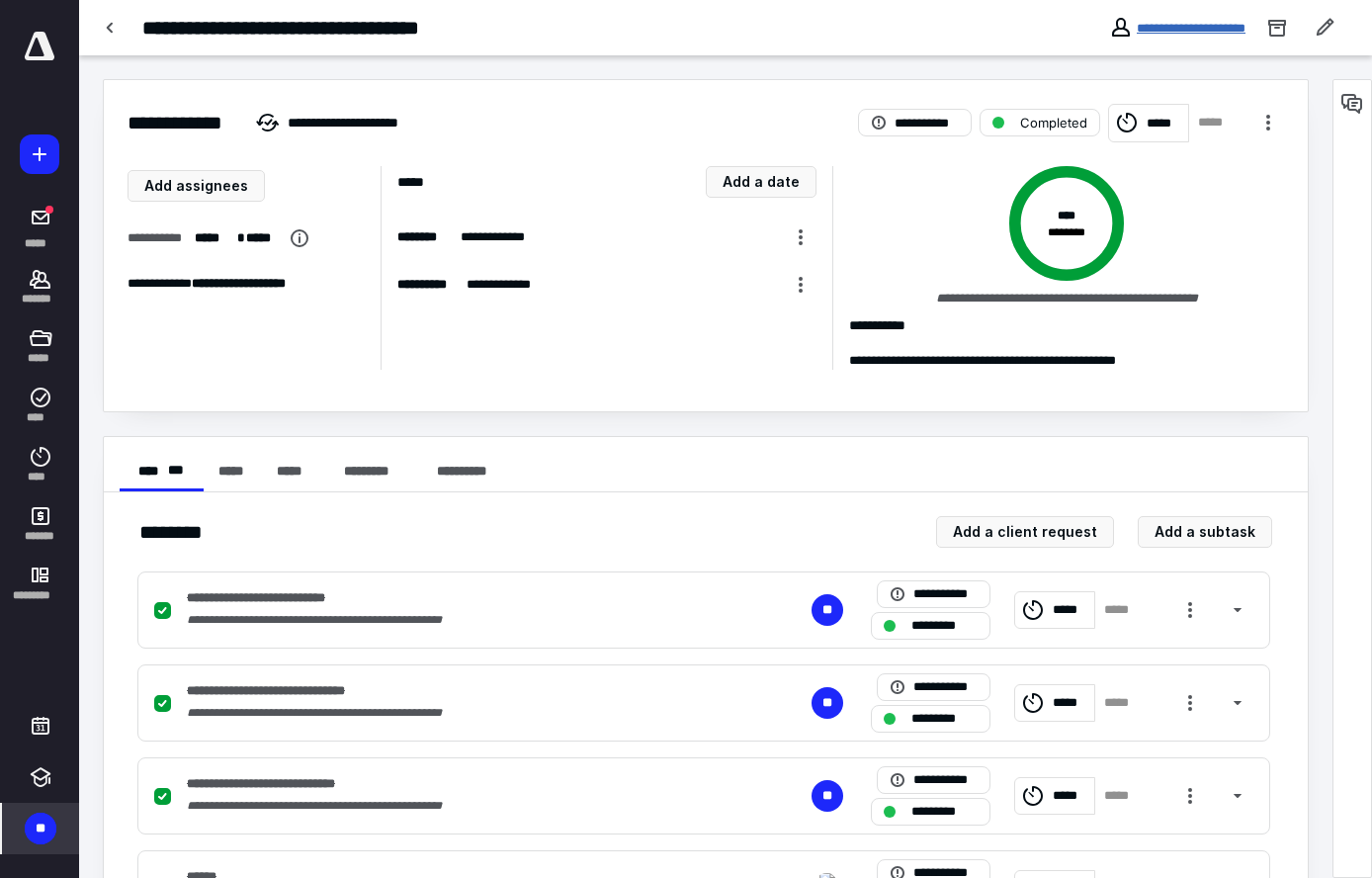 click on "**********" at bounding box center (1191, 28) 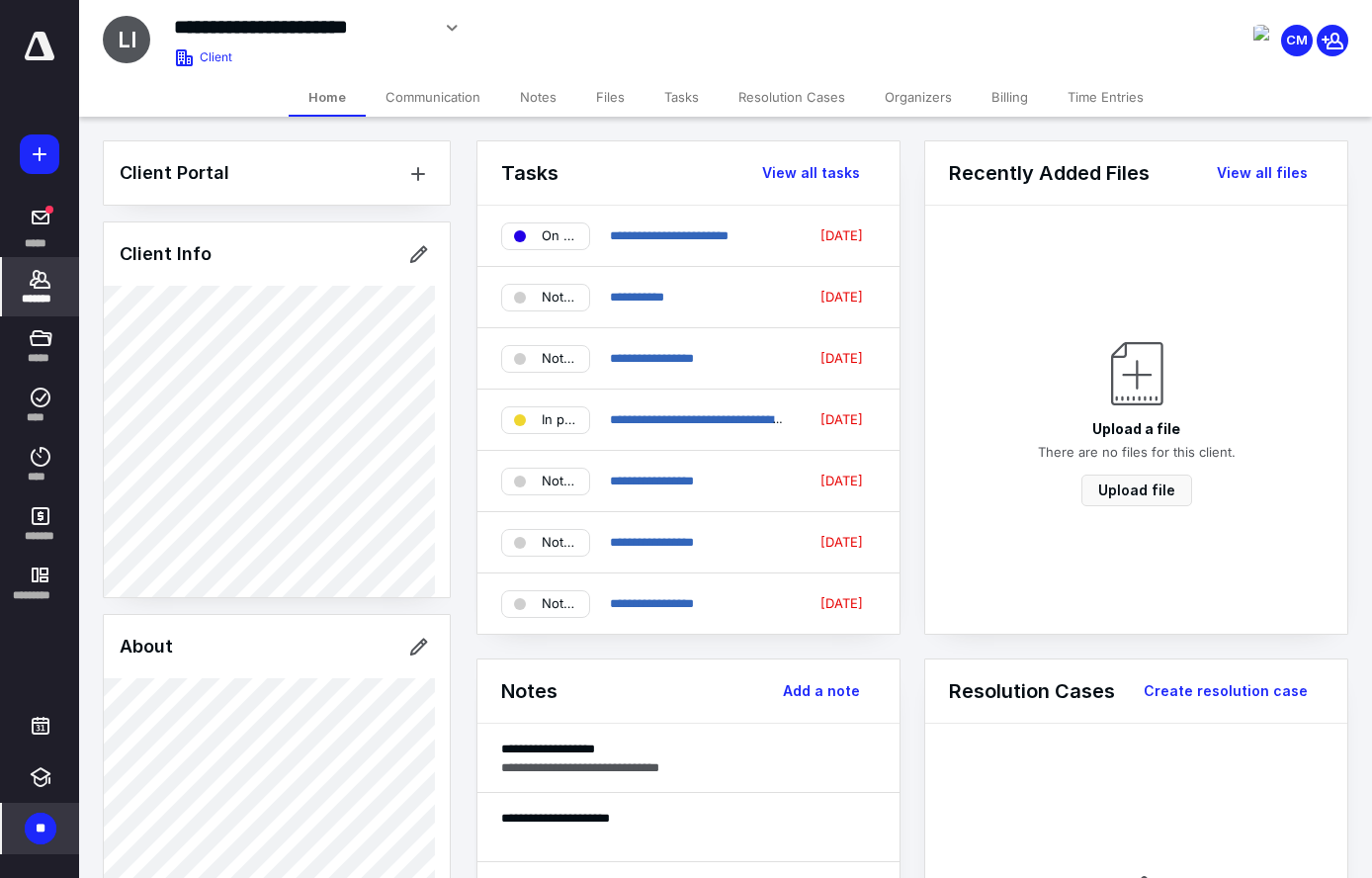 click at bounding box center [40, 46] 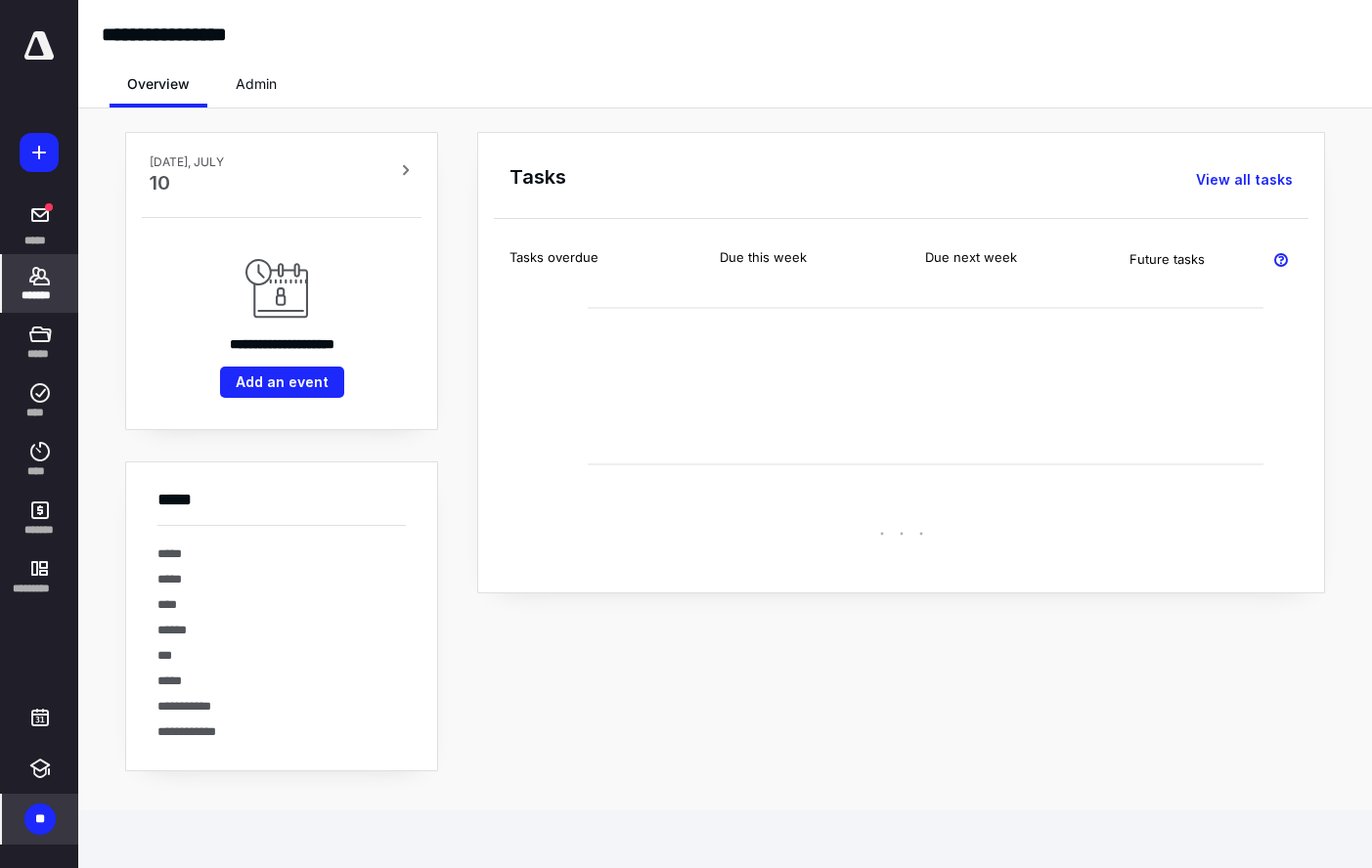click on "*******" at bounding box center [40, 283] 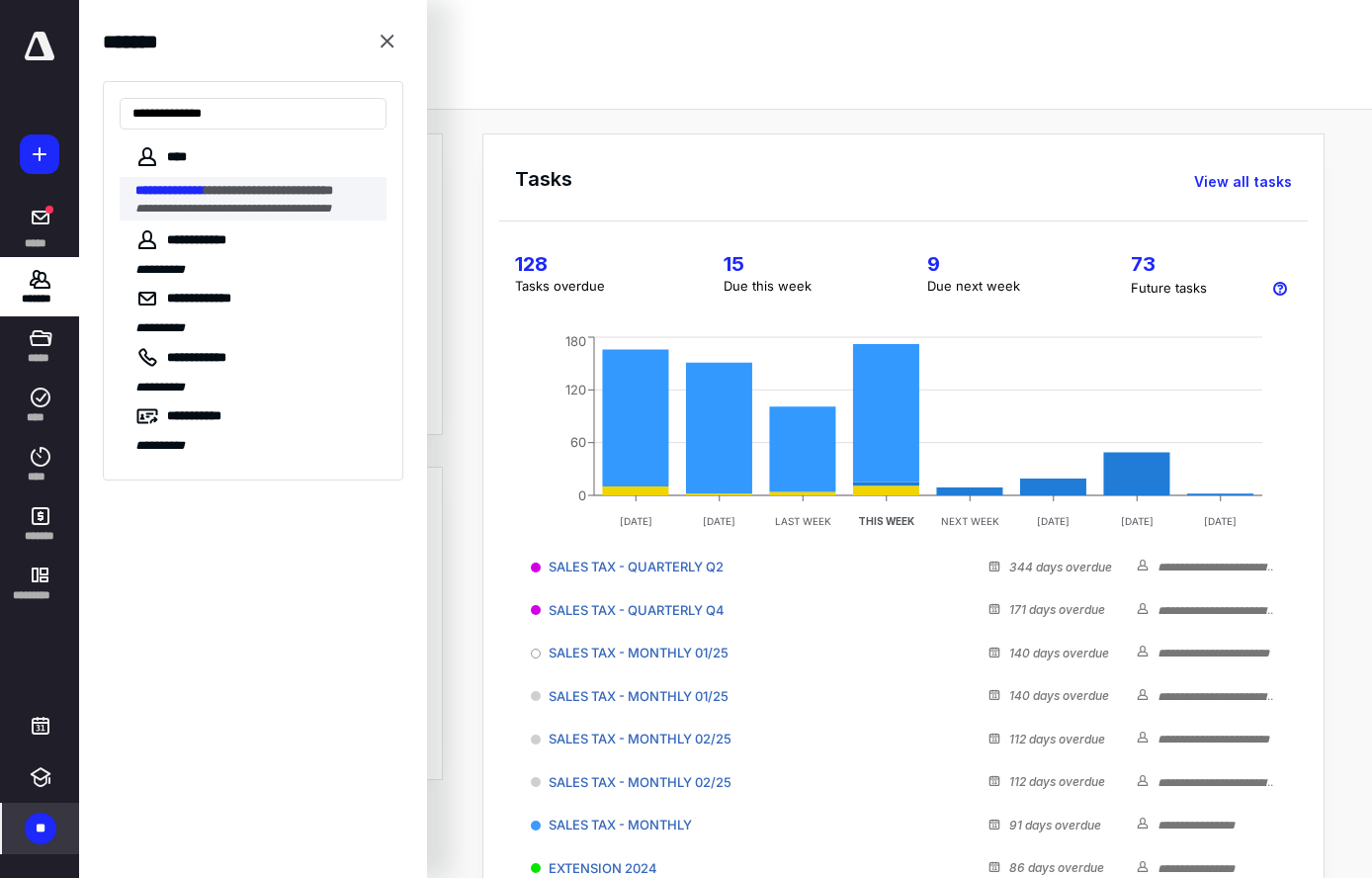 type on "**********" 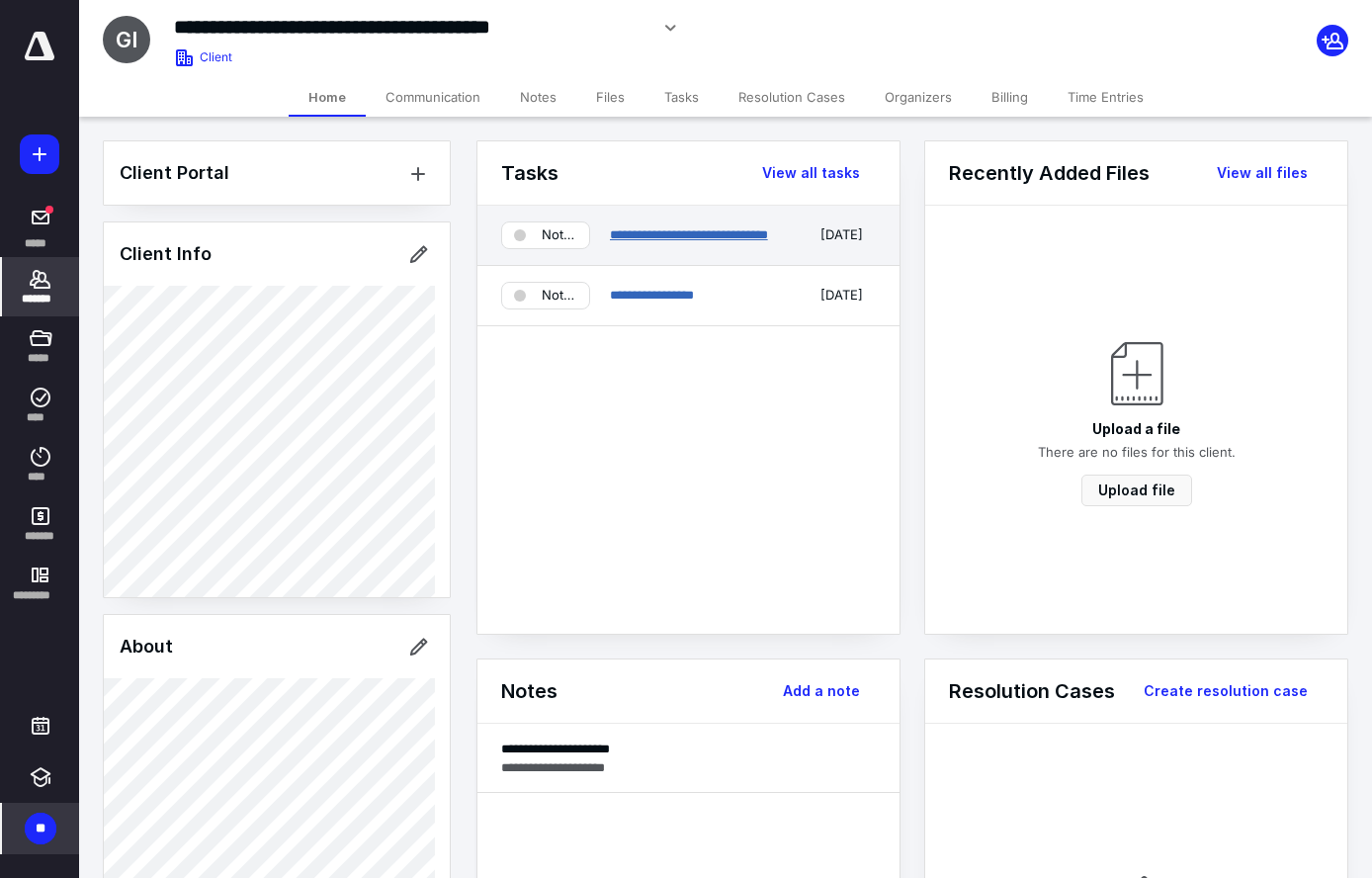 click on "**********" at bounding box center [689, 234] 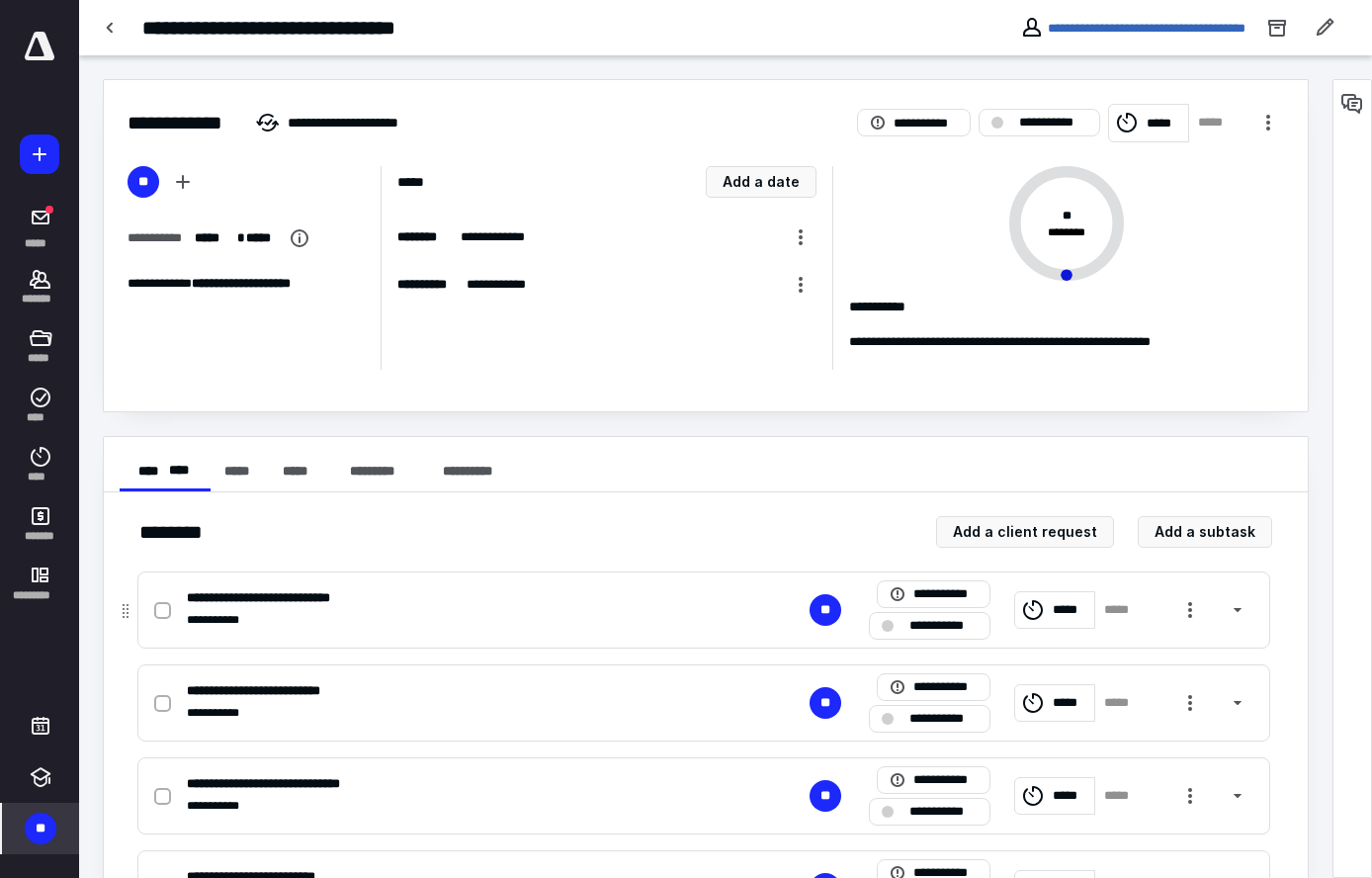 click at bounding box center [162, 611] 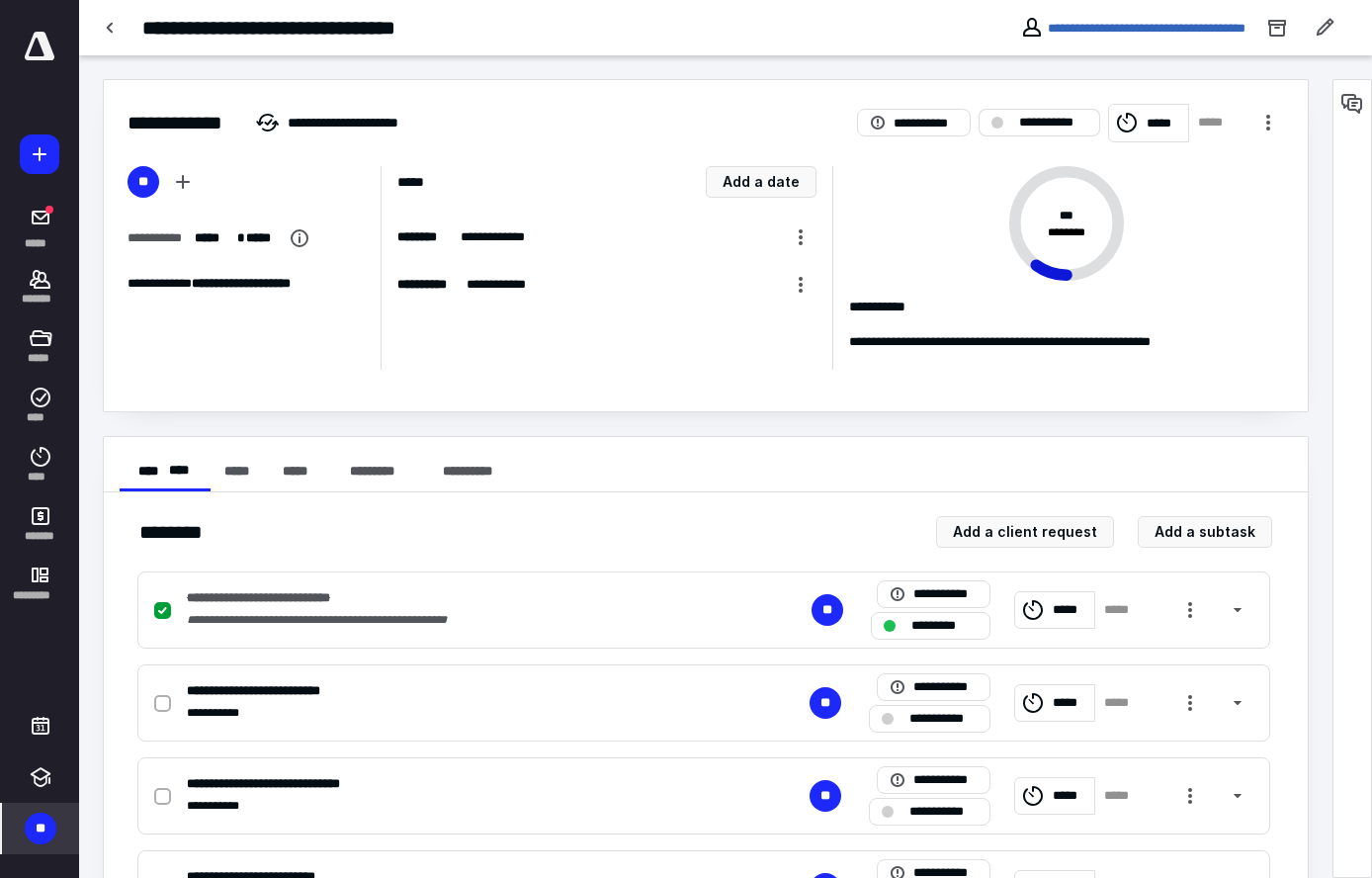 click on "**********" at bounding box center (1053, 123) 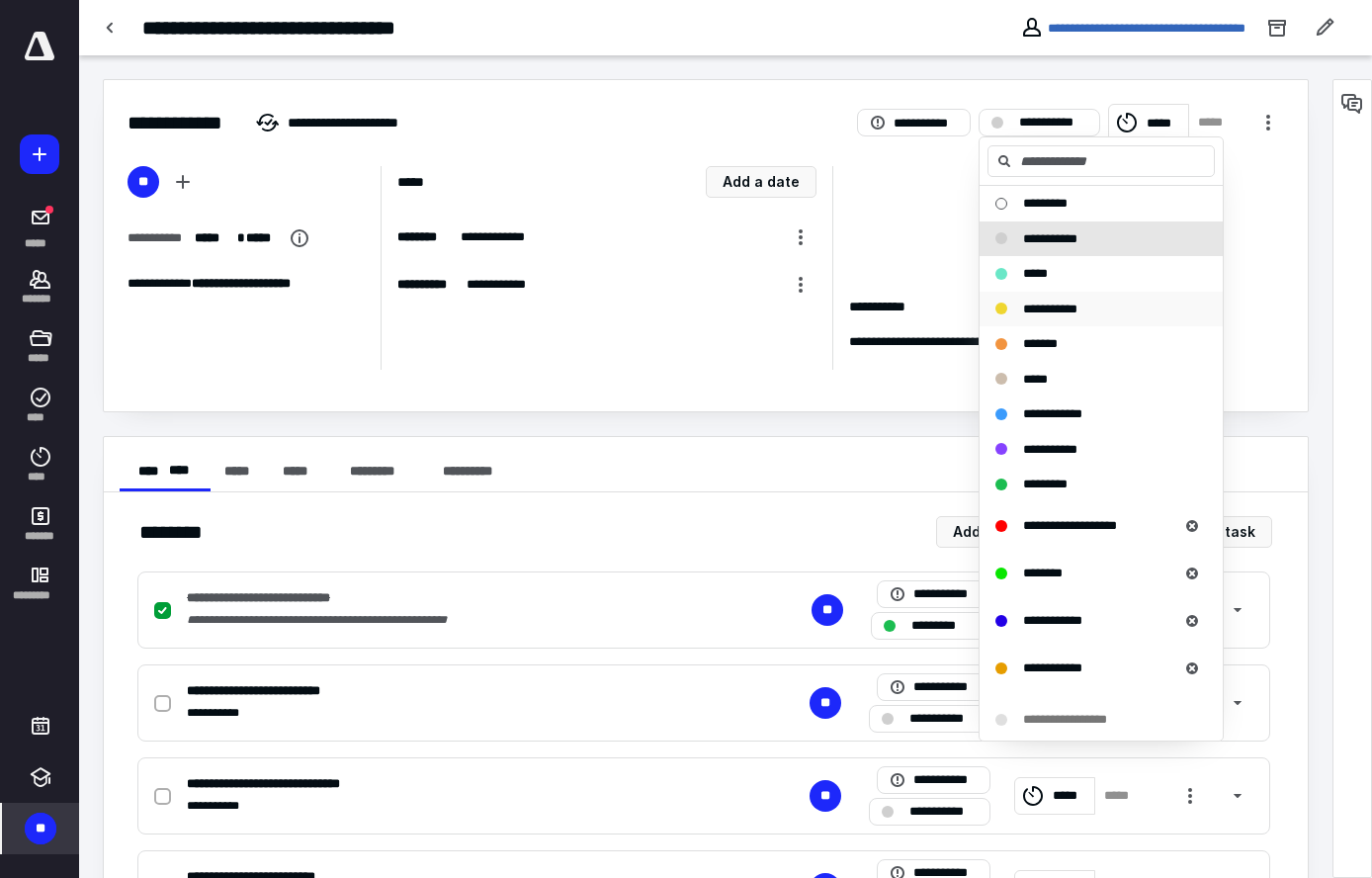 click on "**********" at bounding box center (1050, 308) 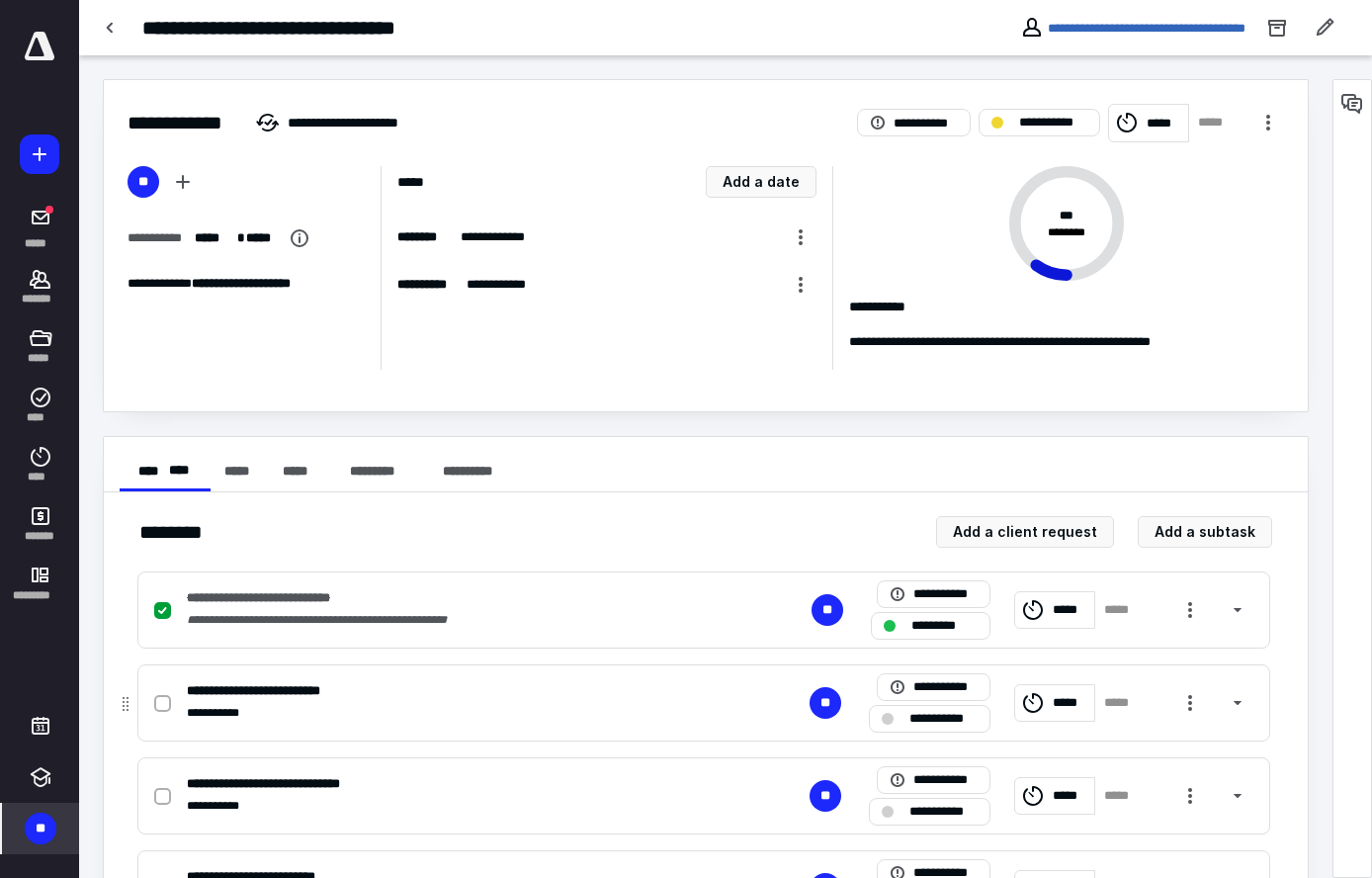 click at bounding box center (162, 703) 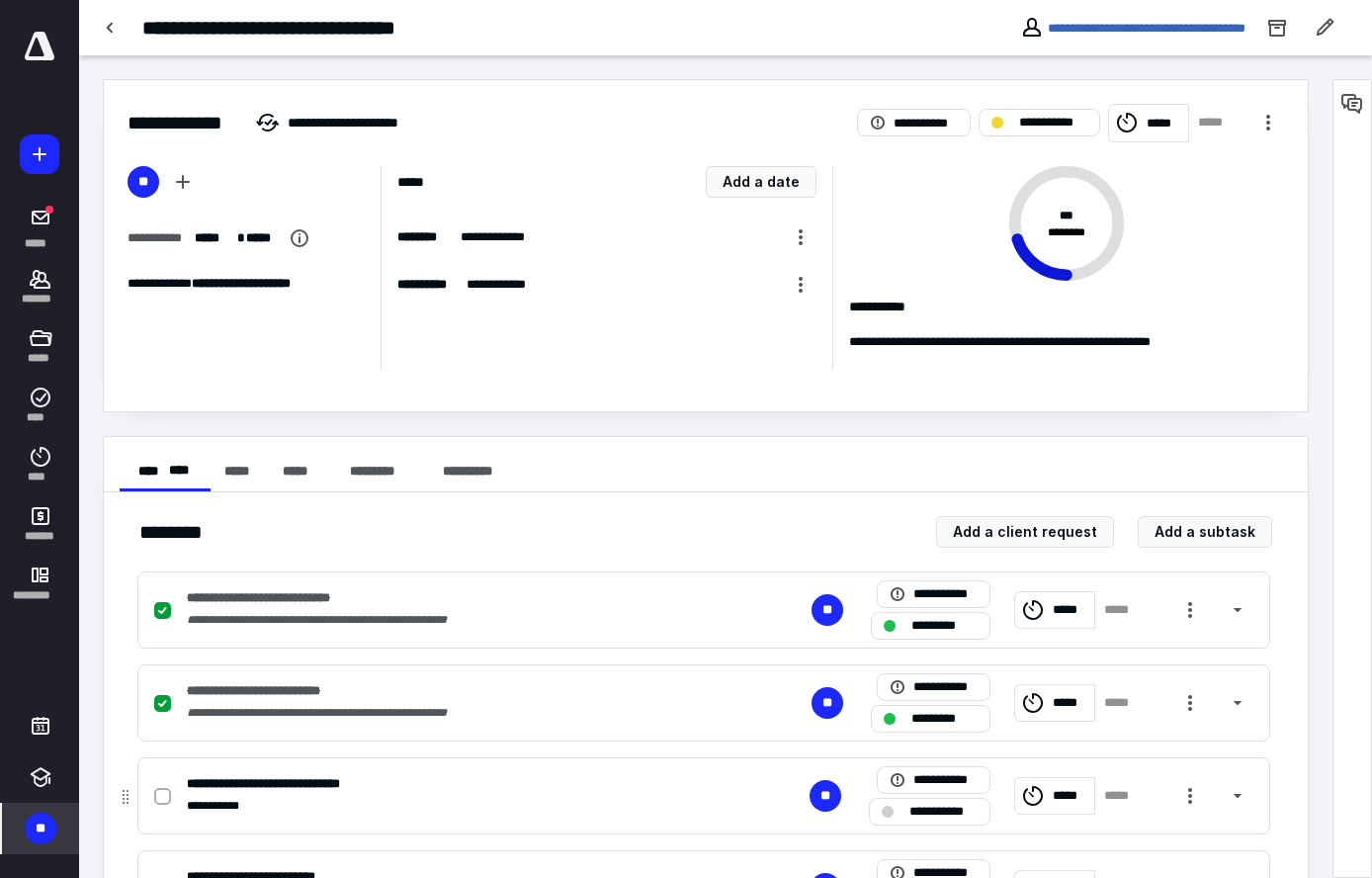 click 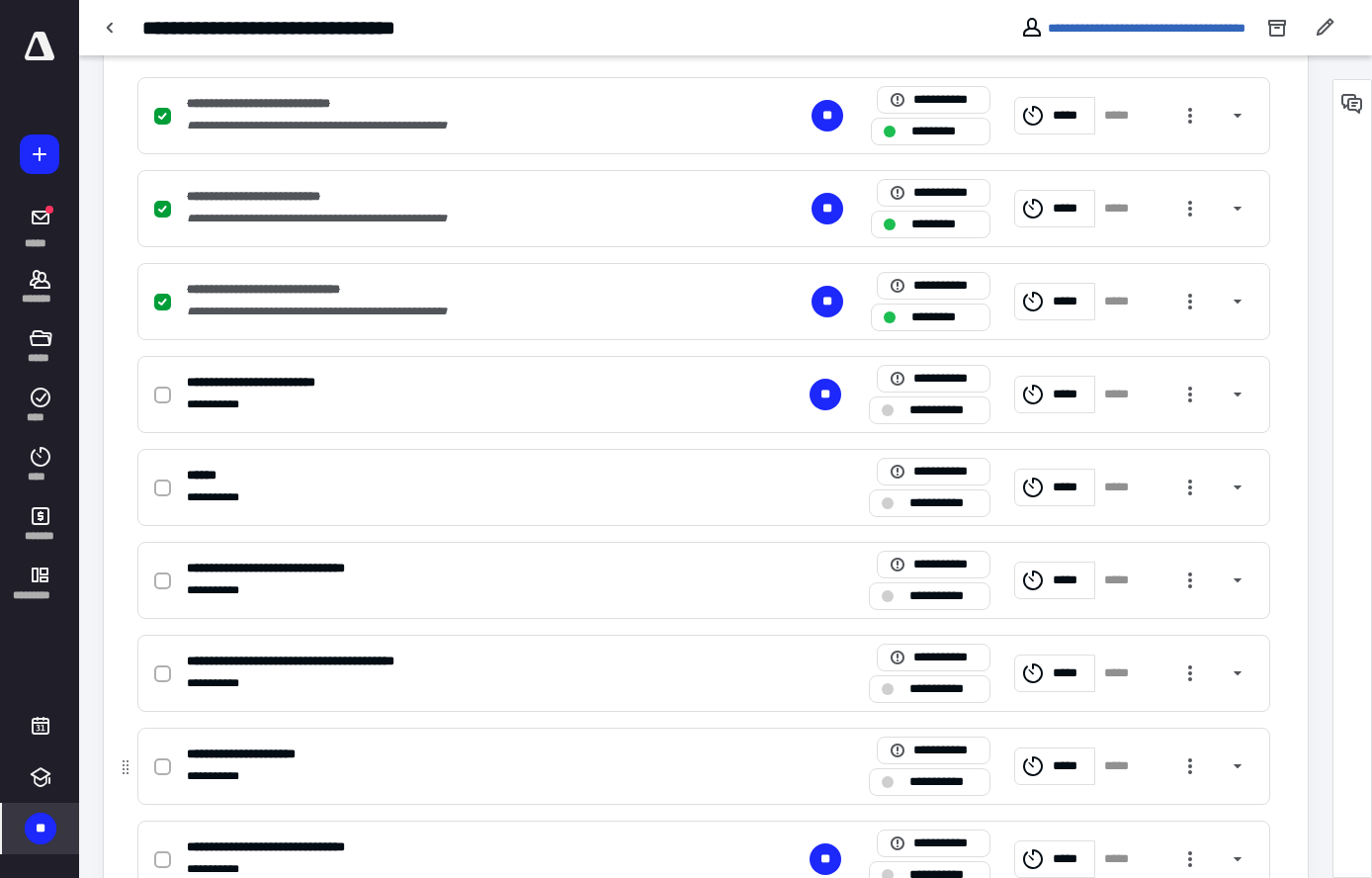 scroll, scrollTop: 656, scrollLeft: 0, axis: vertical 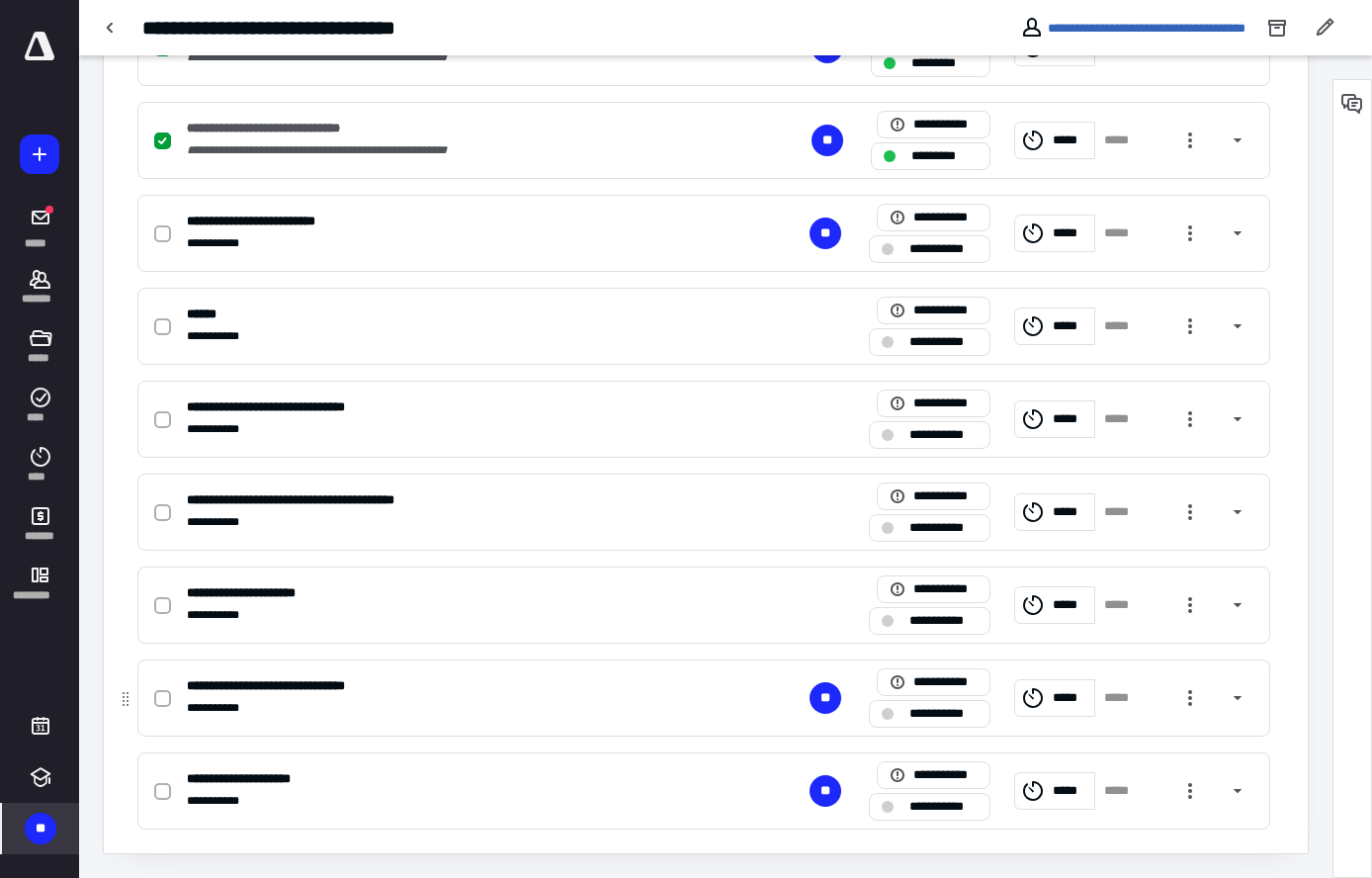 click at bounding box center [162, 699] 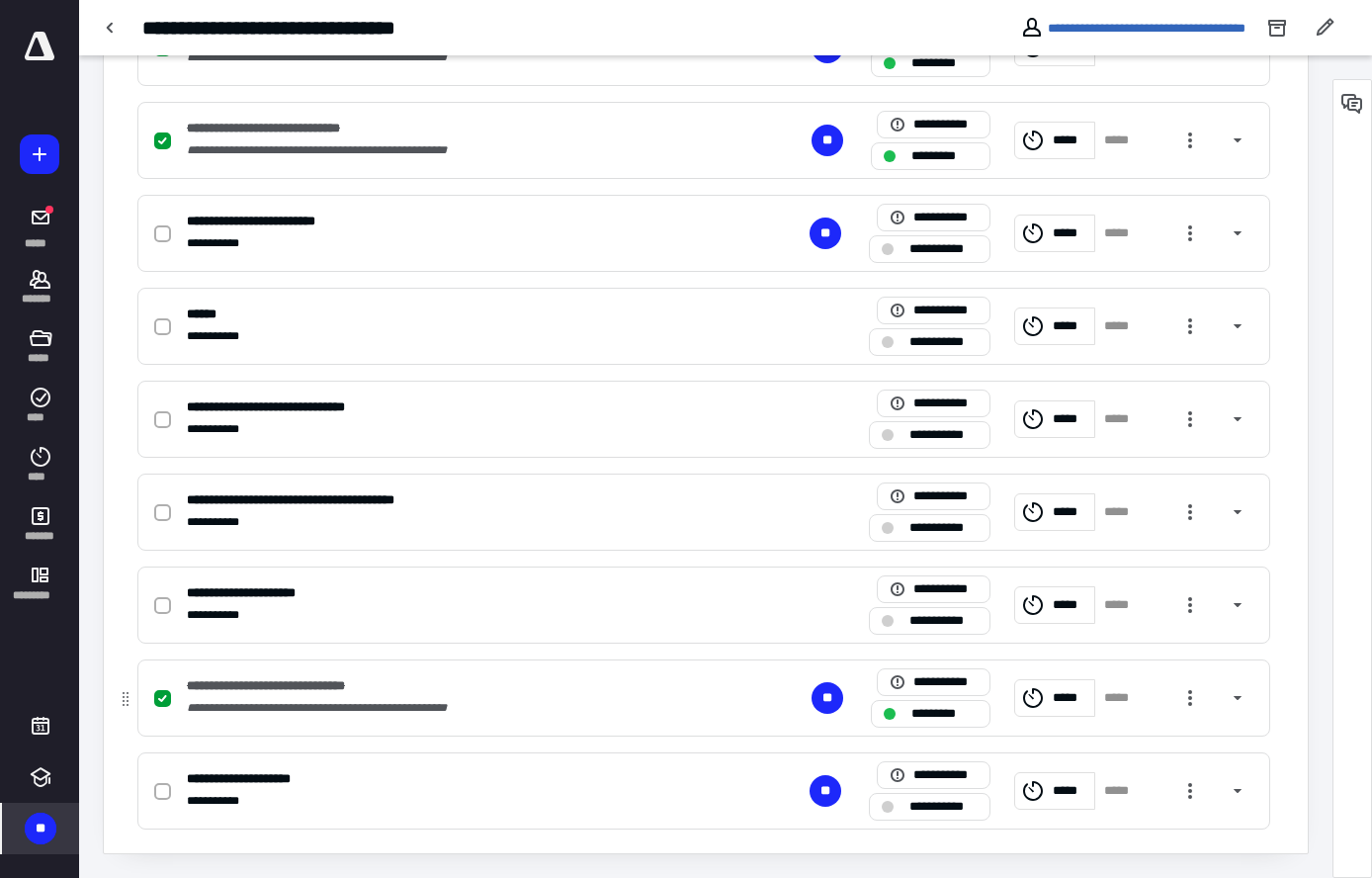 scroll, scrollTop: 0, scrollLeft: 0, axis: both 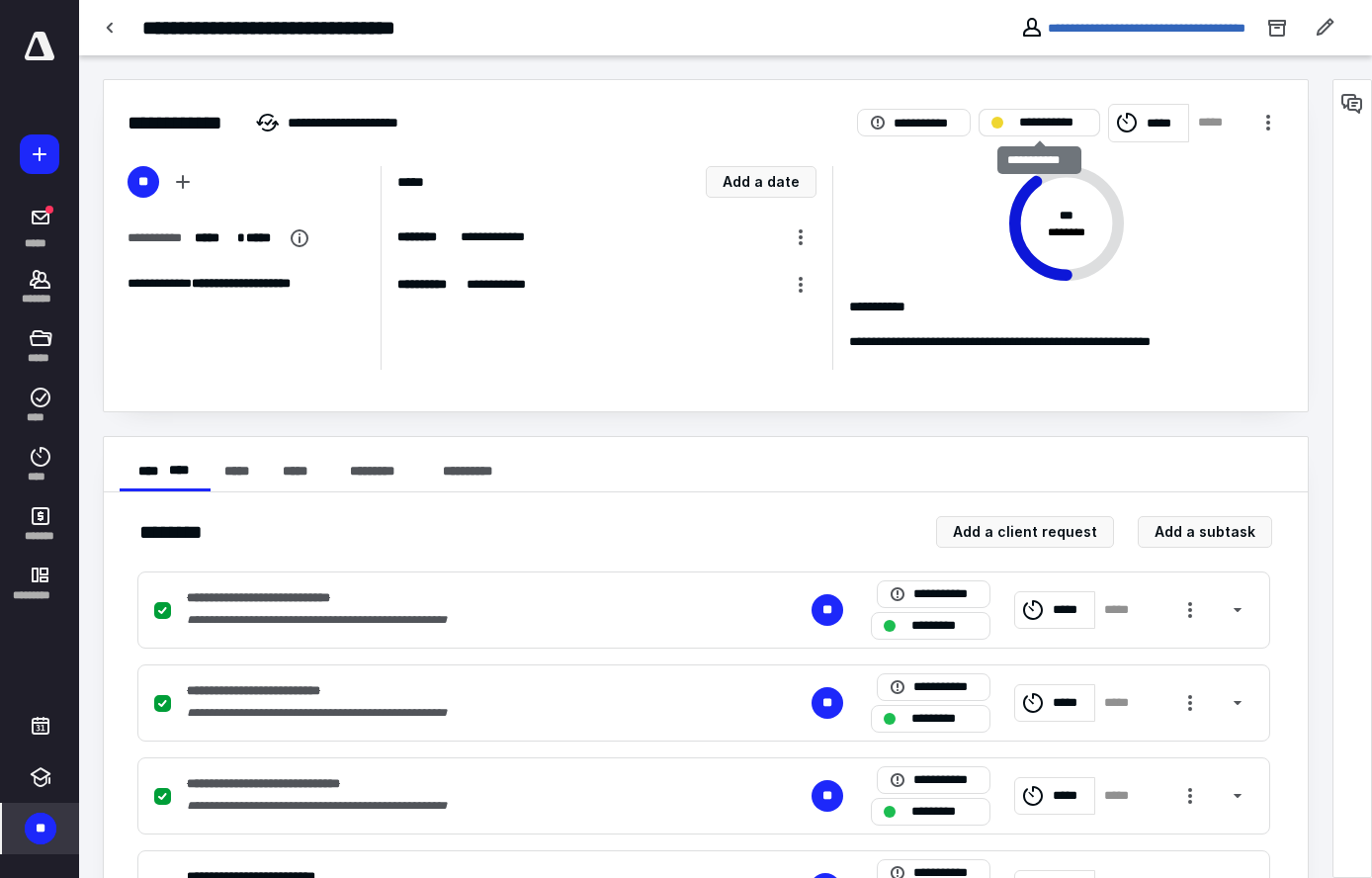 click on "**********" at bounding box center [1039, 123] 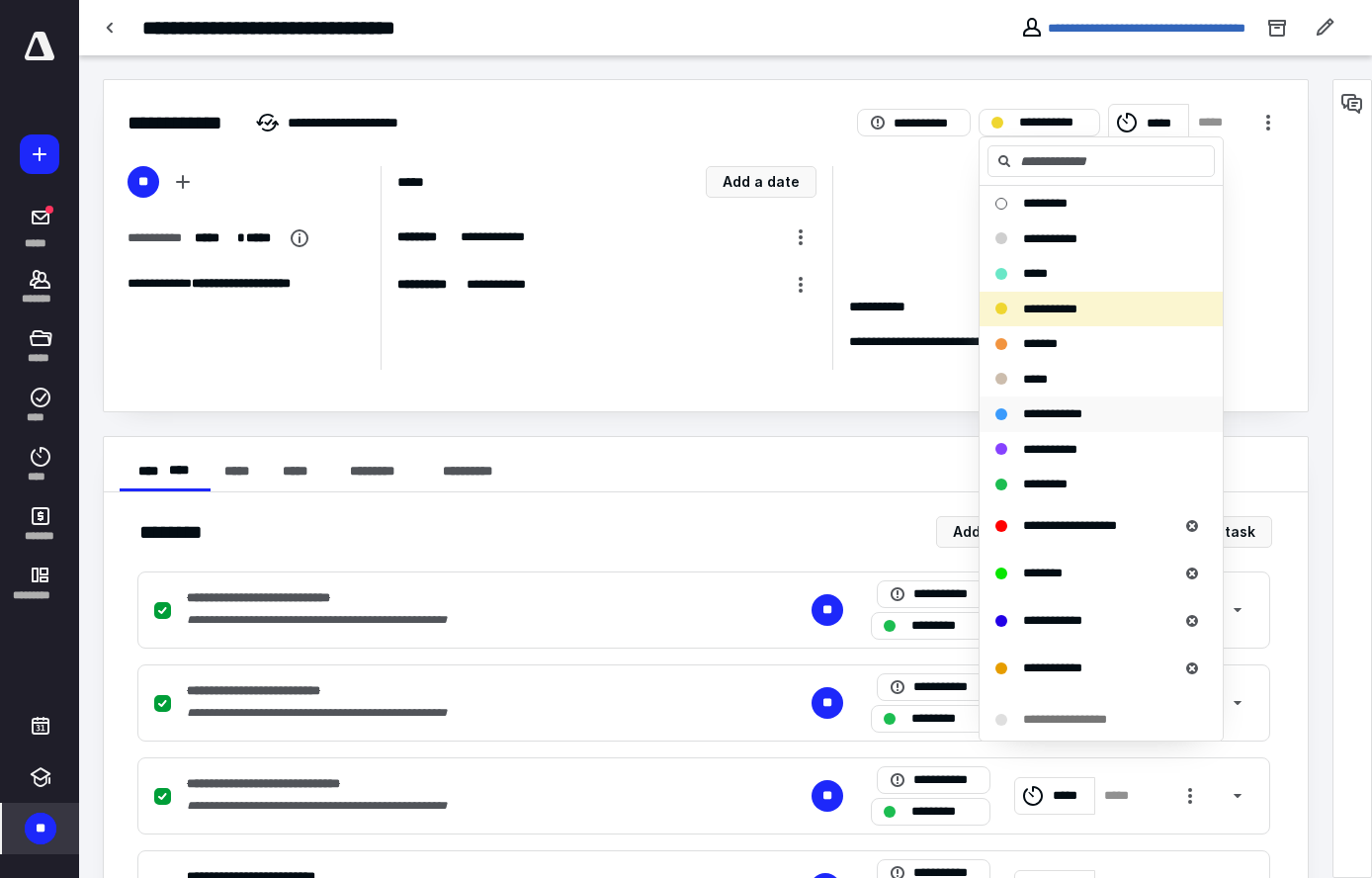 click on "**********" at bounding box center [1053, 413] 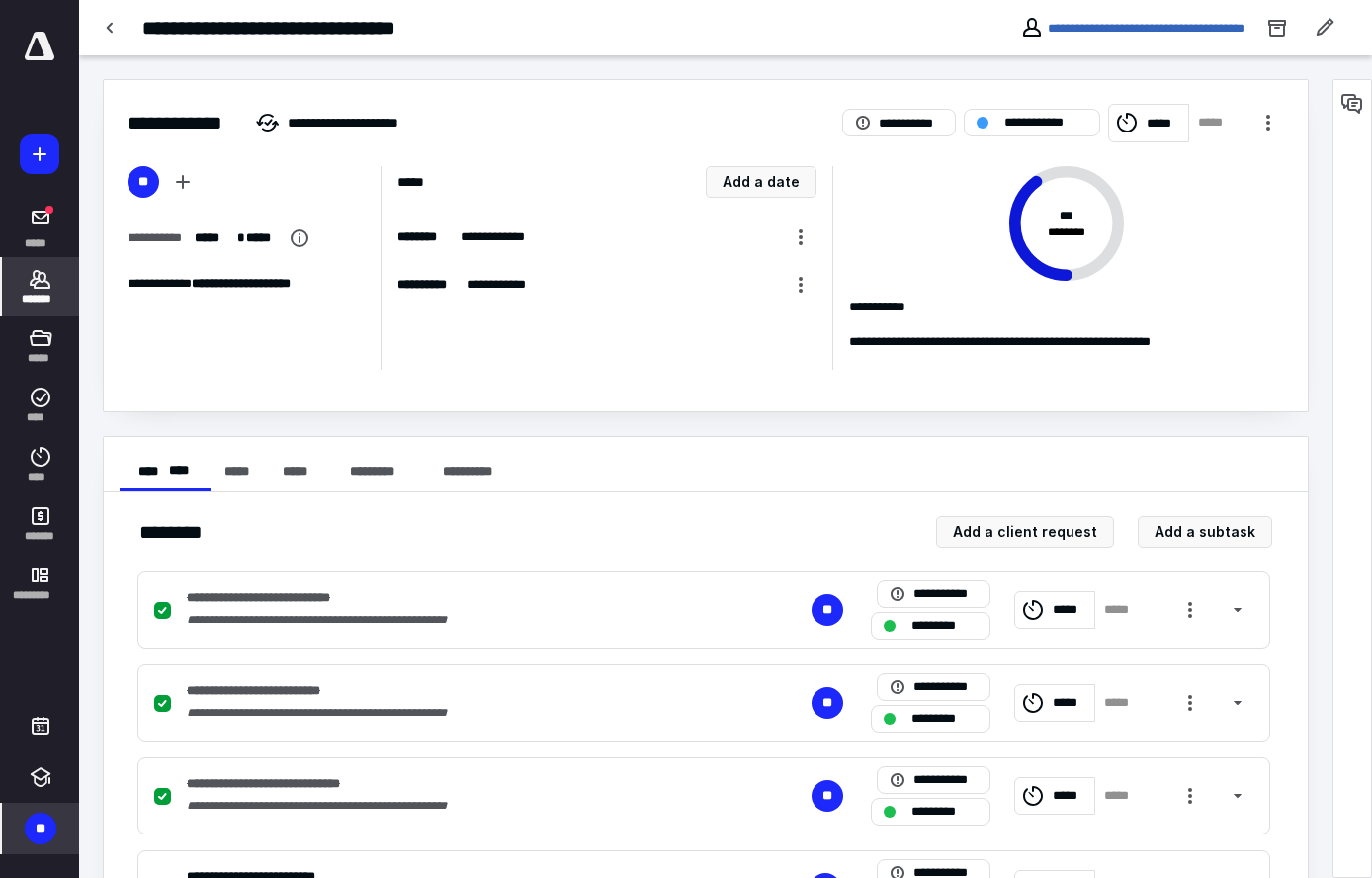 click 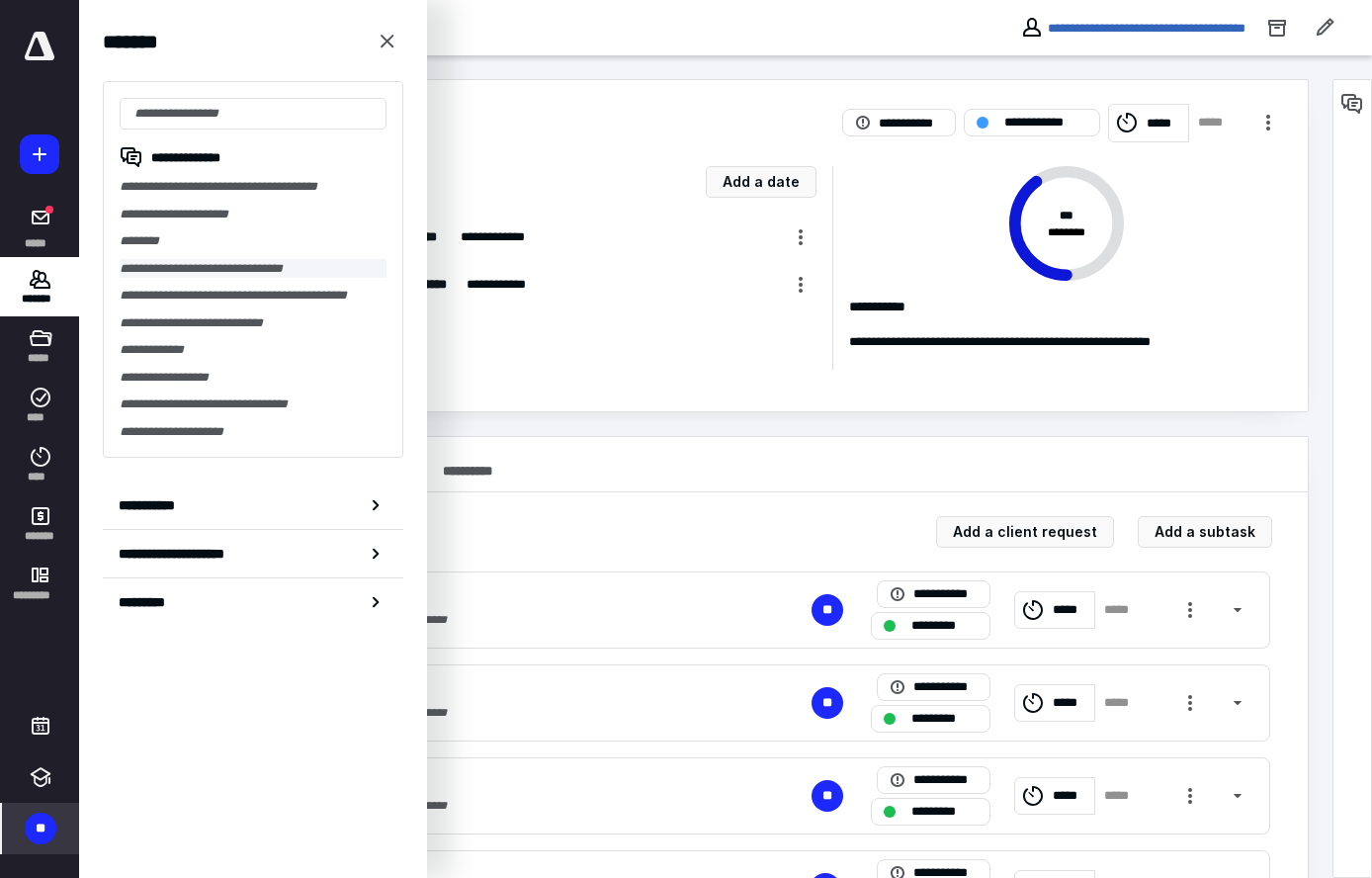 click on "**********" at bounding box center [253, 269] 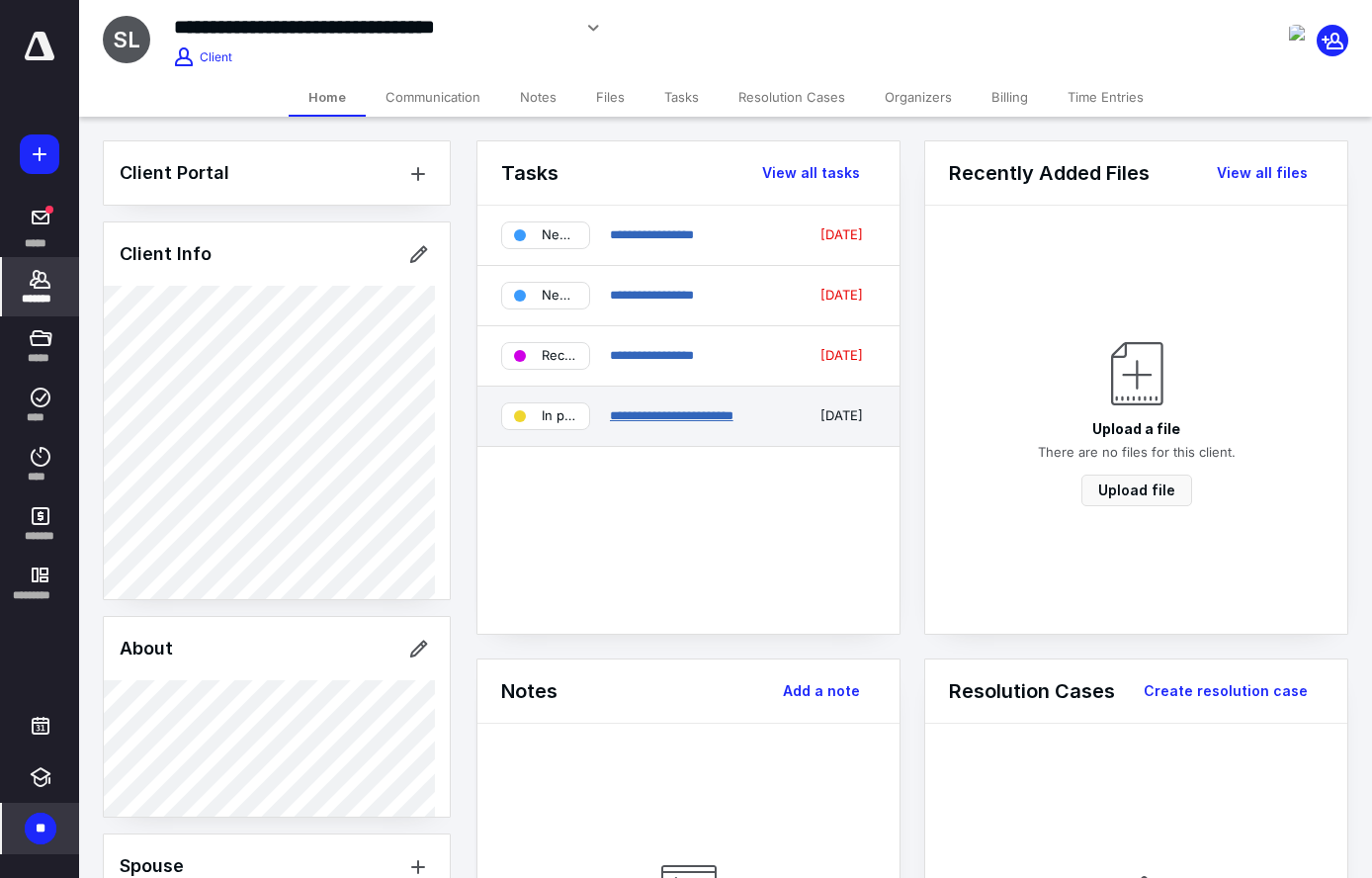 click on "**********" at bounding box center [671, 415] 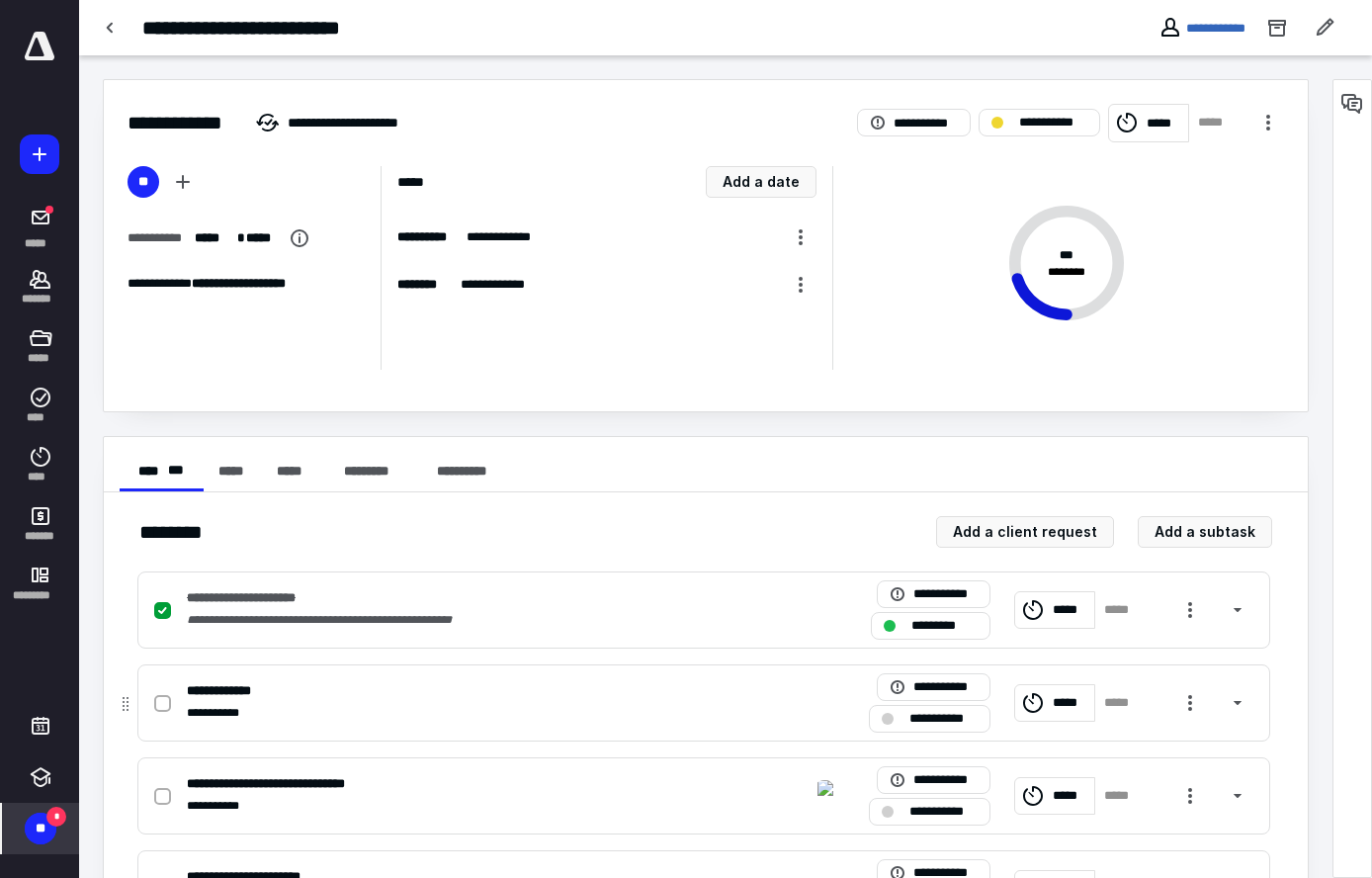 click 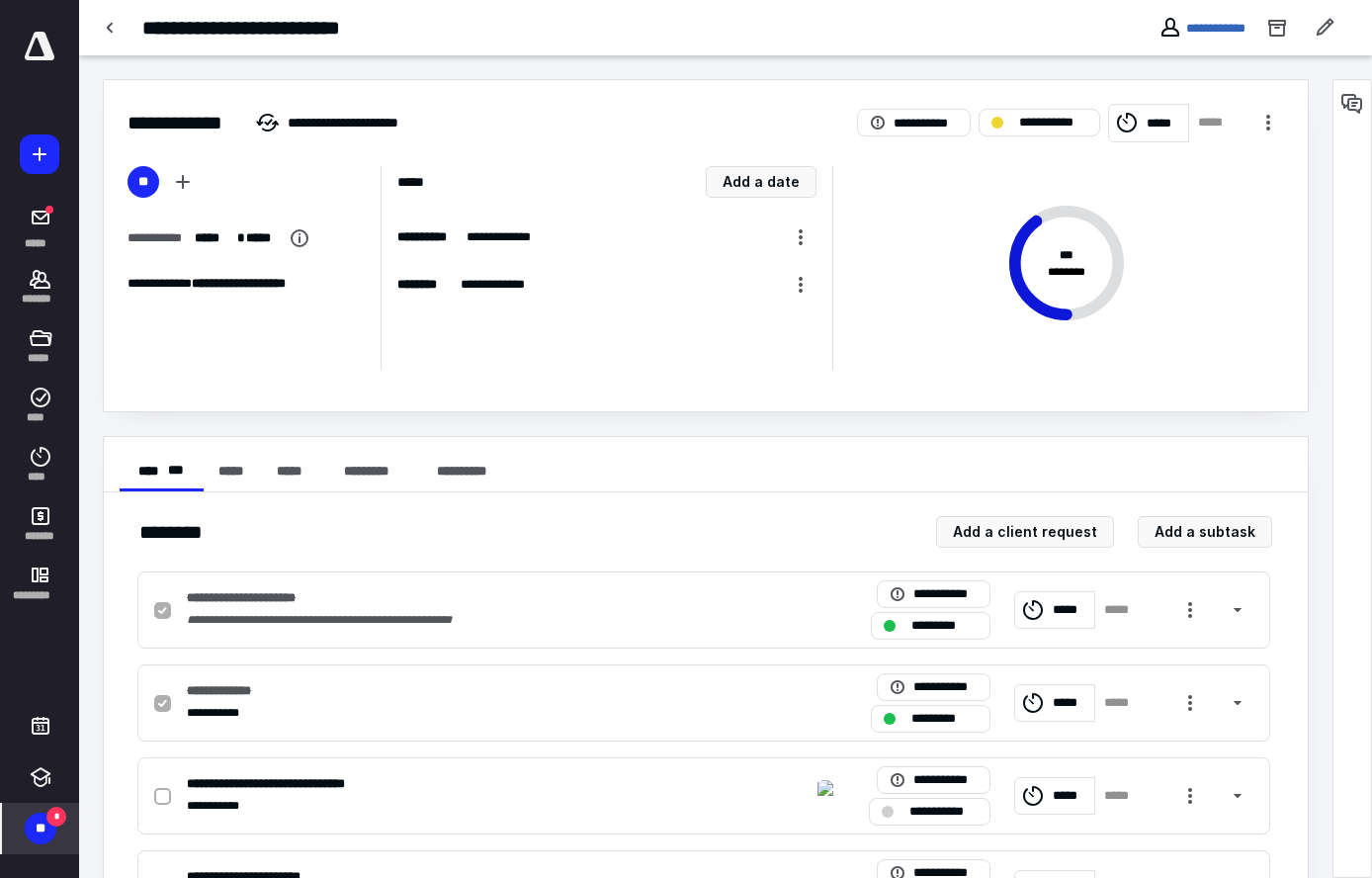 scroll, scrollTop: 191, scrollLeft: 0, axis: vertical 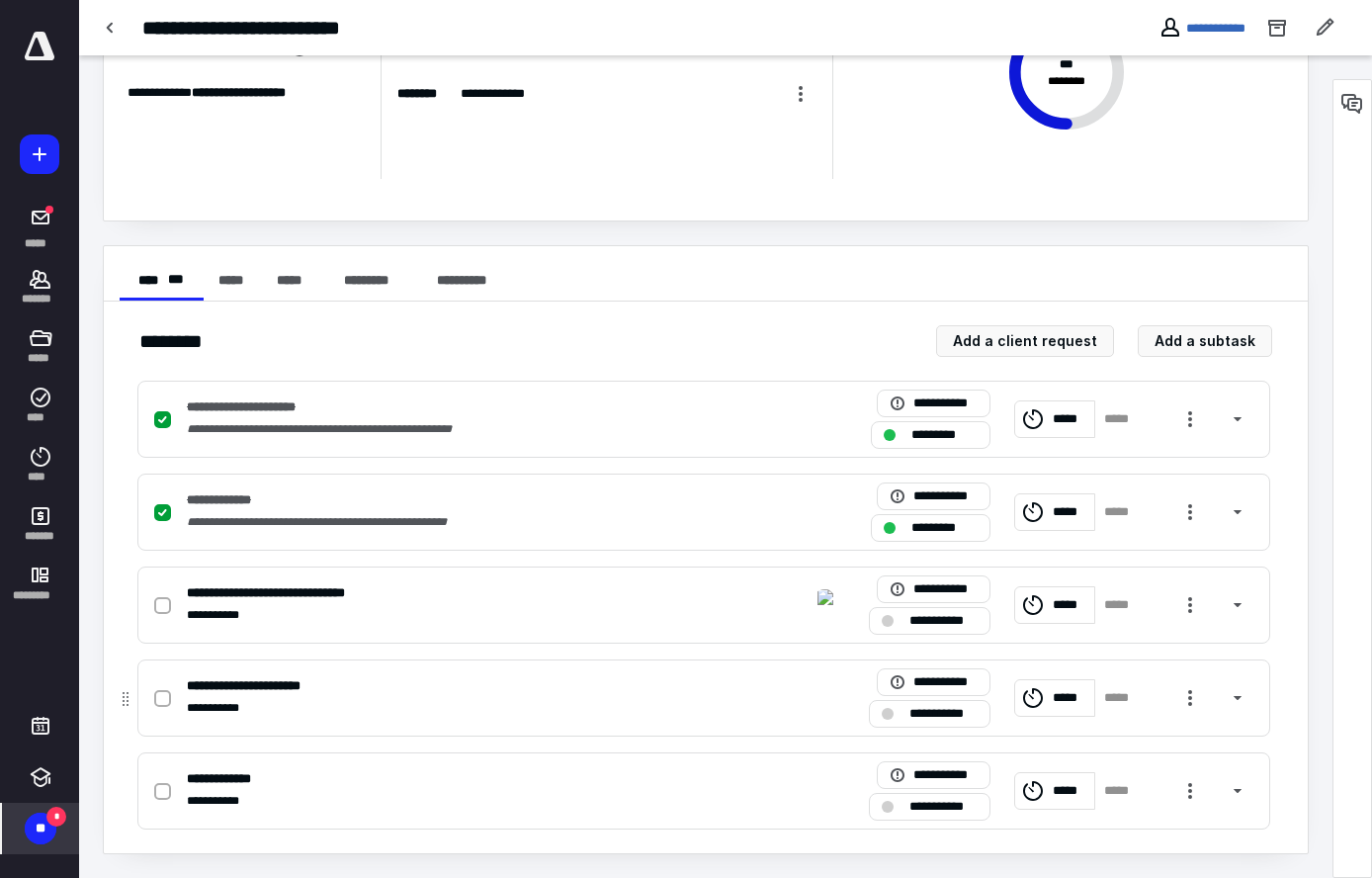 click 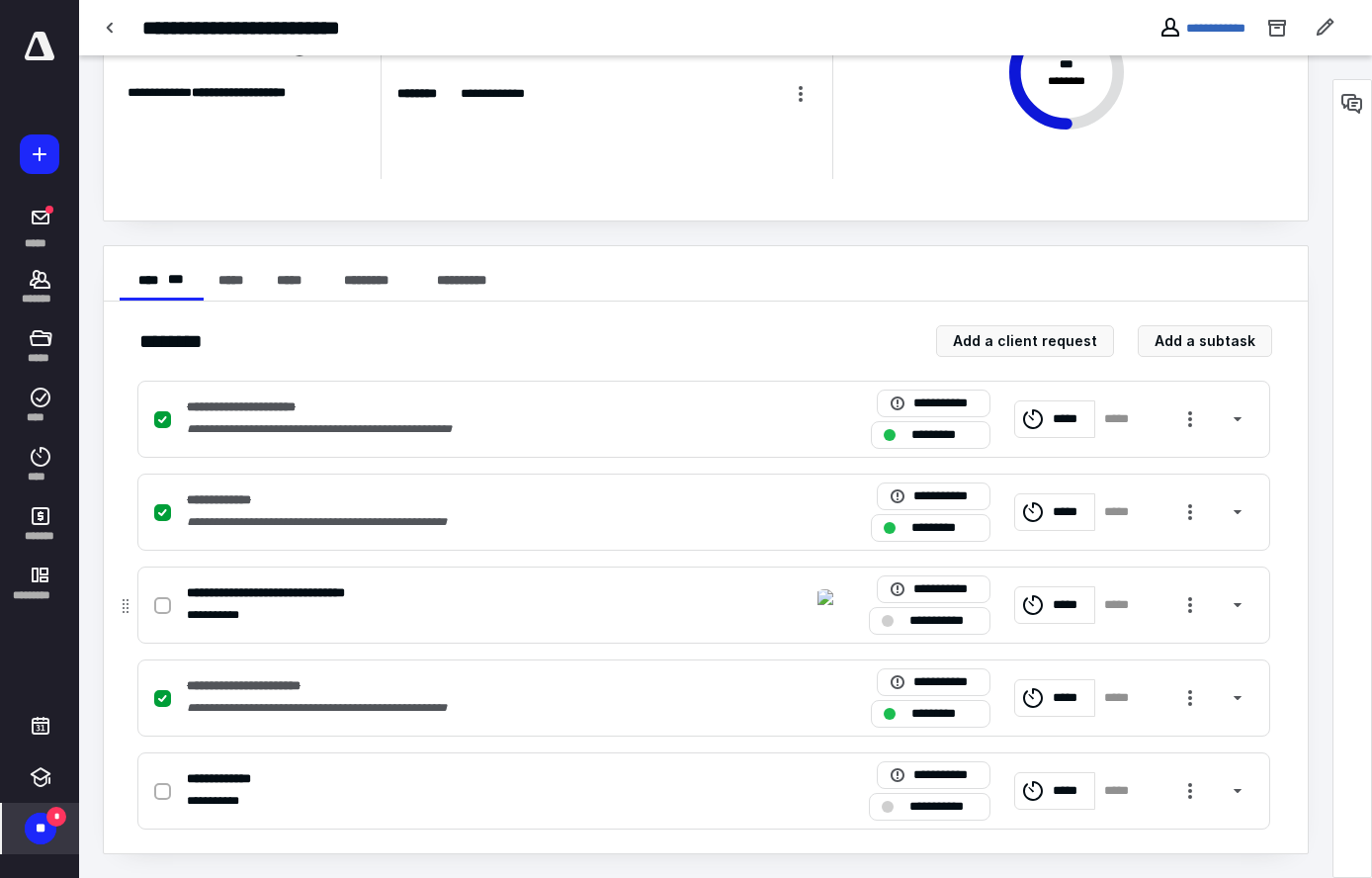 scroll, scrollTop: 0, scrollLeft: 0, axis: both 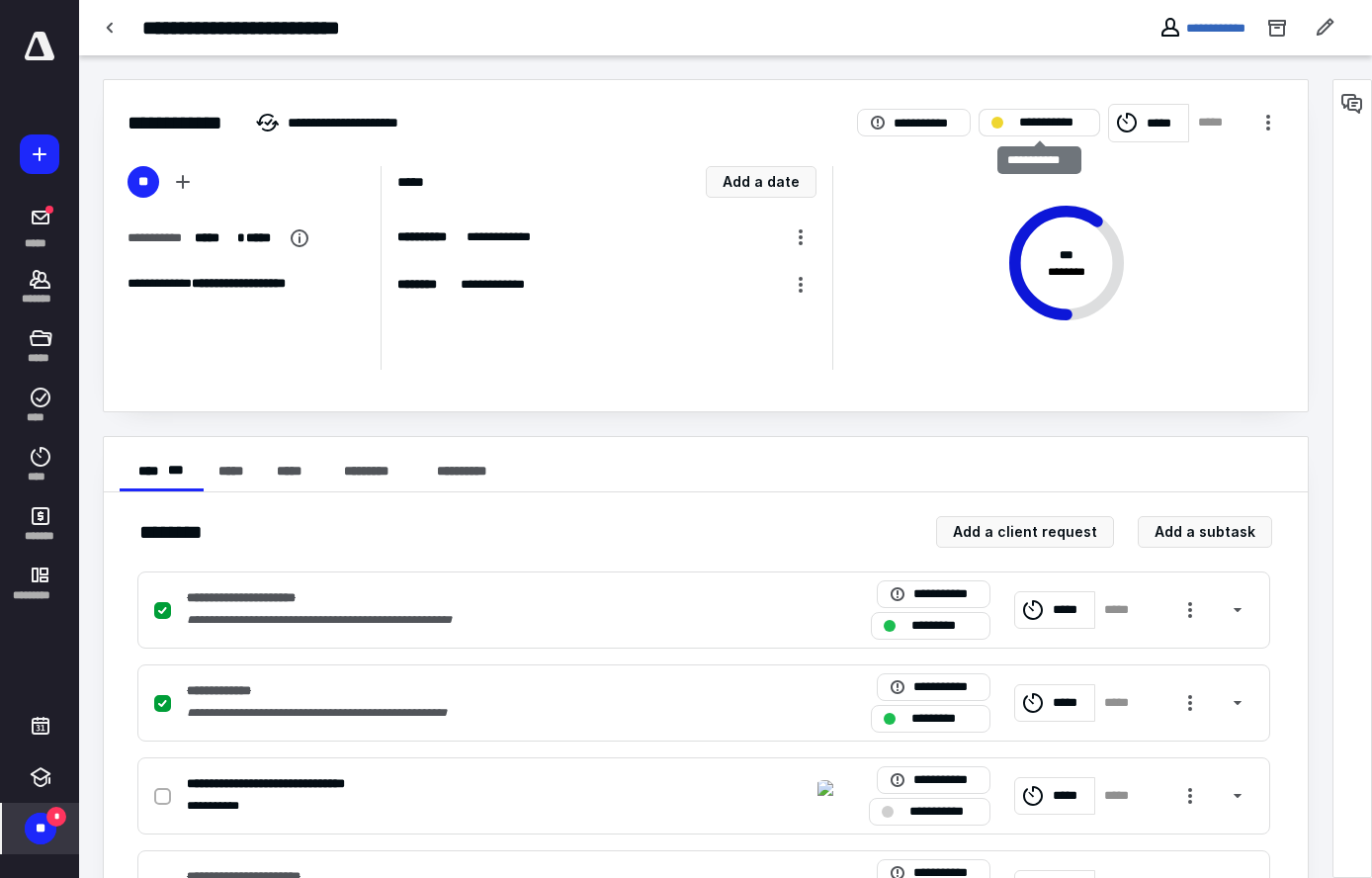 click on "**********" at bounding box center [1053, 123] 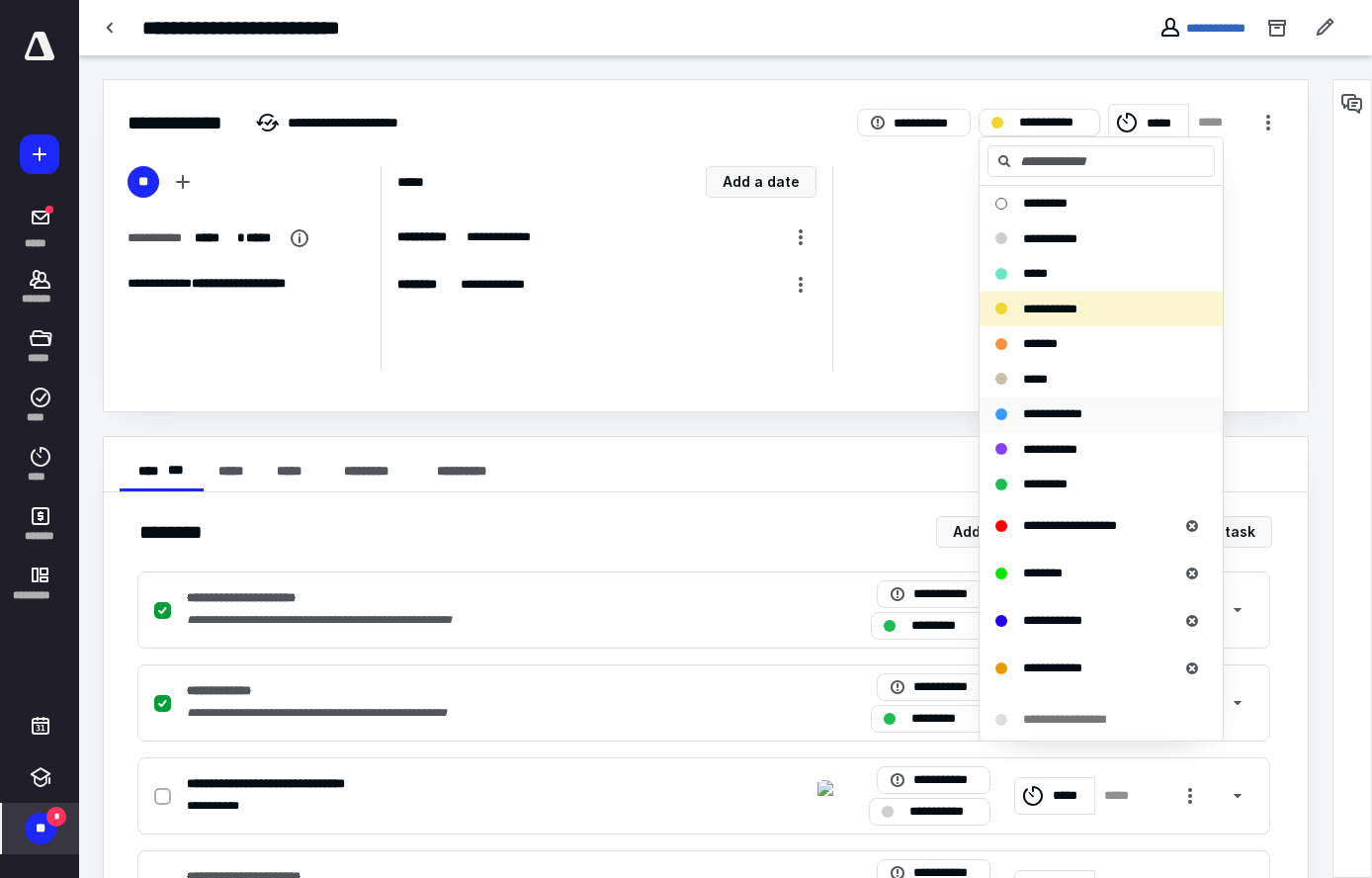 click on "**********" at bounding box center [1053, 413] 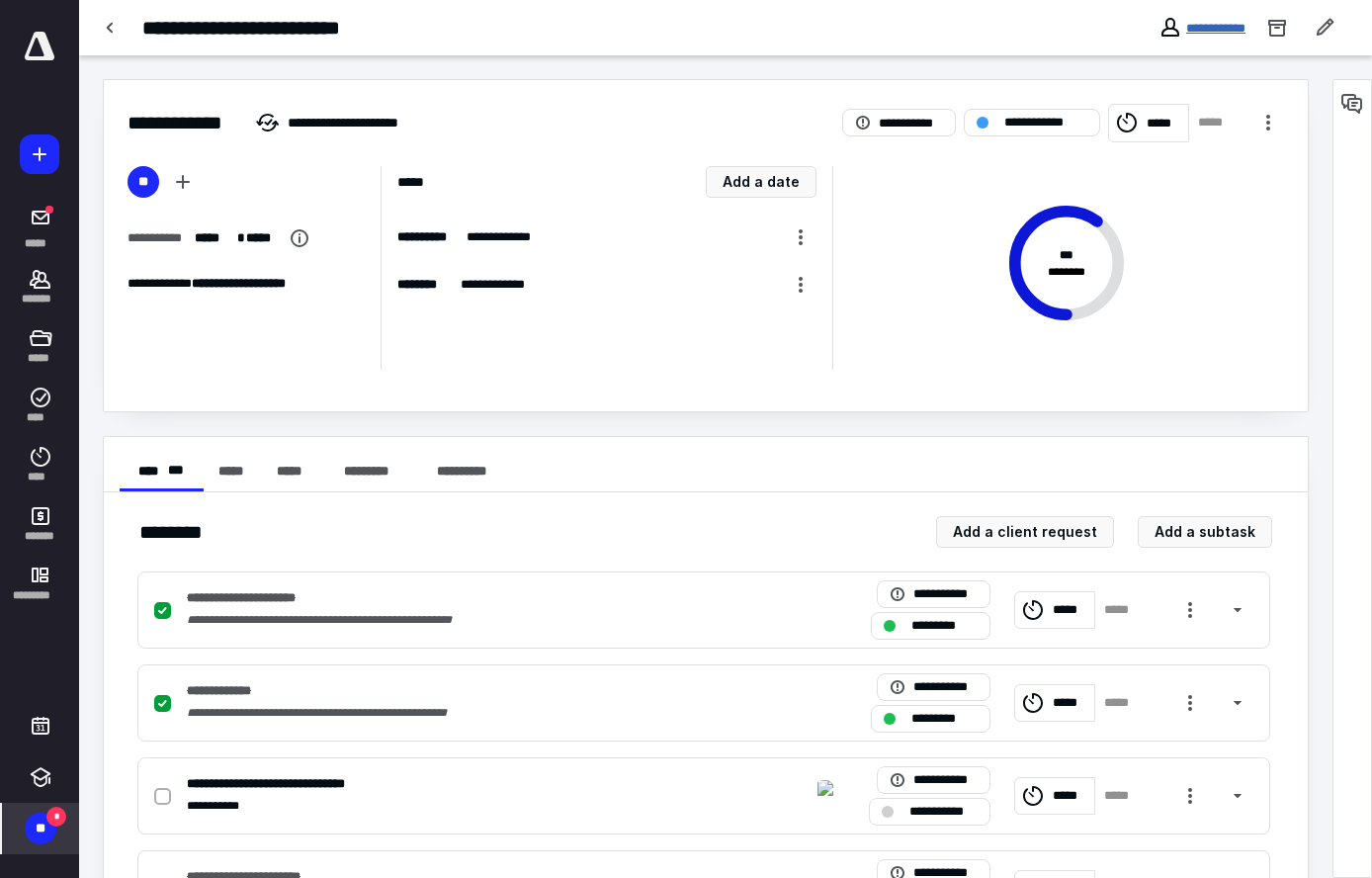 click on "**********" at bounding box center (1216, 28) 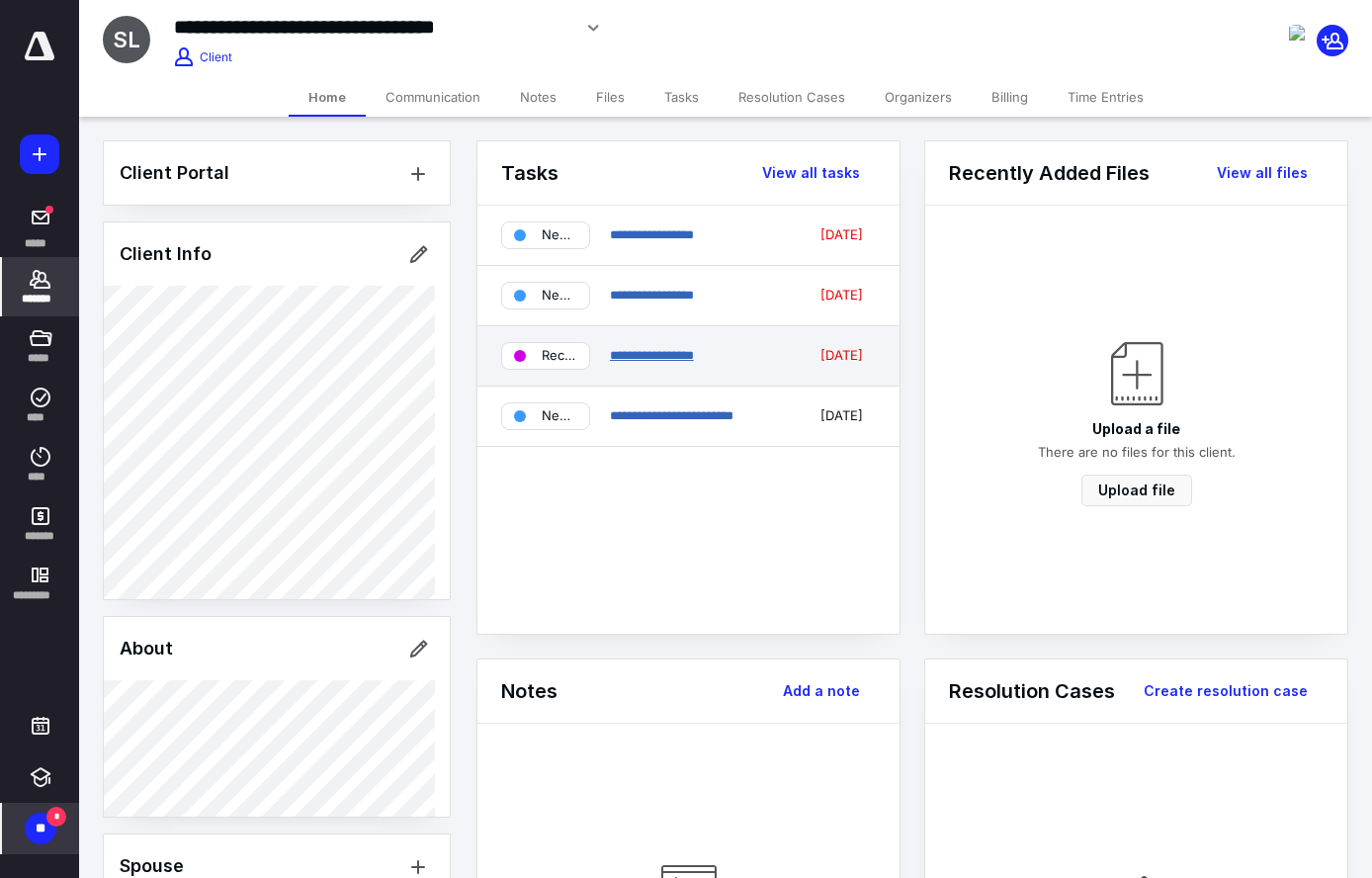 click on "**********" at bounding box center (651, 355) 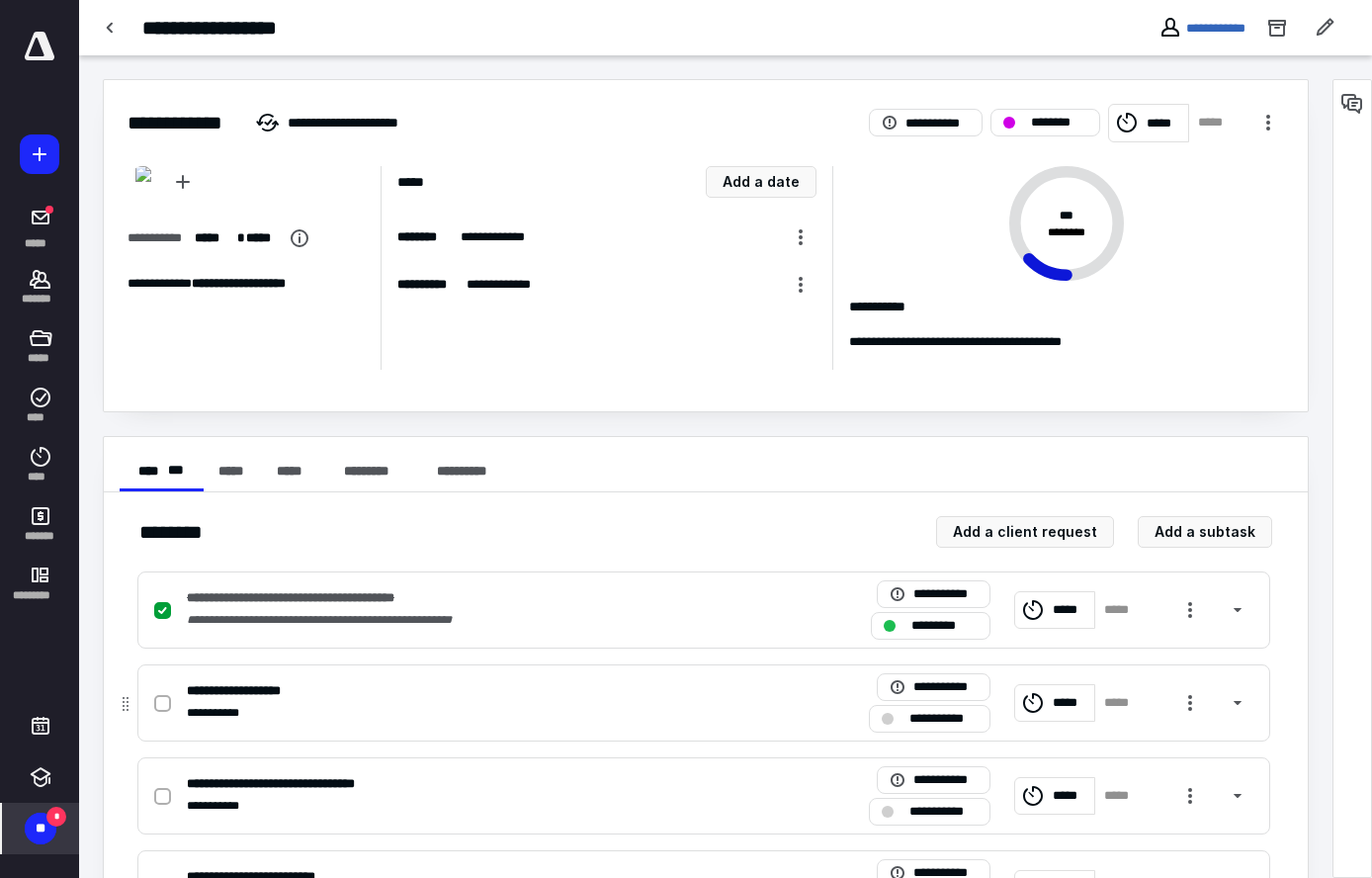 click at bounding box center [162, 704] 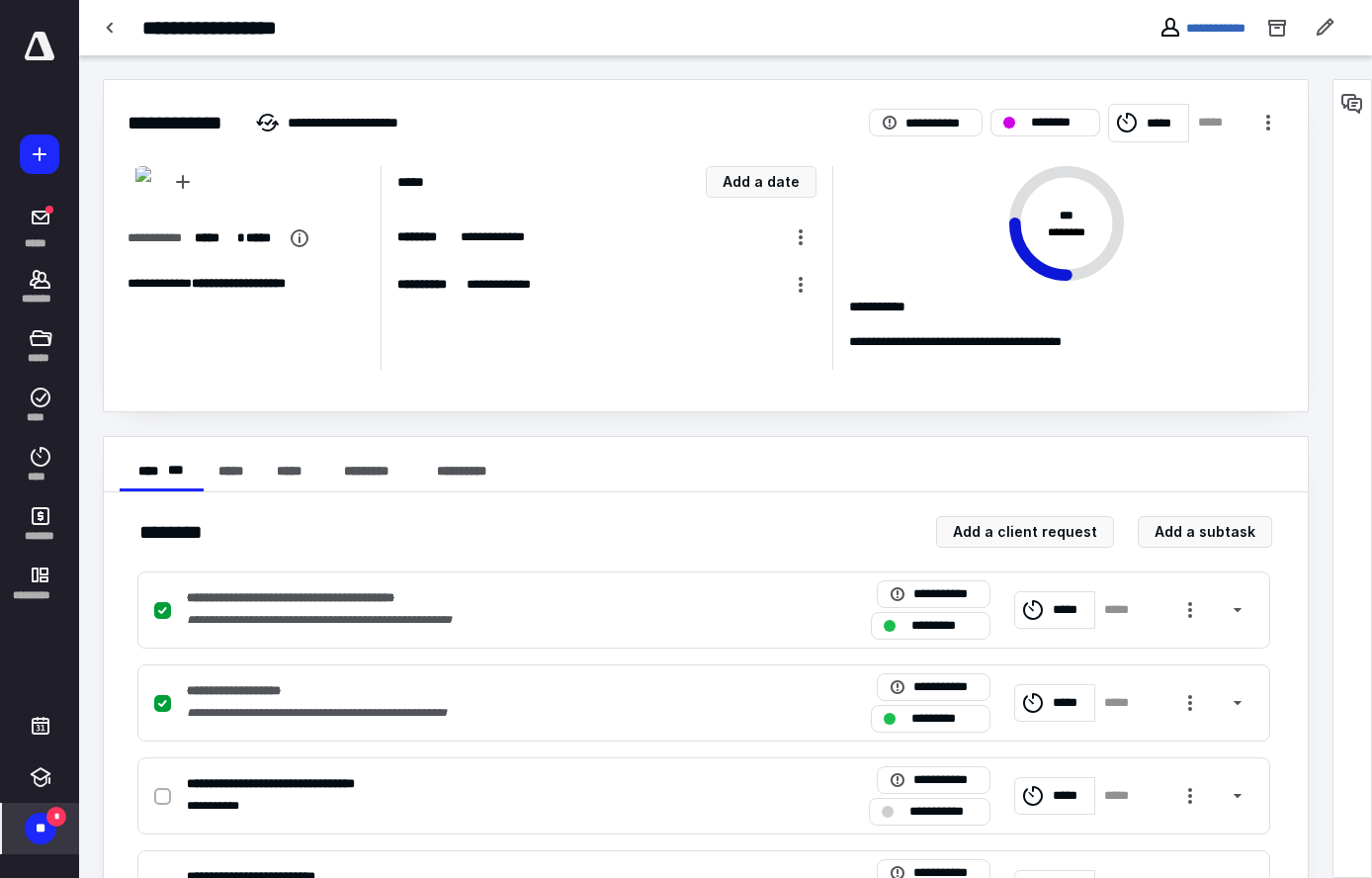 click on "********" at bounding box center (1059, 123) 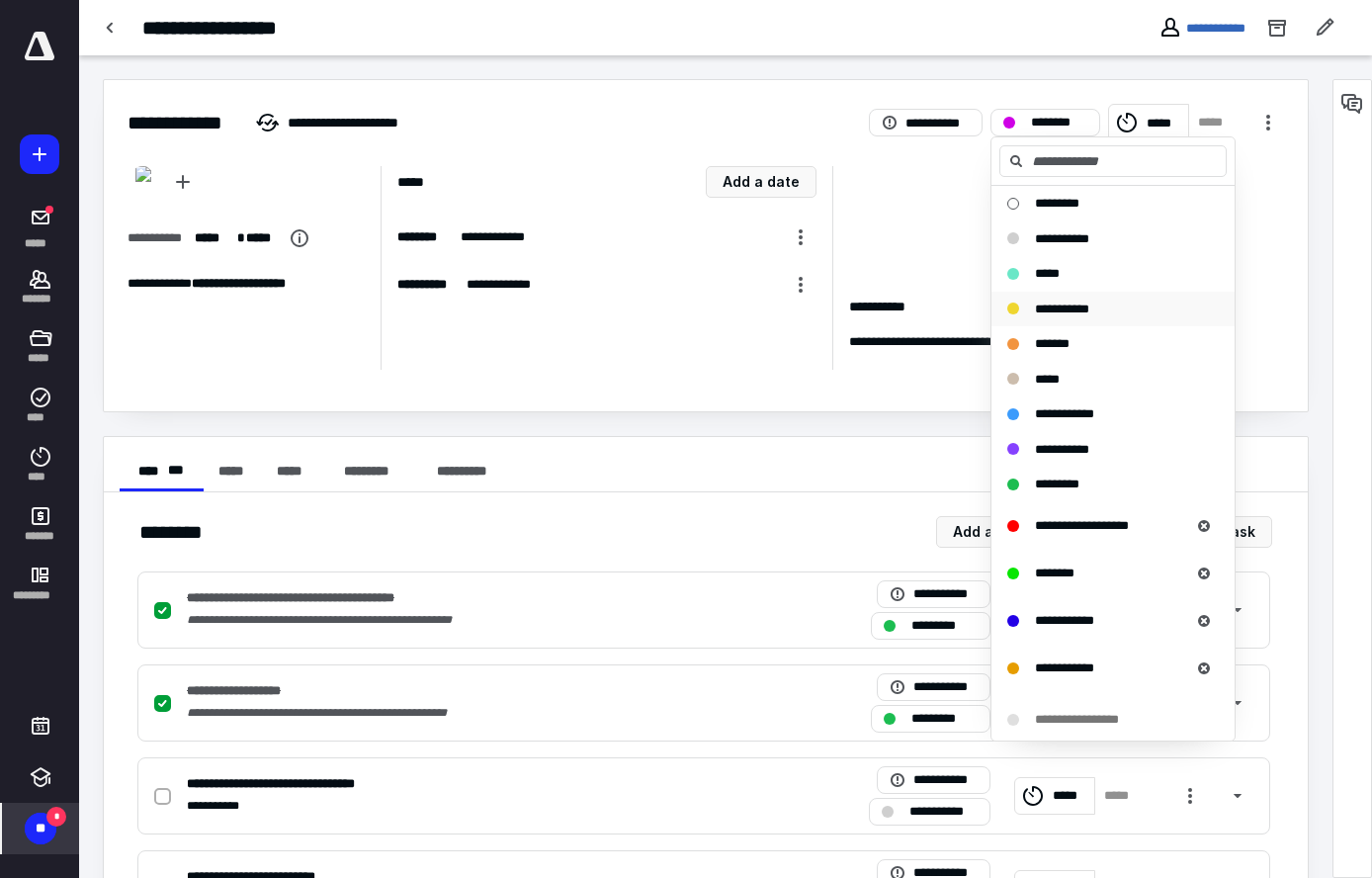 click on "**********" at bounding box center (1062, 308) 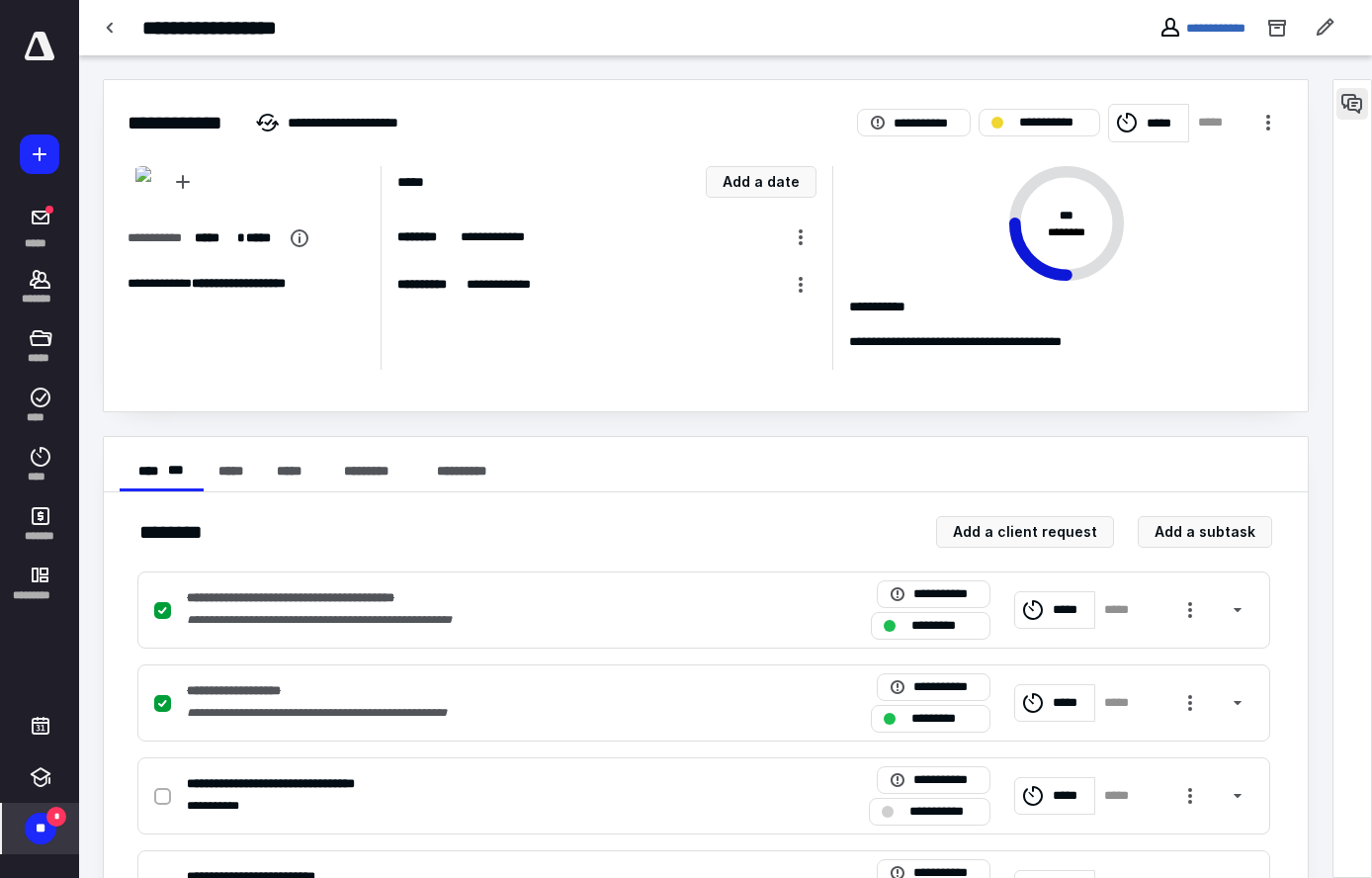 click at bounding box center [1352, 104] 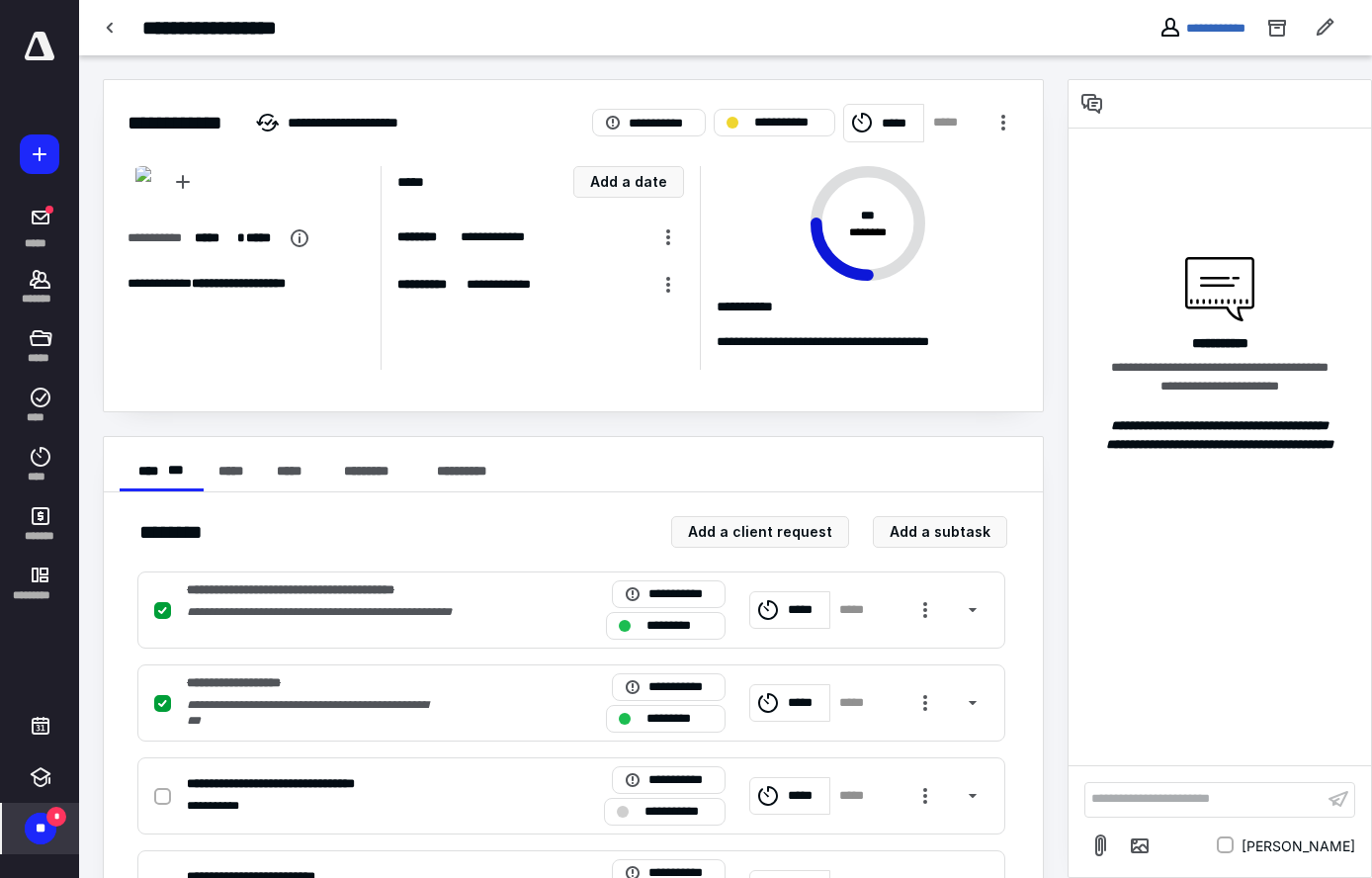 click on "**********" at bounding box center (1204, 799) 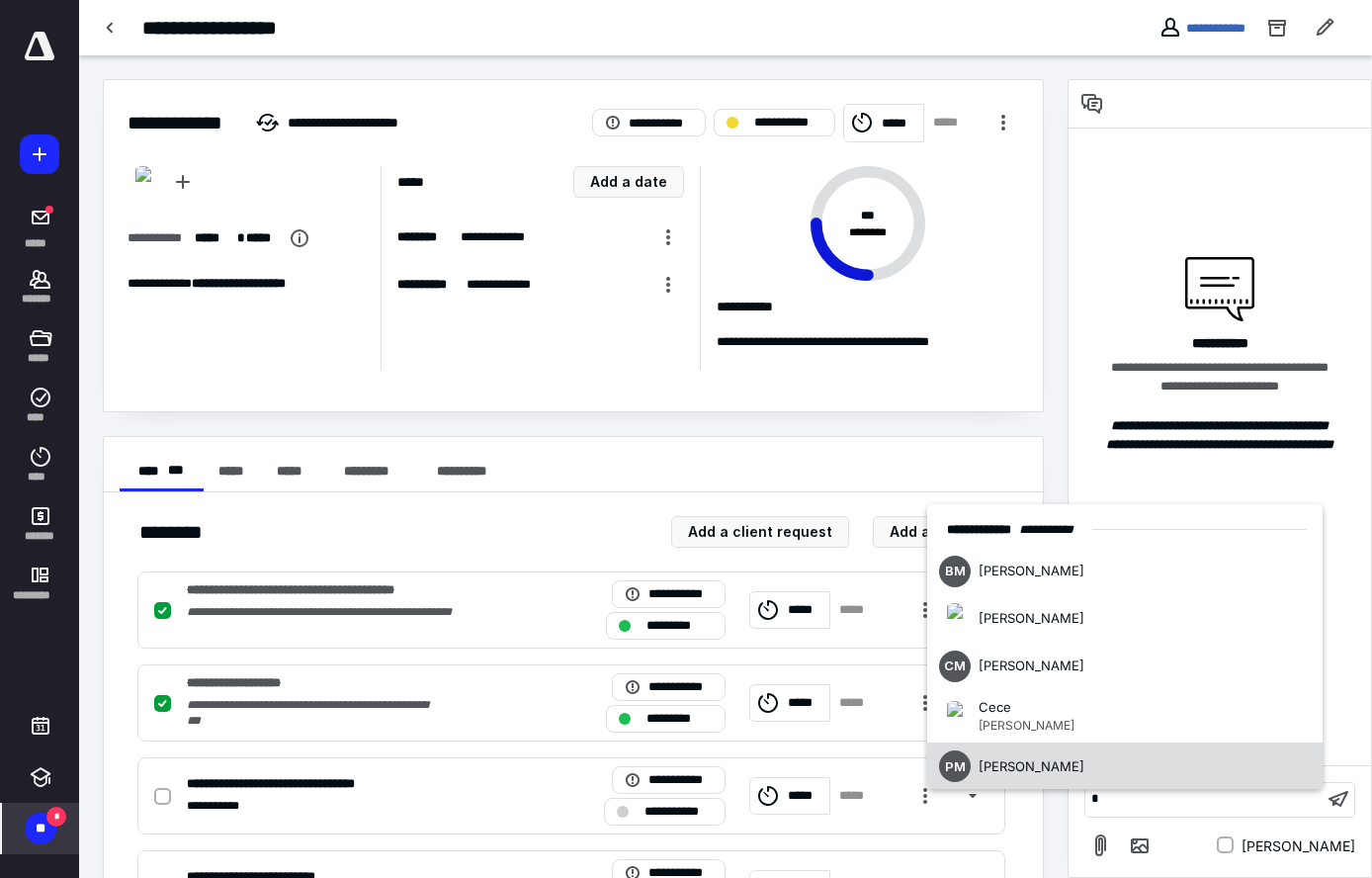 click on "[PERSON_NAME]" at bounding box center (1031, 766) 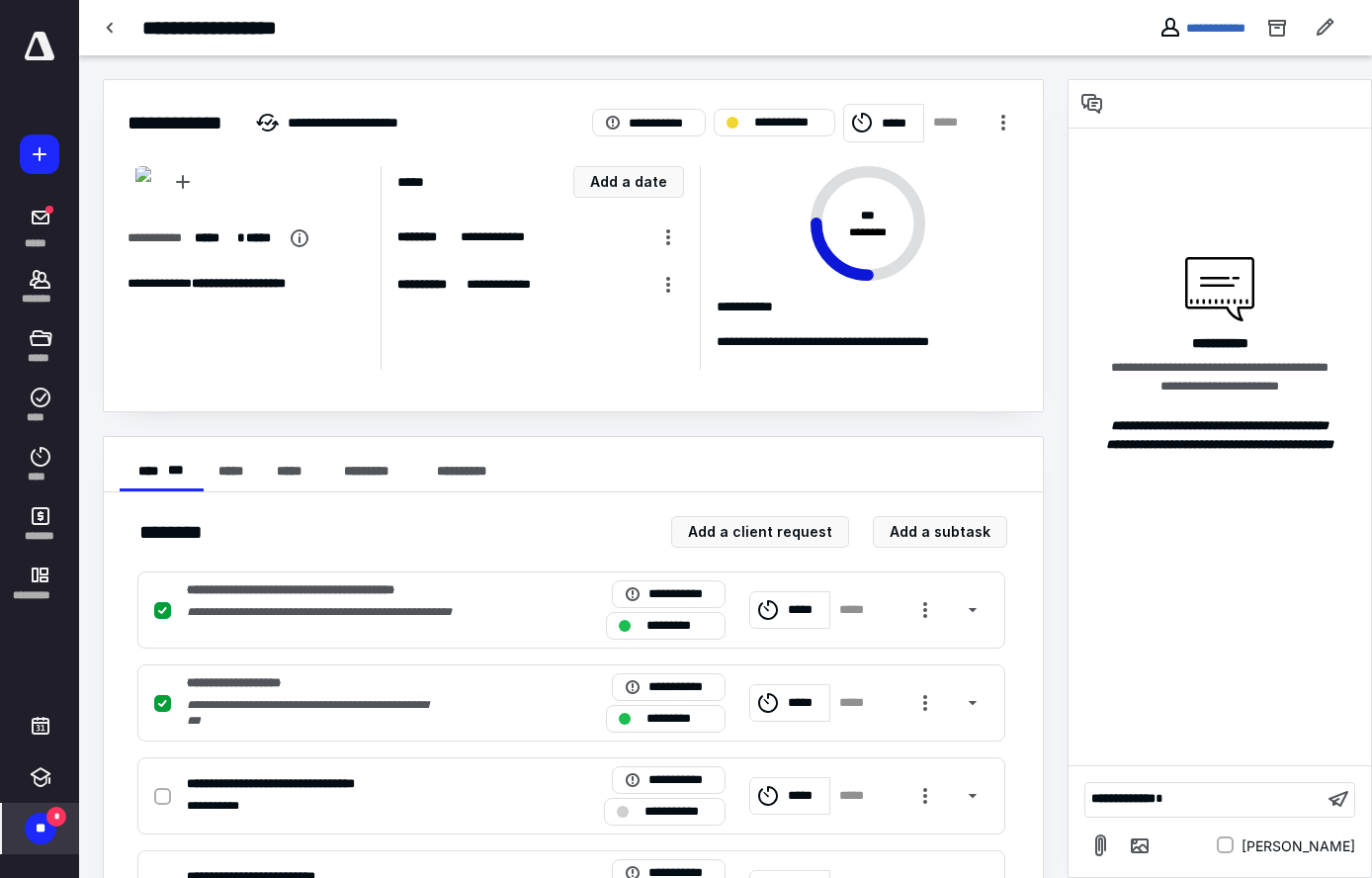 type 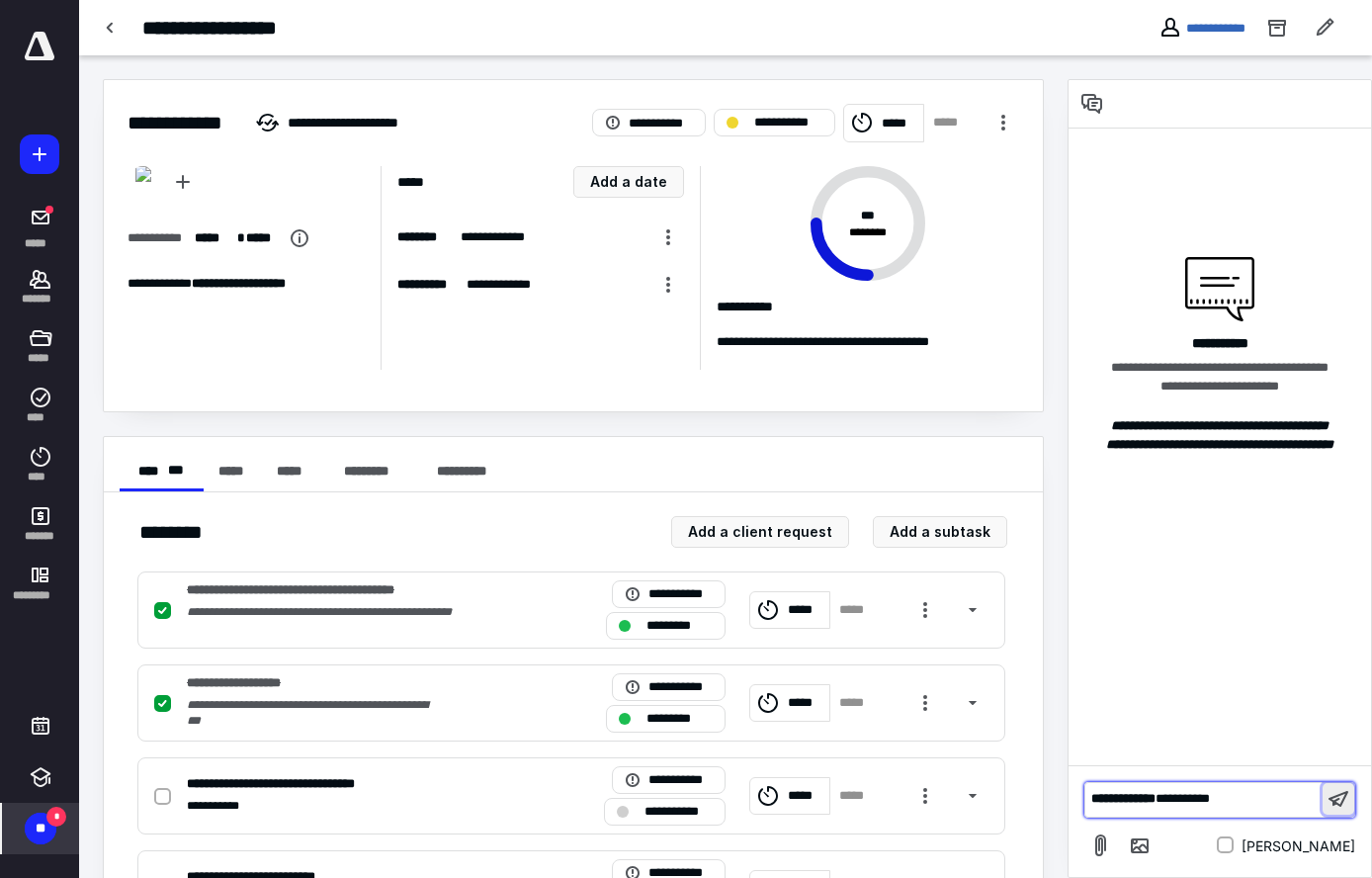 click at bounding box center (1338, 799) 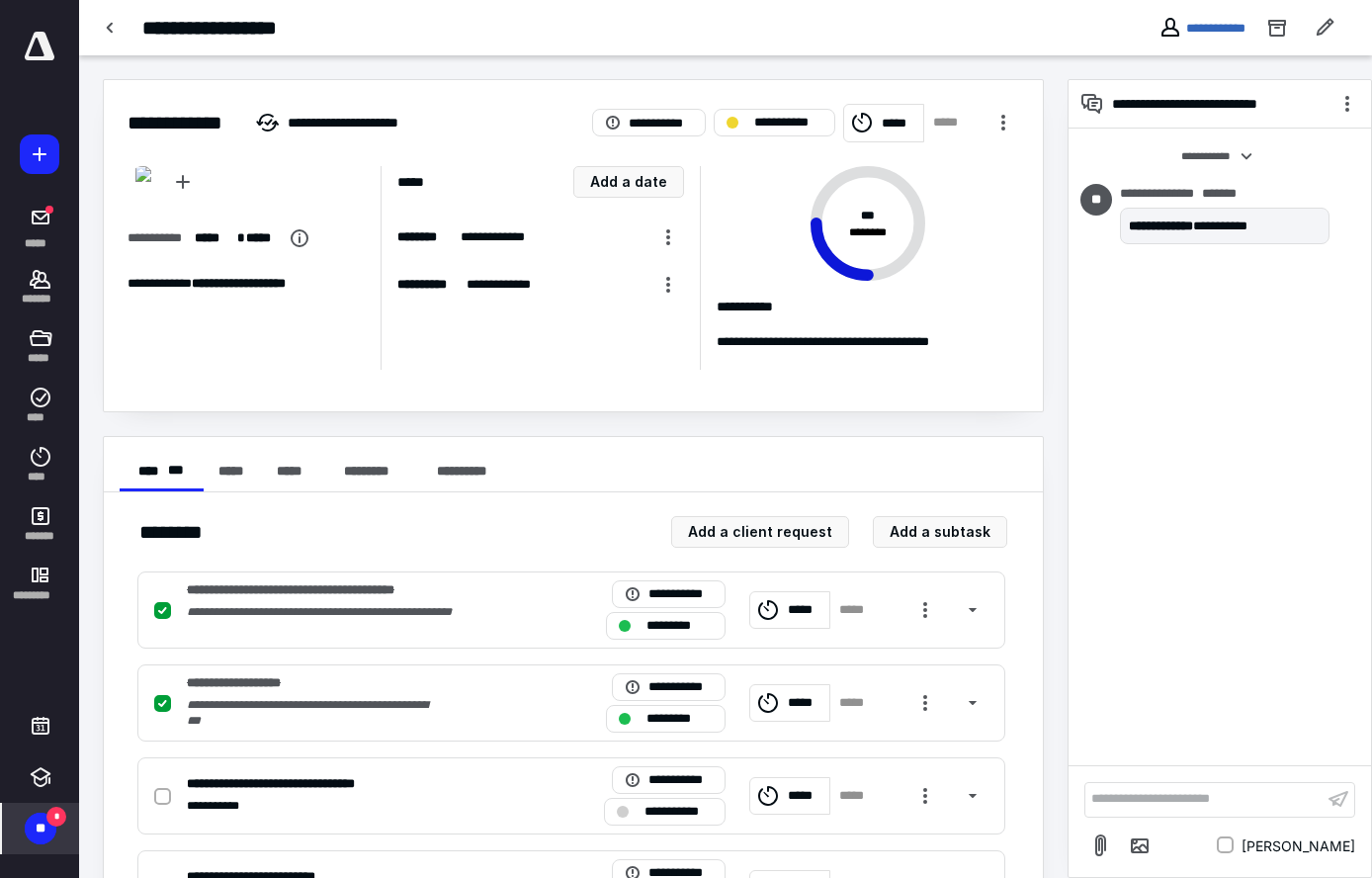 click at bounding box center (40, 46) 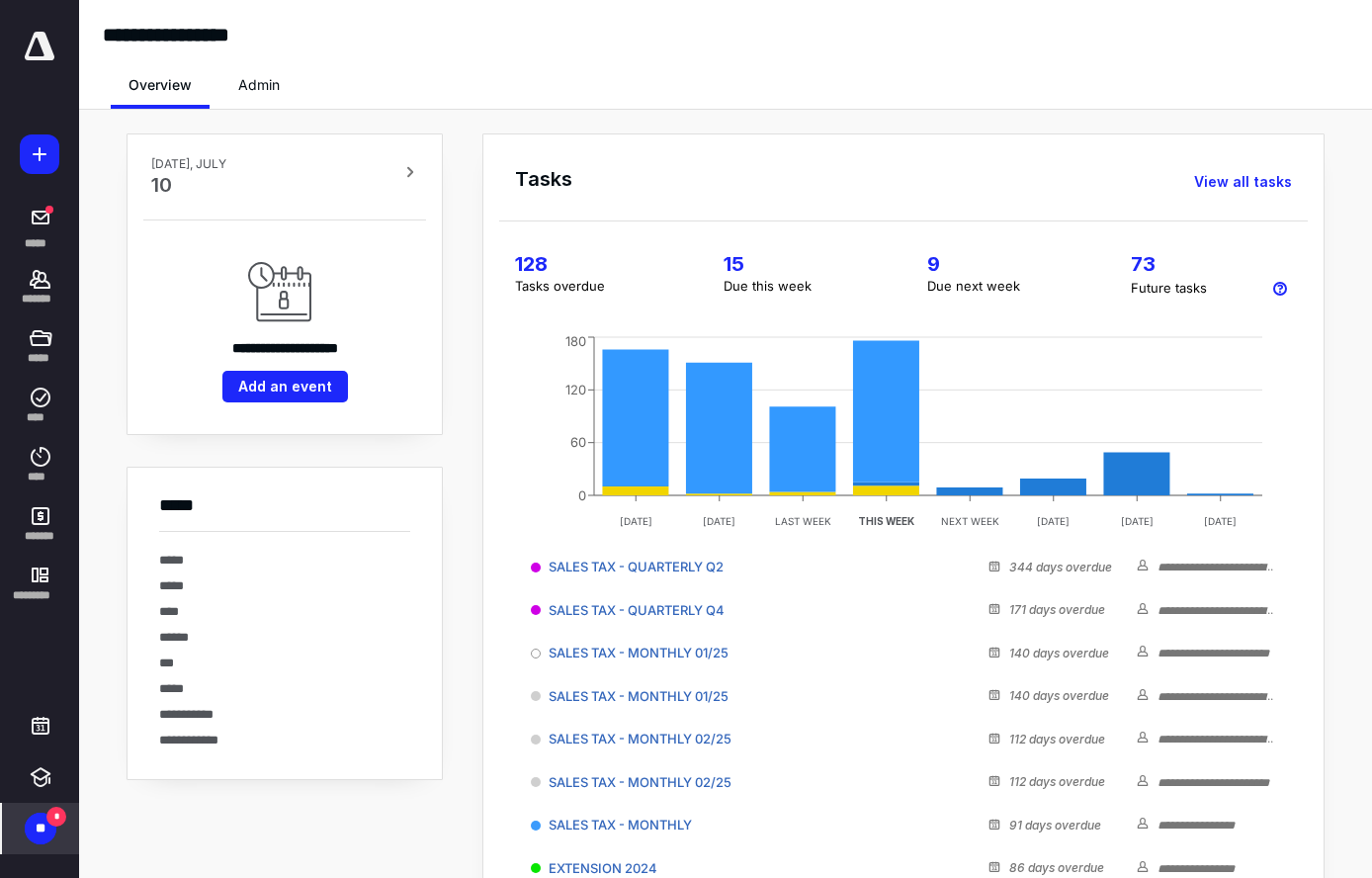 click on "*" at bounding box center (56, 817) 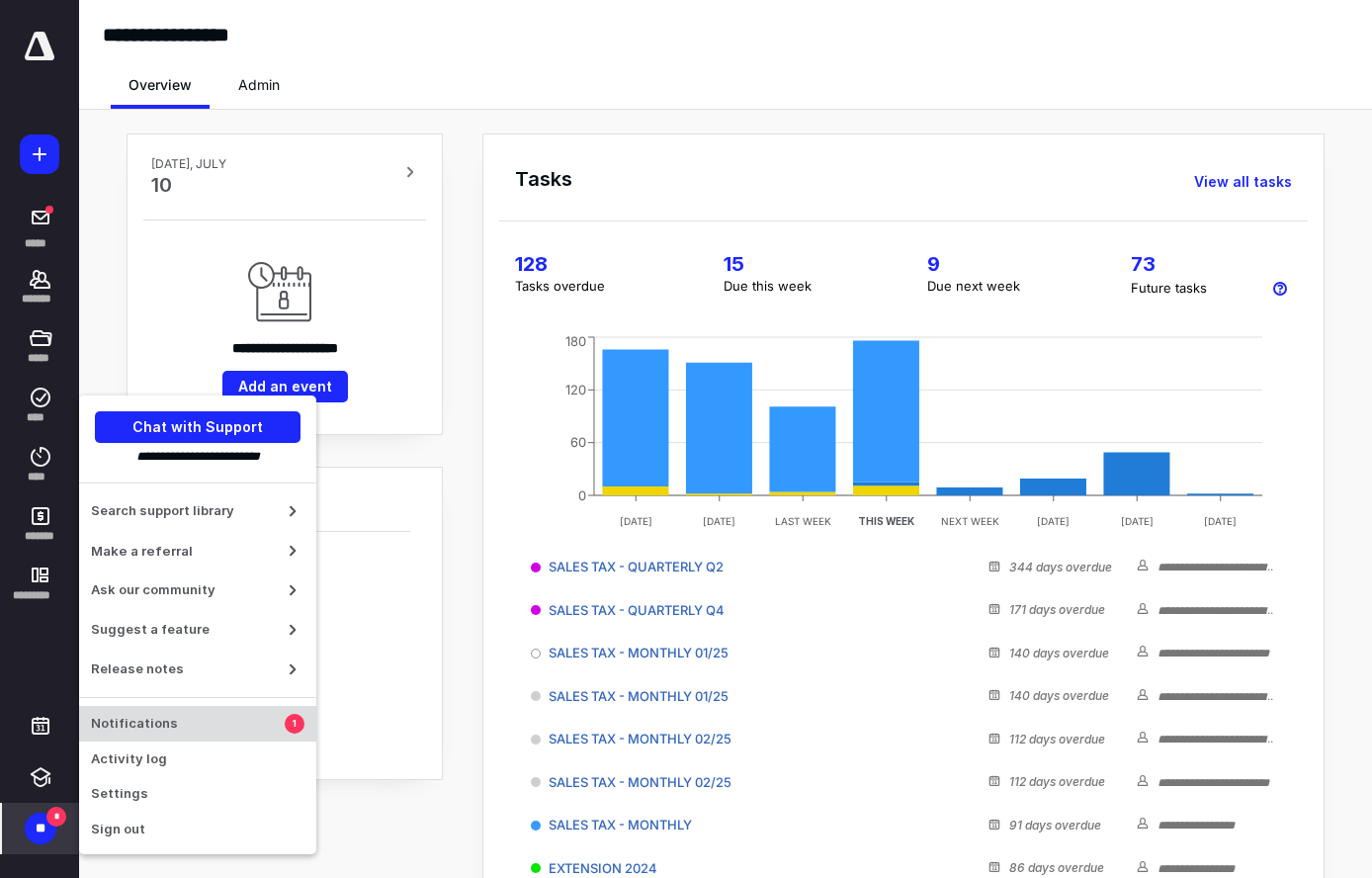 click on "Notifications" at bounding box center [188, 724] 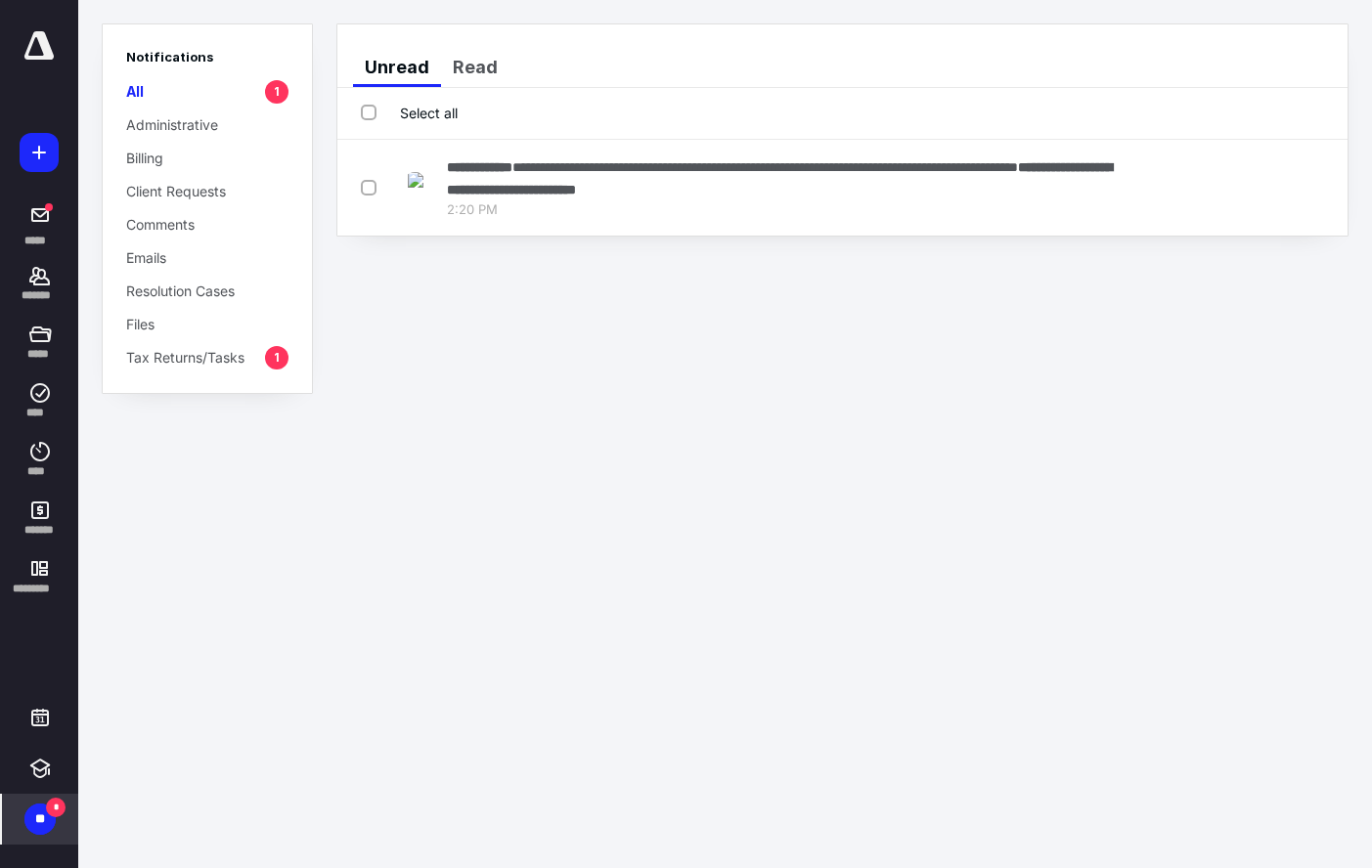 click on "Select all" at bounding box center (409, 112) 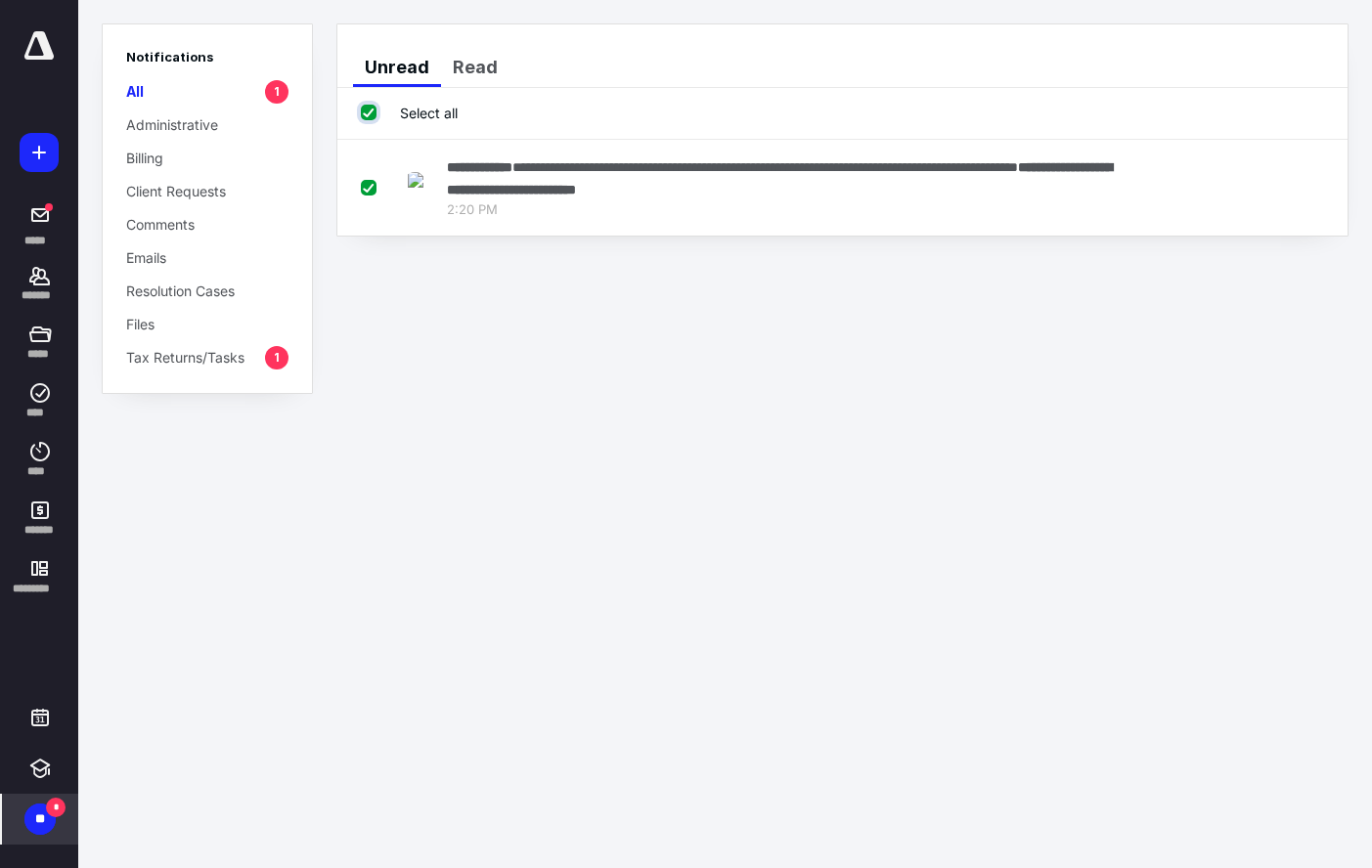 checkbox on "true" 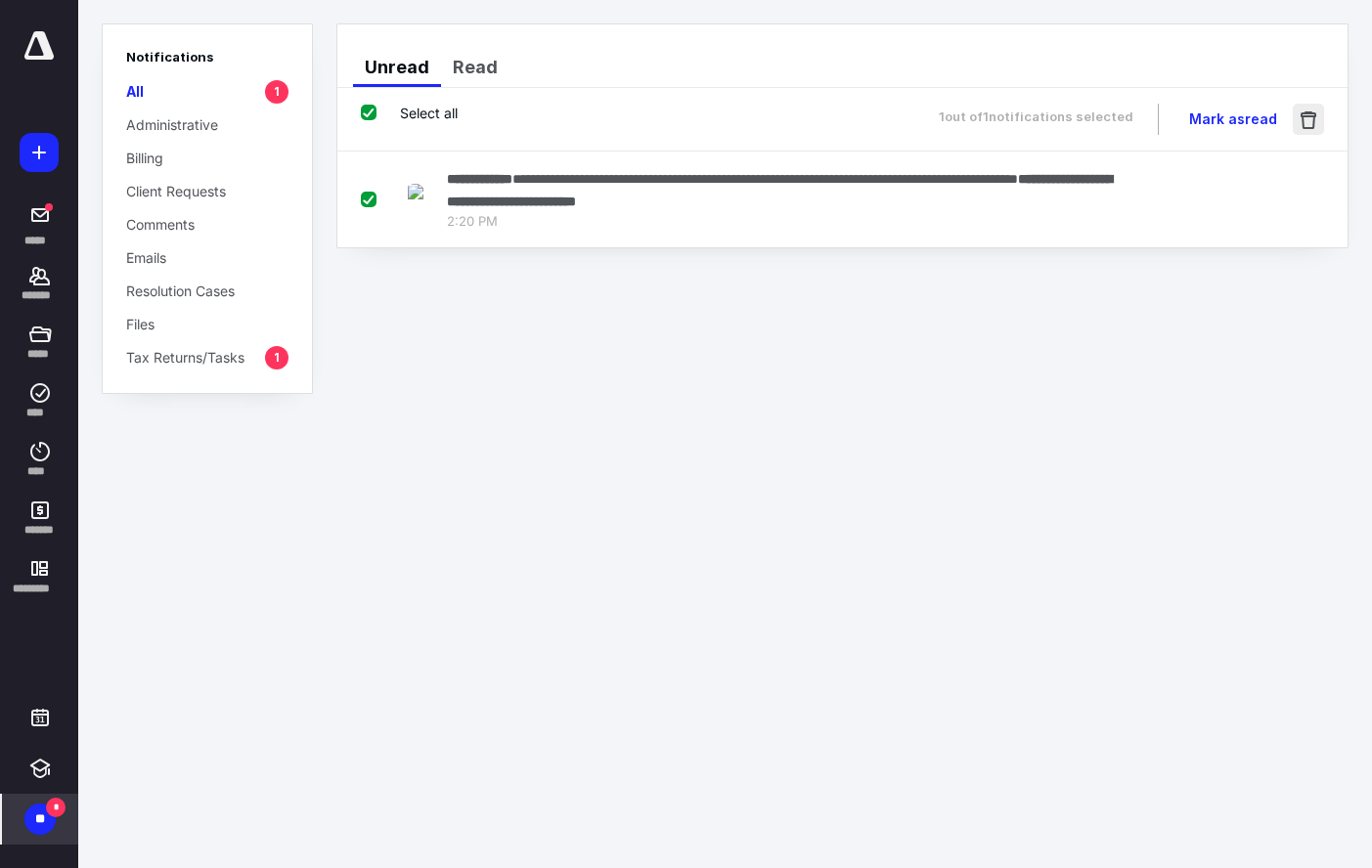 click at bounding box center (1308, 119) 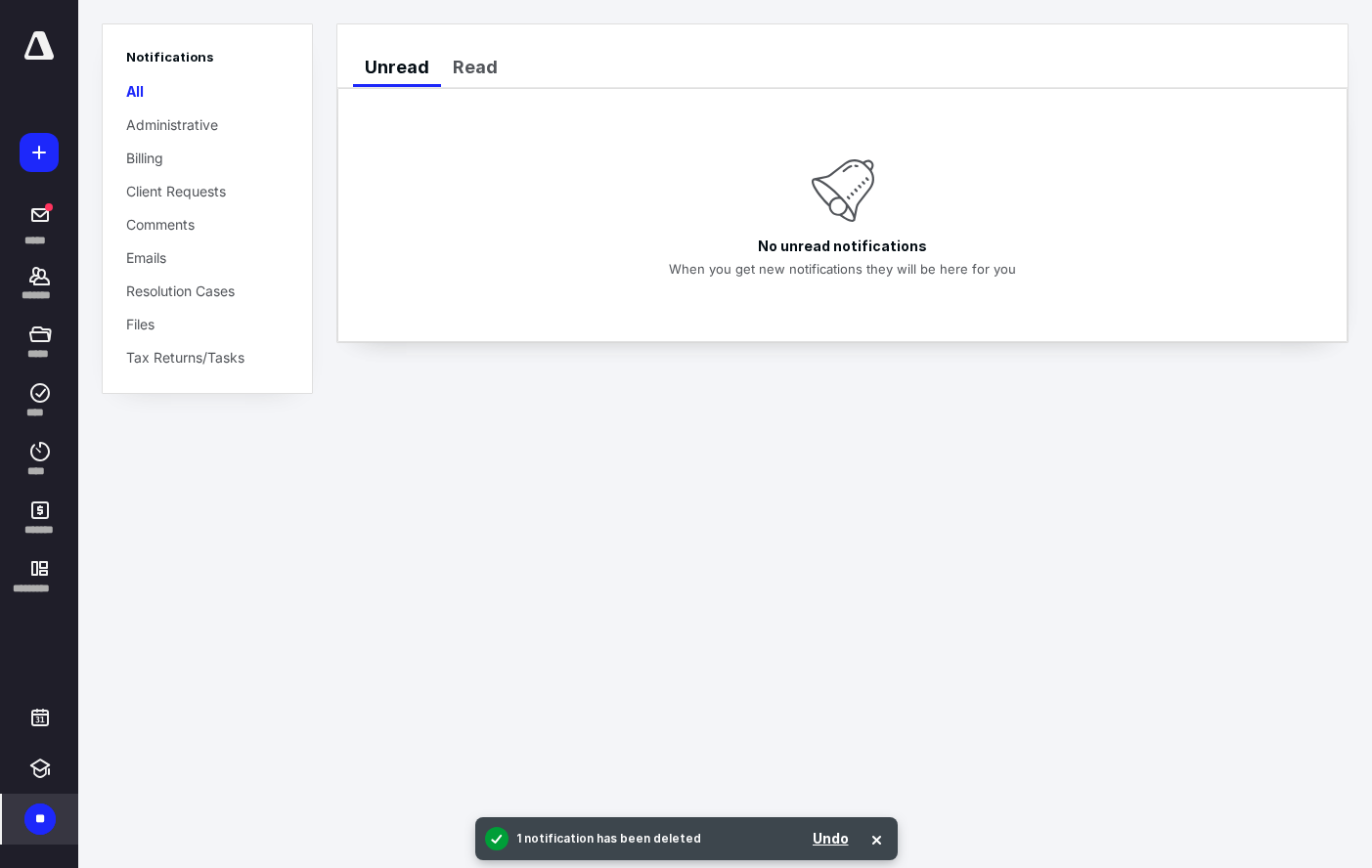 click at bounding box center [39, 46] 